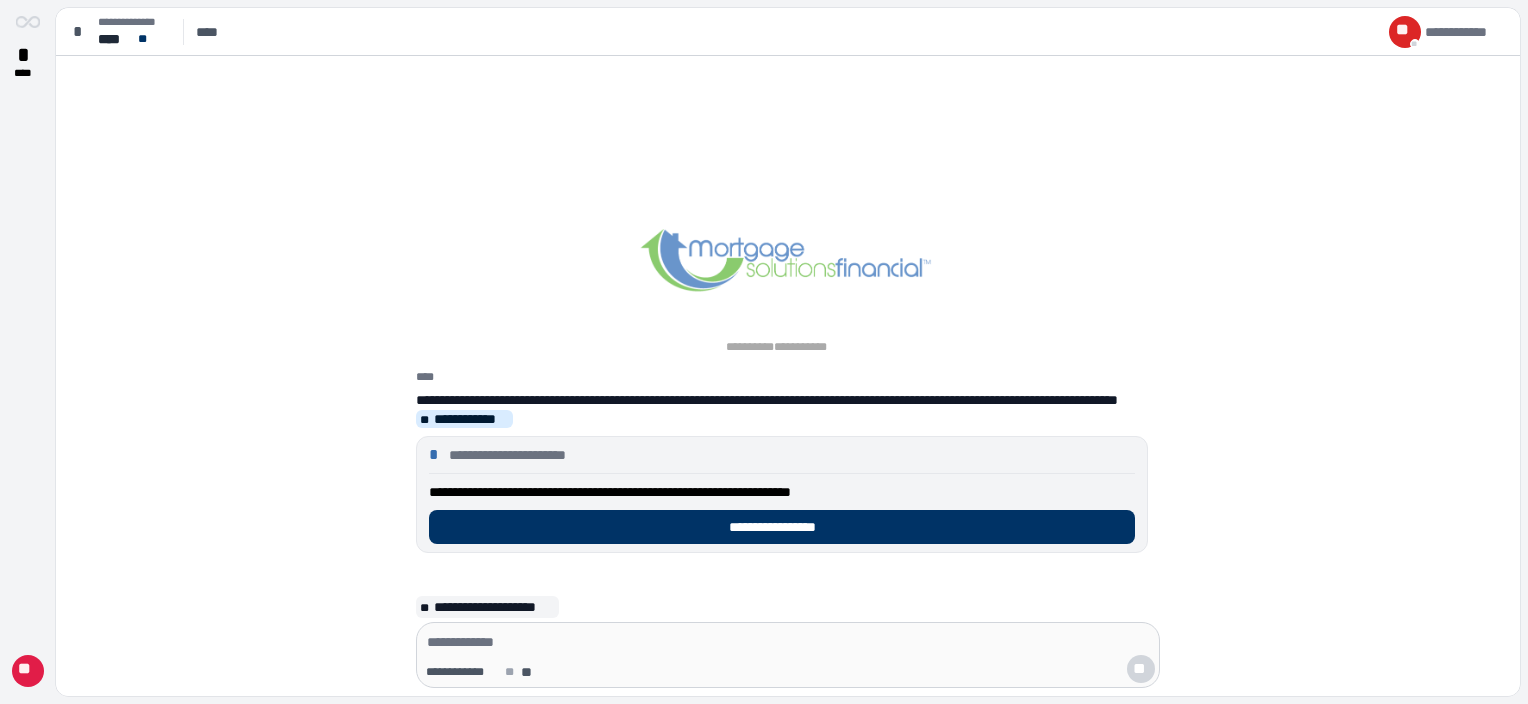 scroll, scrollTop: 0, scrollLeft: 0, axis: both 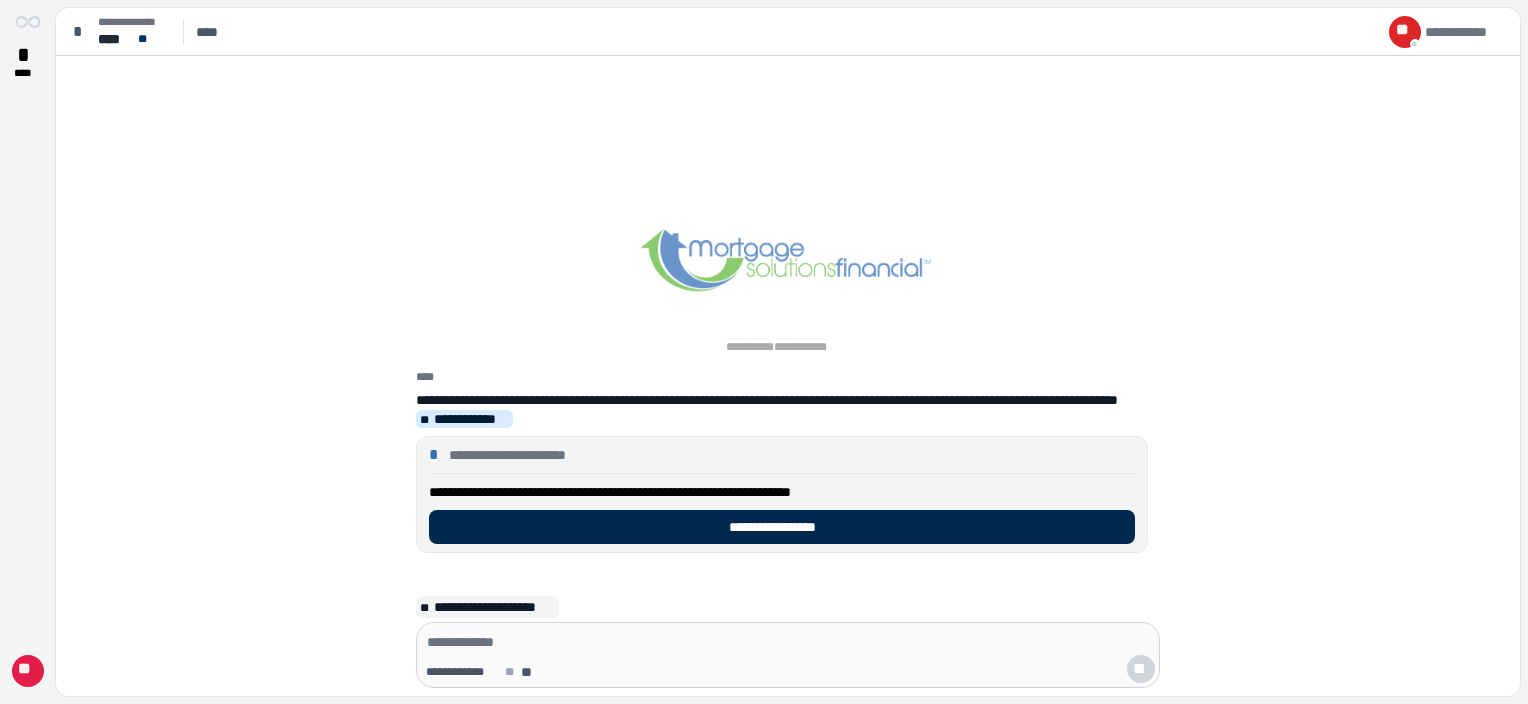 click on "**********" at bounding box center [782, 527] 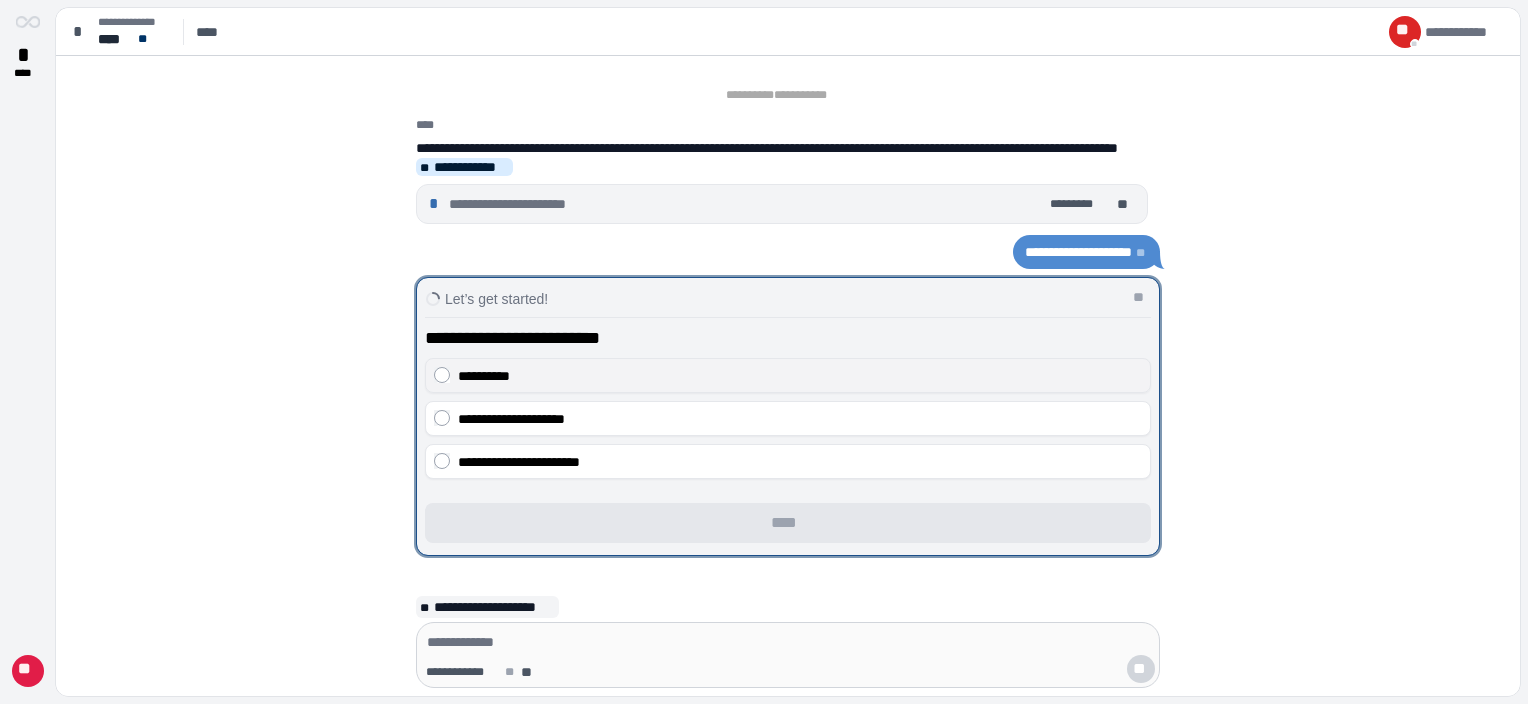 click on "**********" at bounding box center (484, 376) 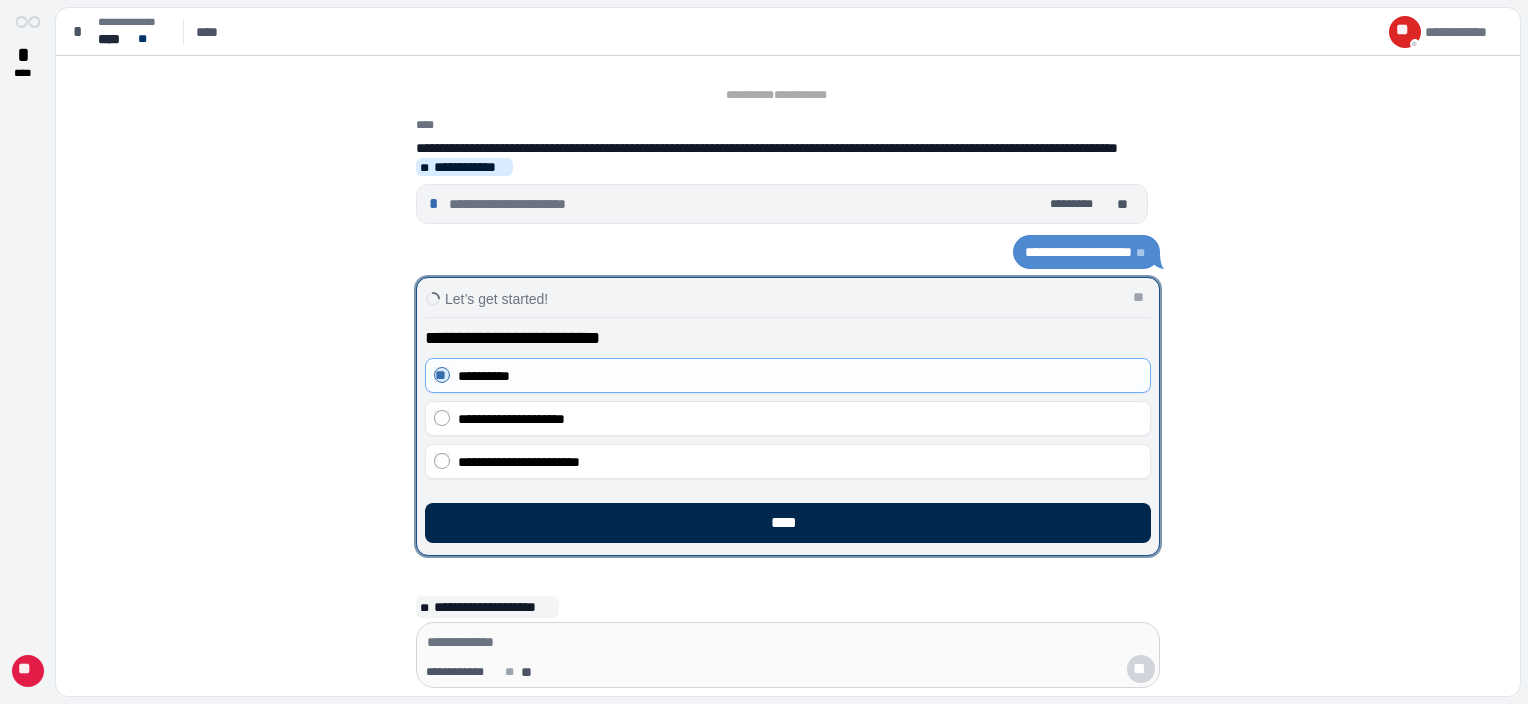 click on "****" at bounding box center [788, 523] 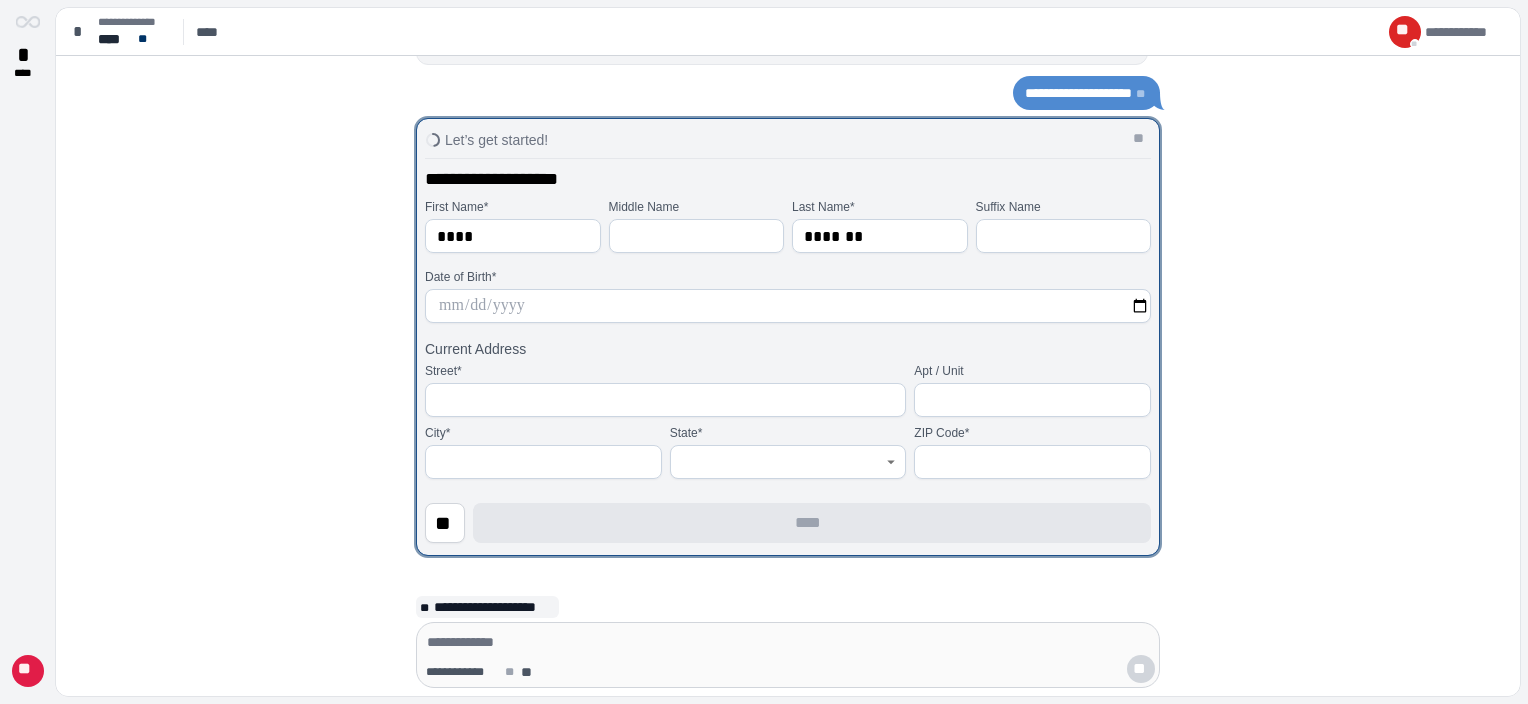 click at bounding box center (788, 306) 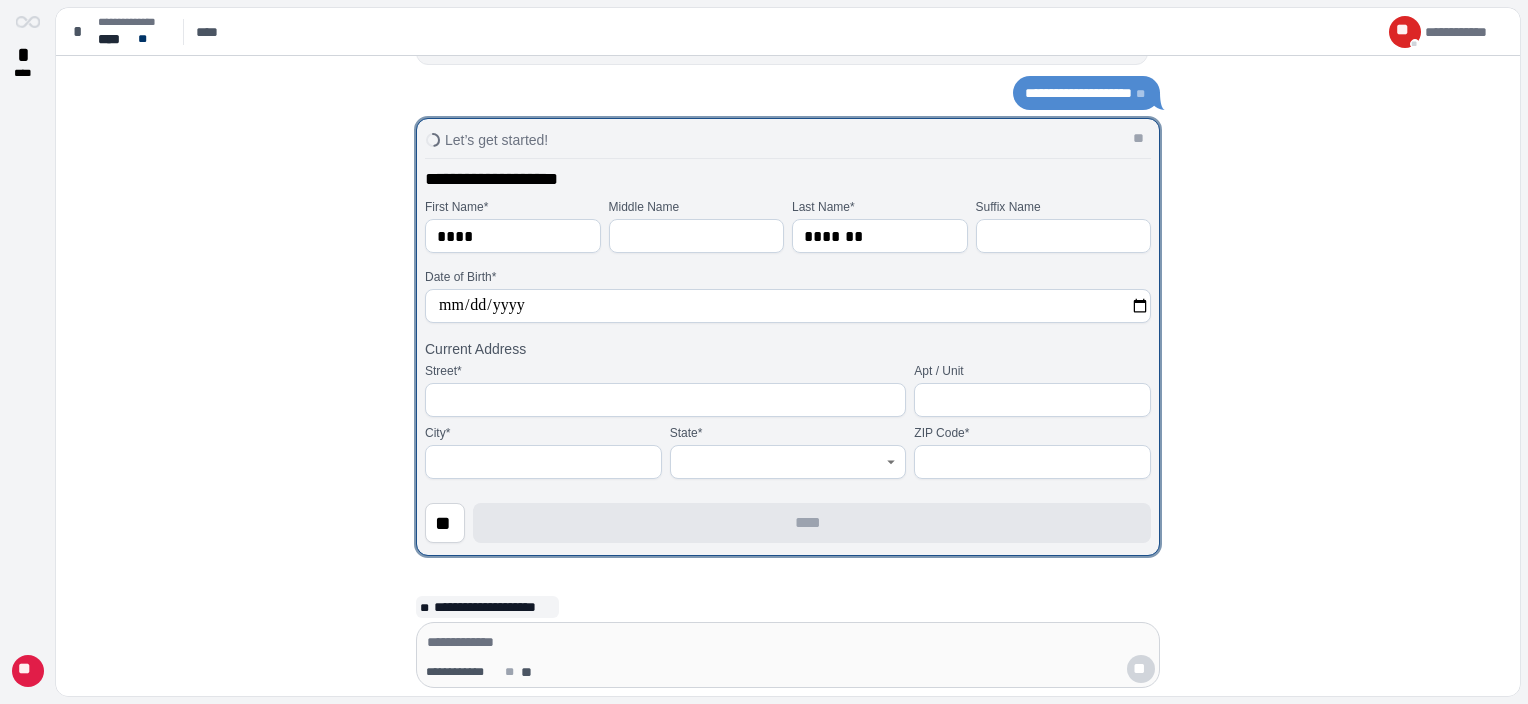 type on "**********" 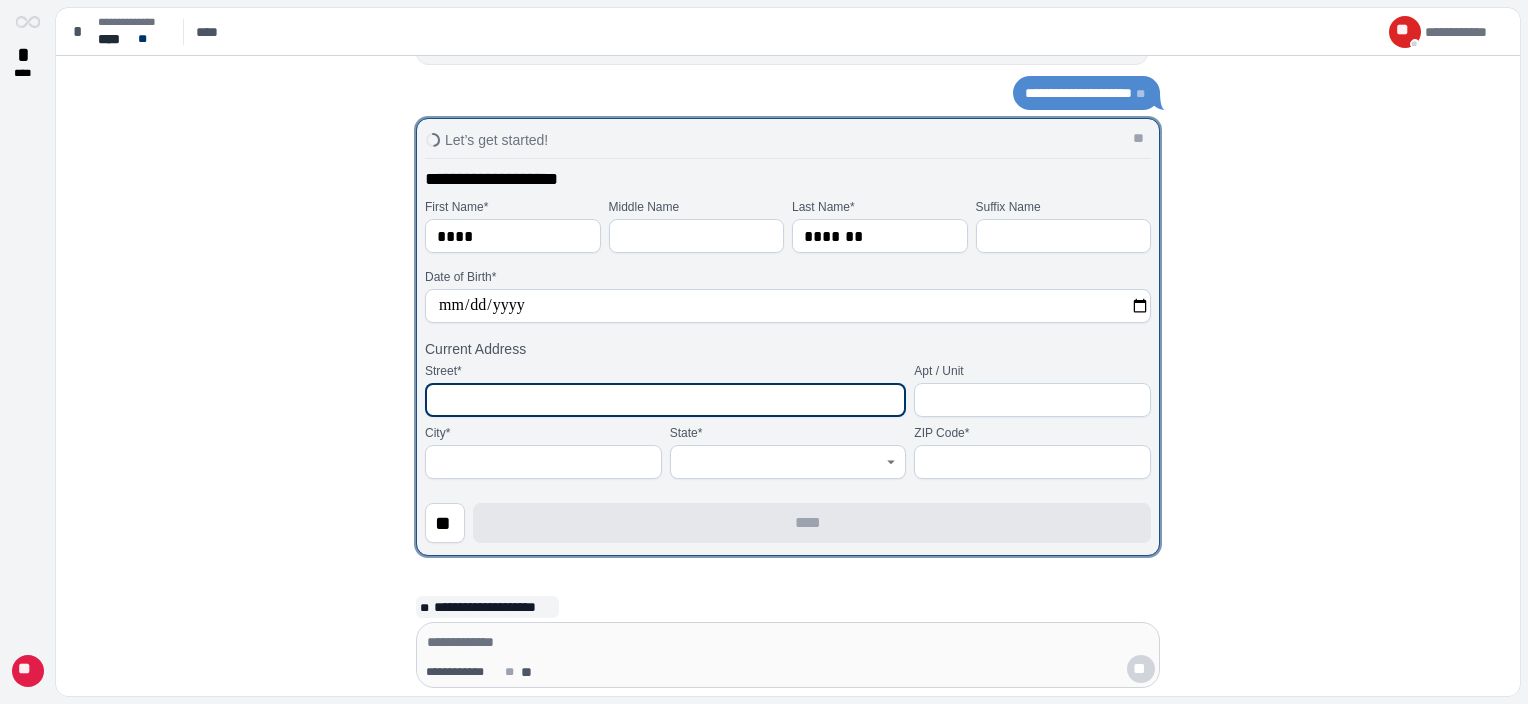 click at bounding box center (665, 400) 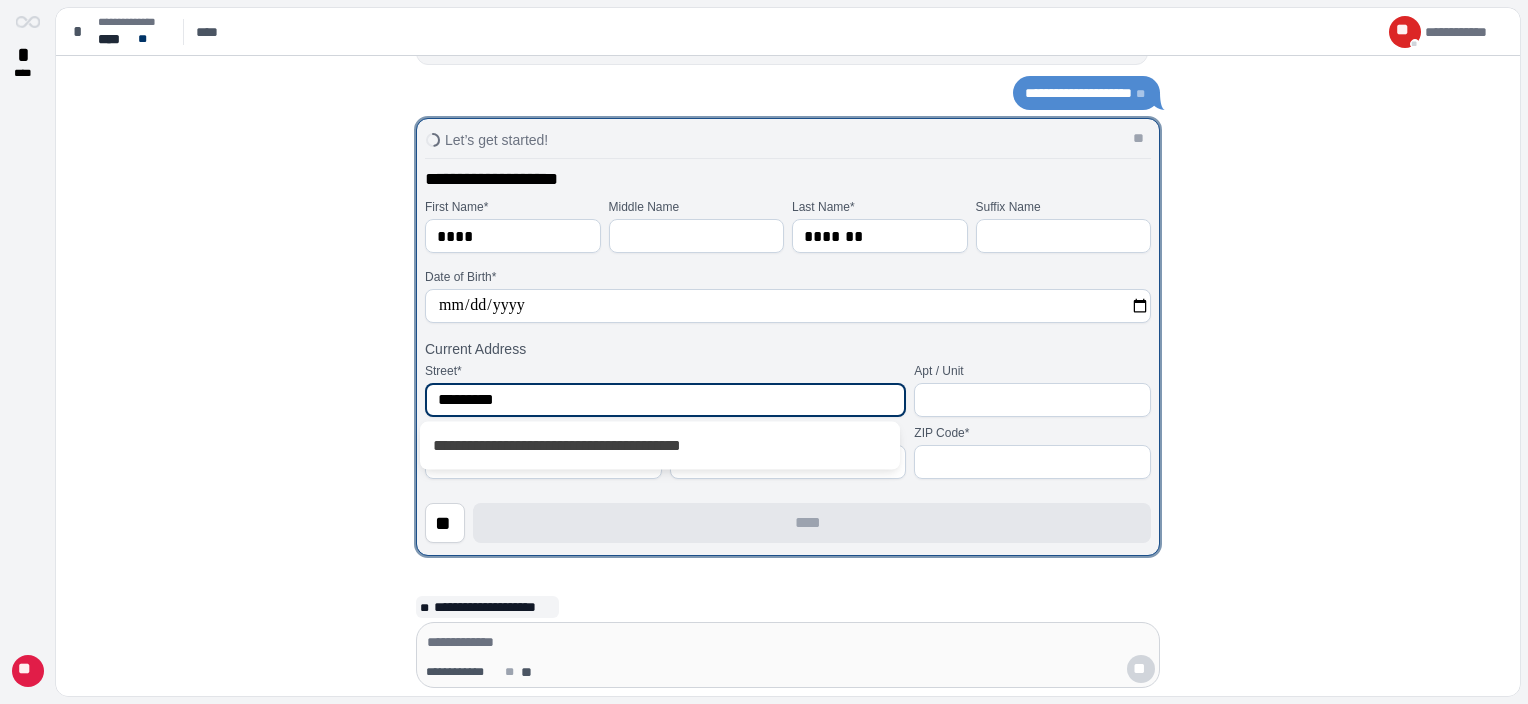 click on "**********" at bounding box center [659, 446] 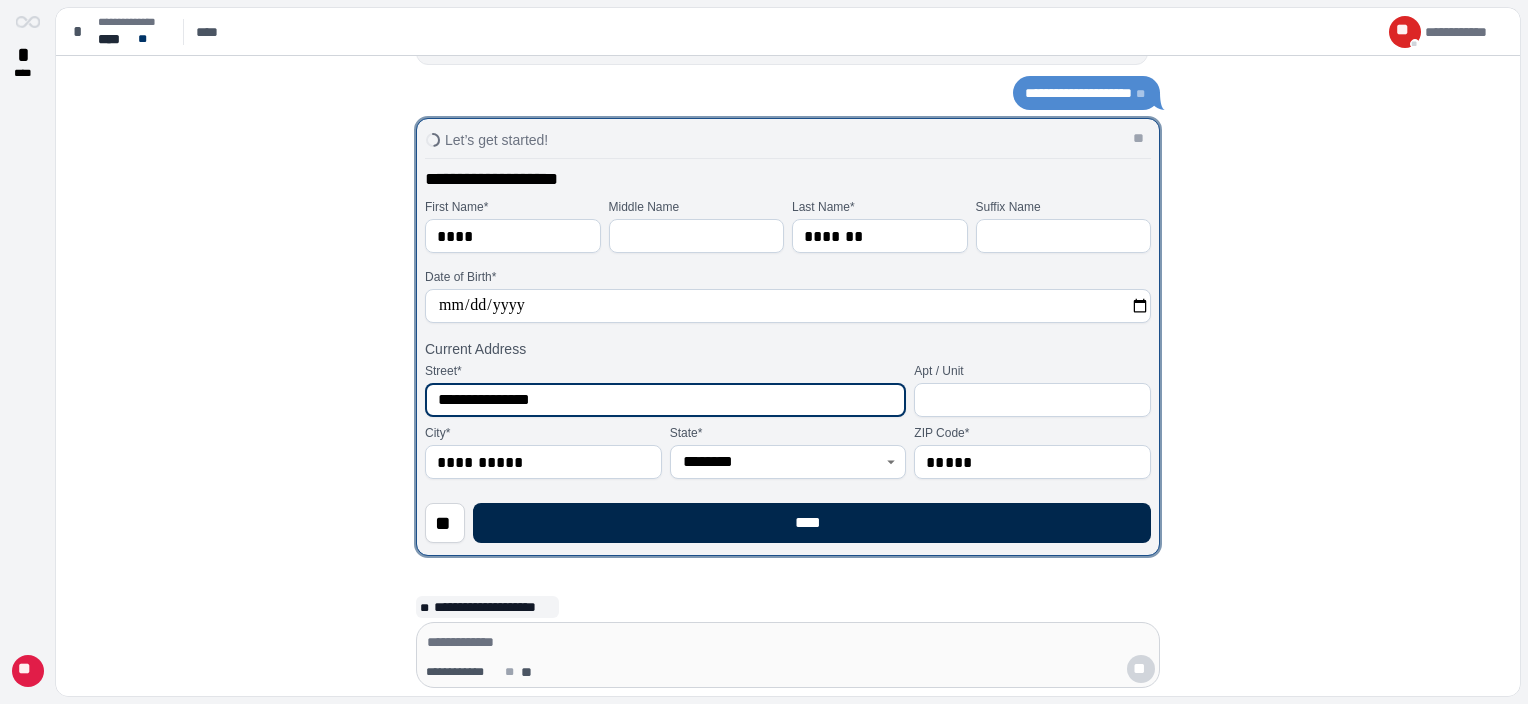 type on "**********" 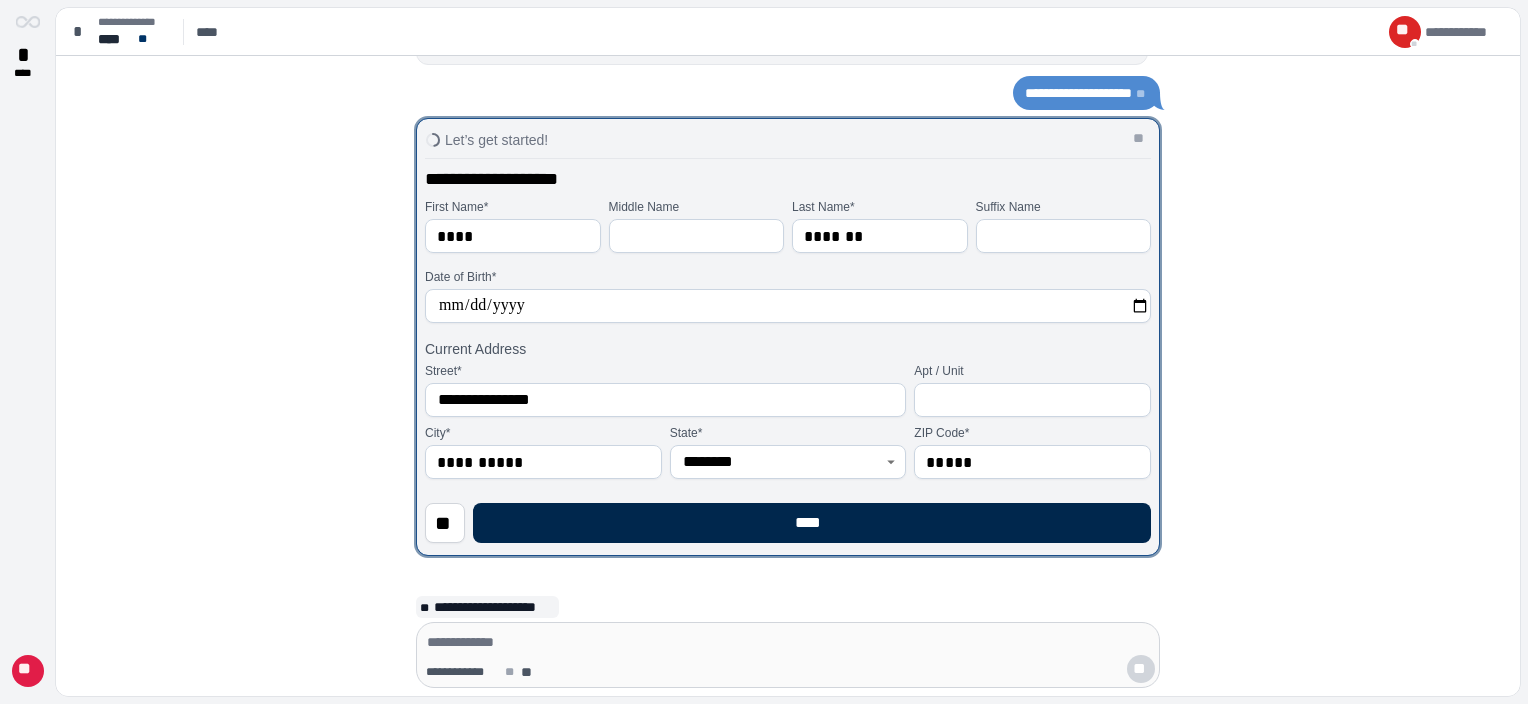 click on "****" at bounding box center [812, 523] 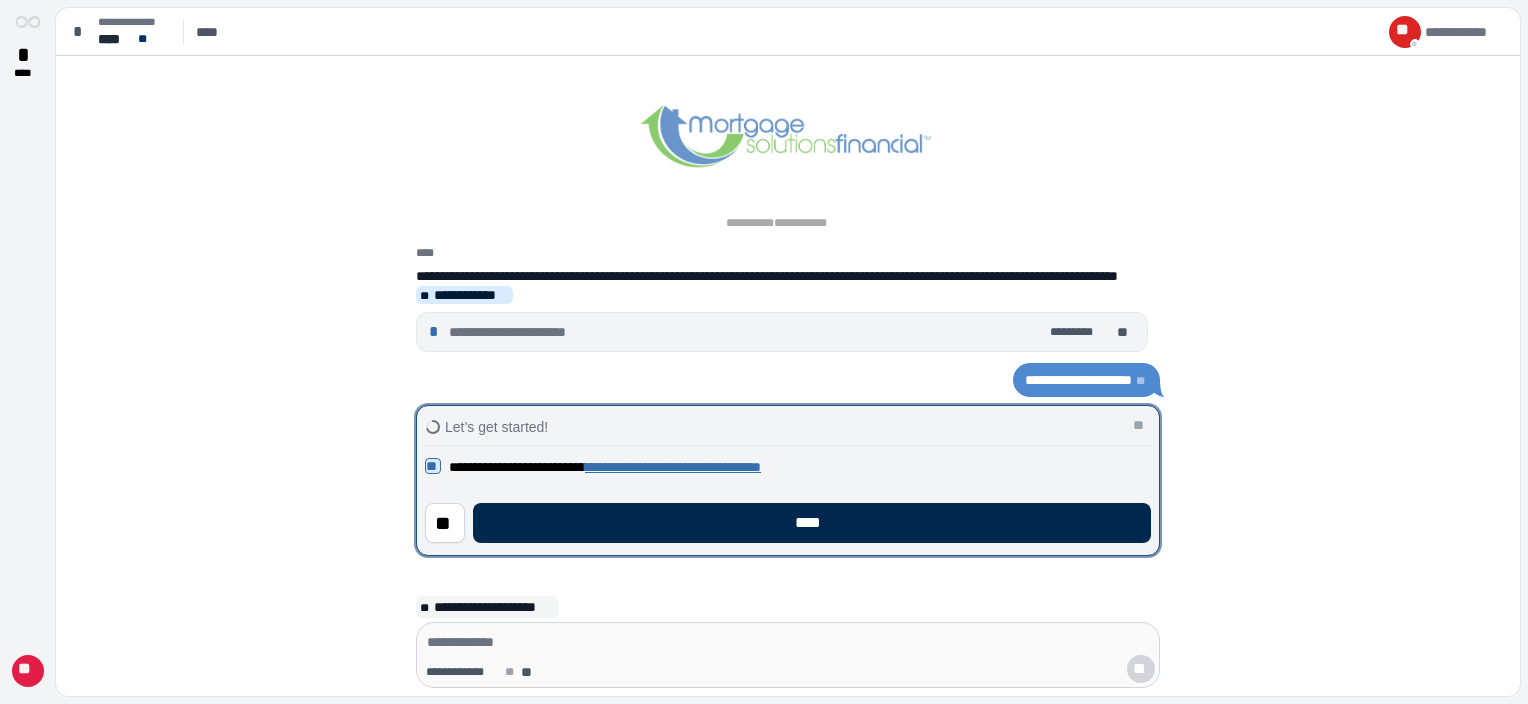 click on "****" at bounding box center [812, 523] 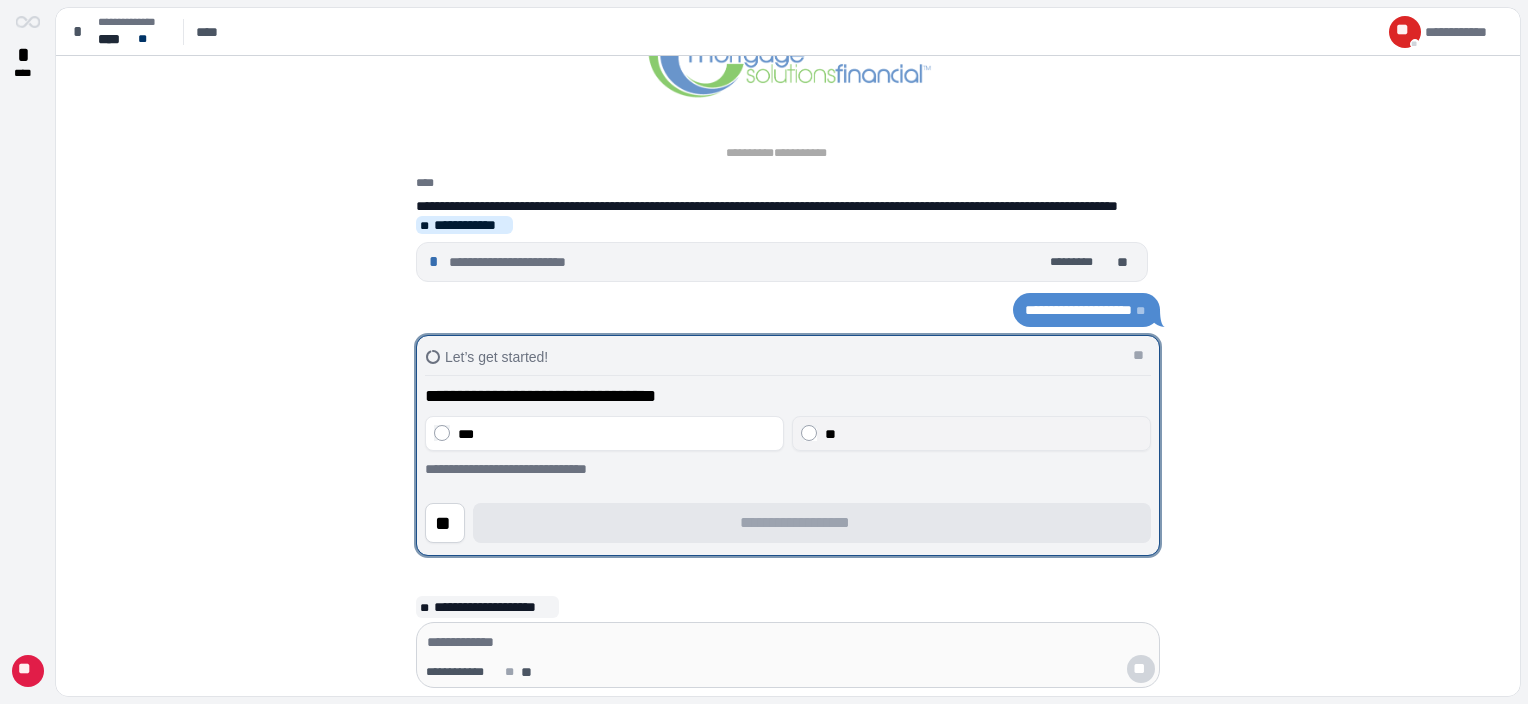 click on "**" at bounding box center (983, 434) 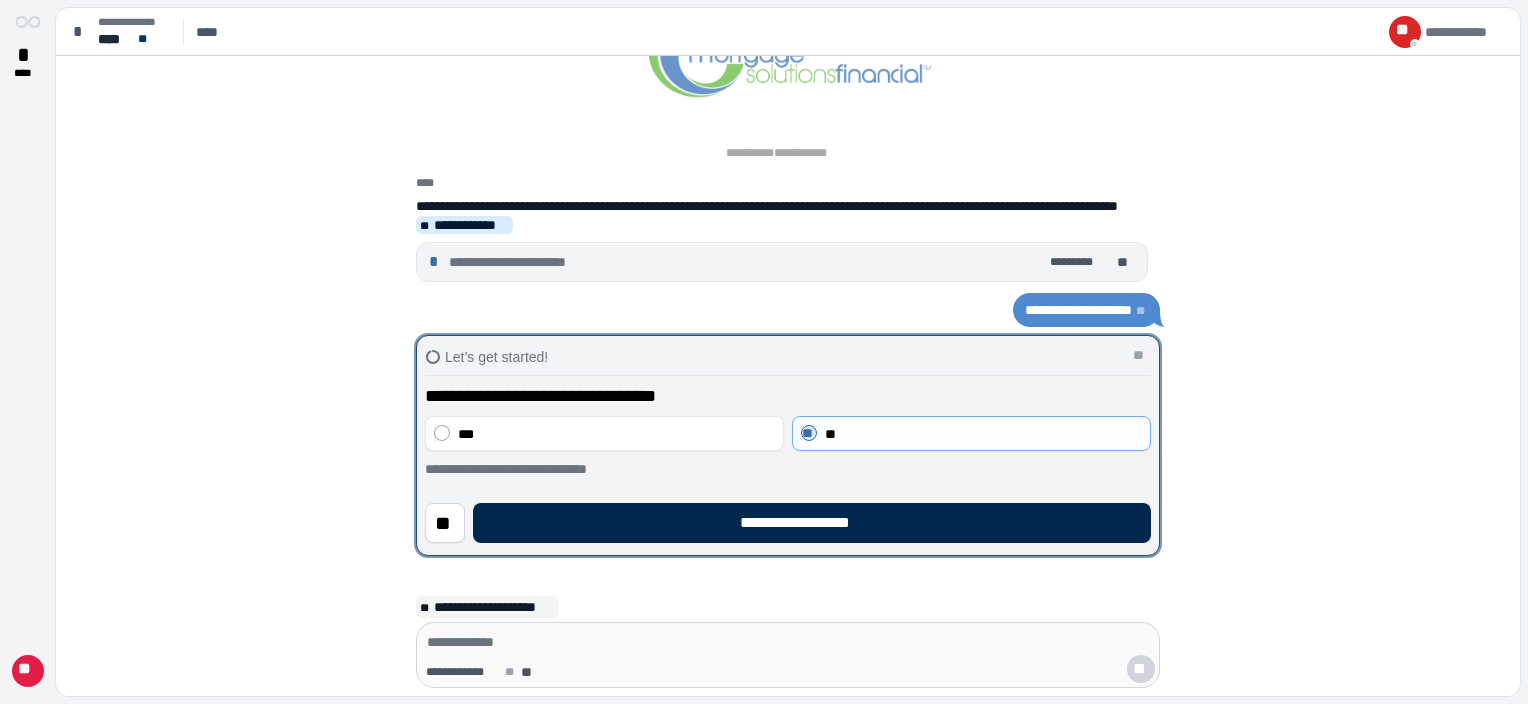 click on "**********" at bounding box center [812, 523] 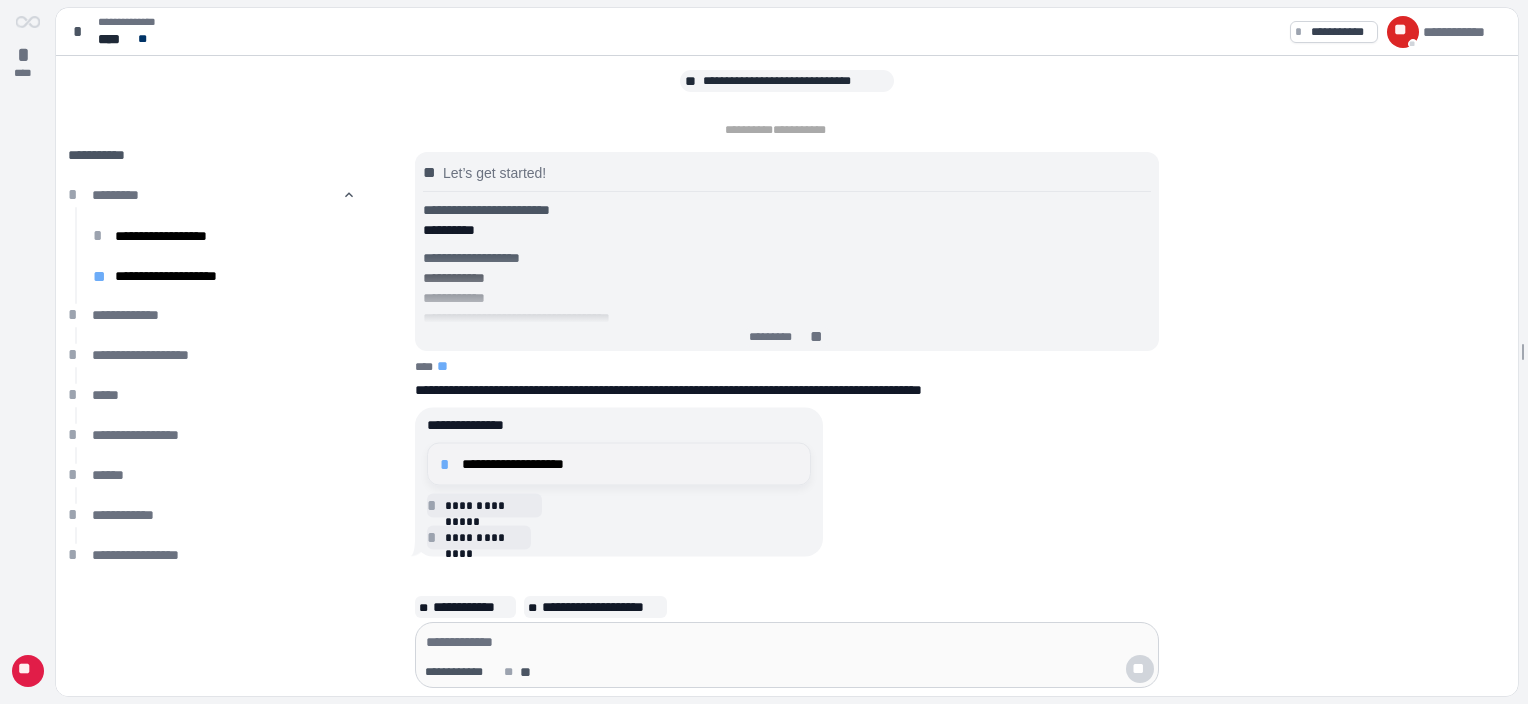 click on "**********" at bounding box center (630, 464) 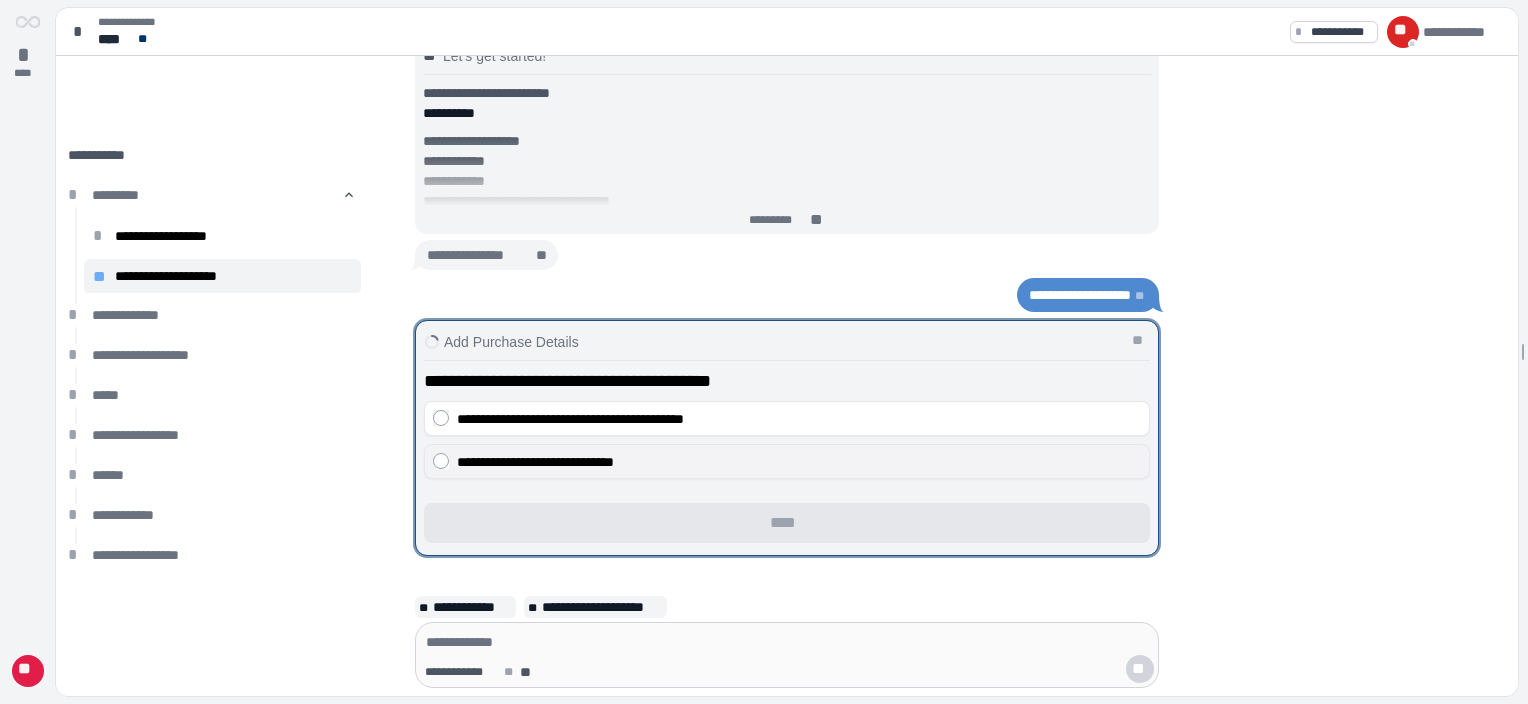 click on "**********" at bounding box center [535, 462] 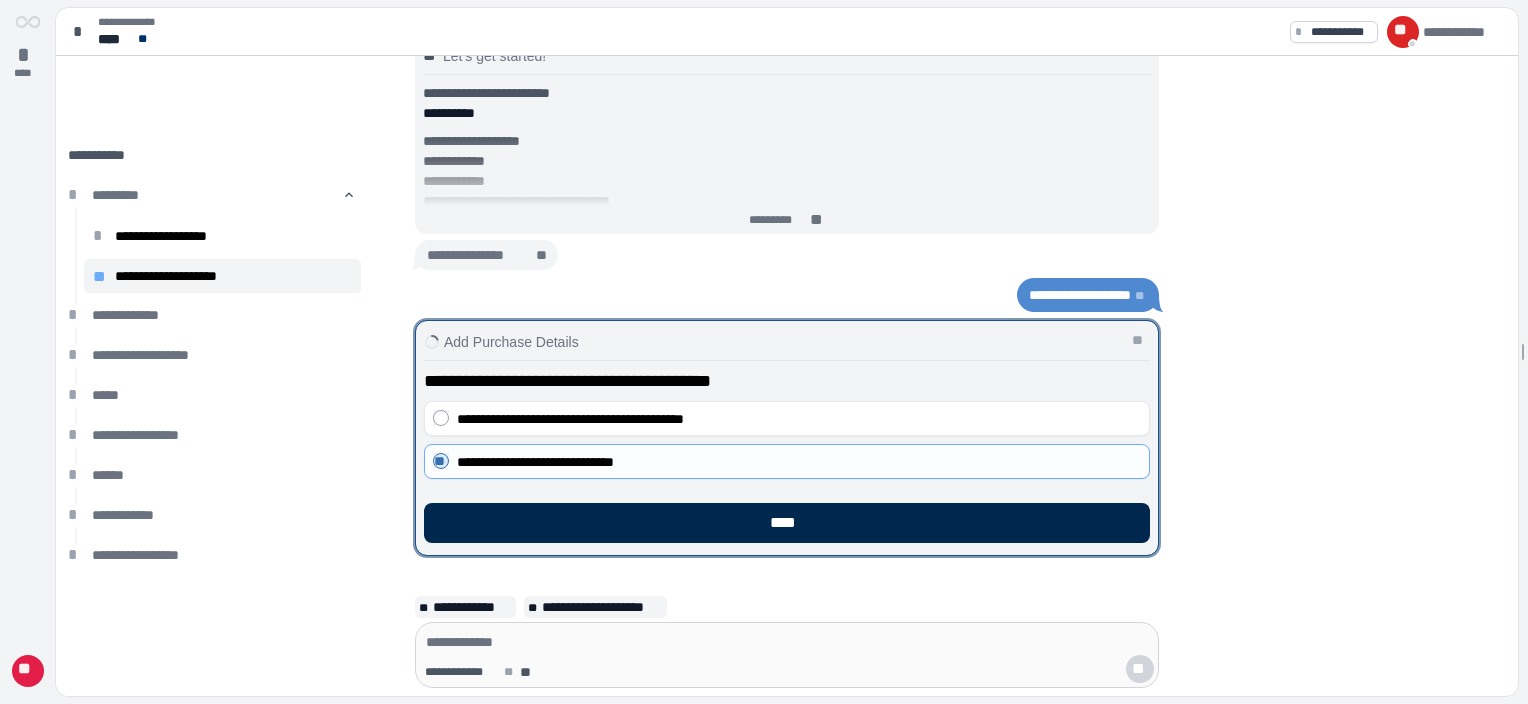 click on "****" at bounding box center [787, 523] 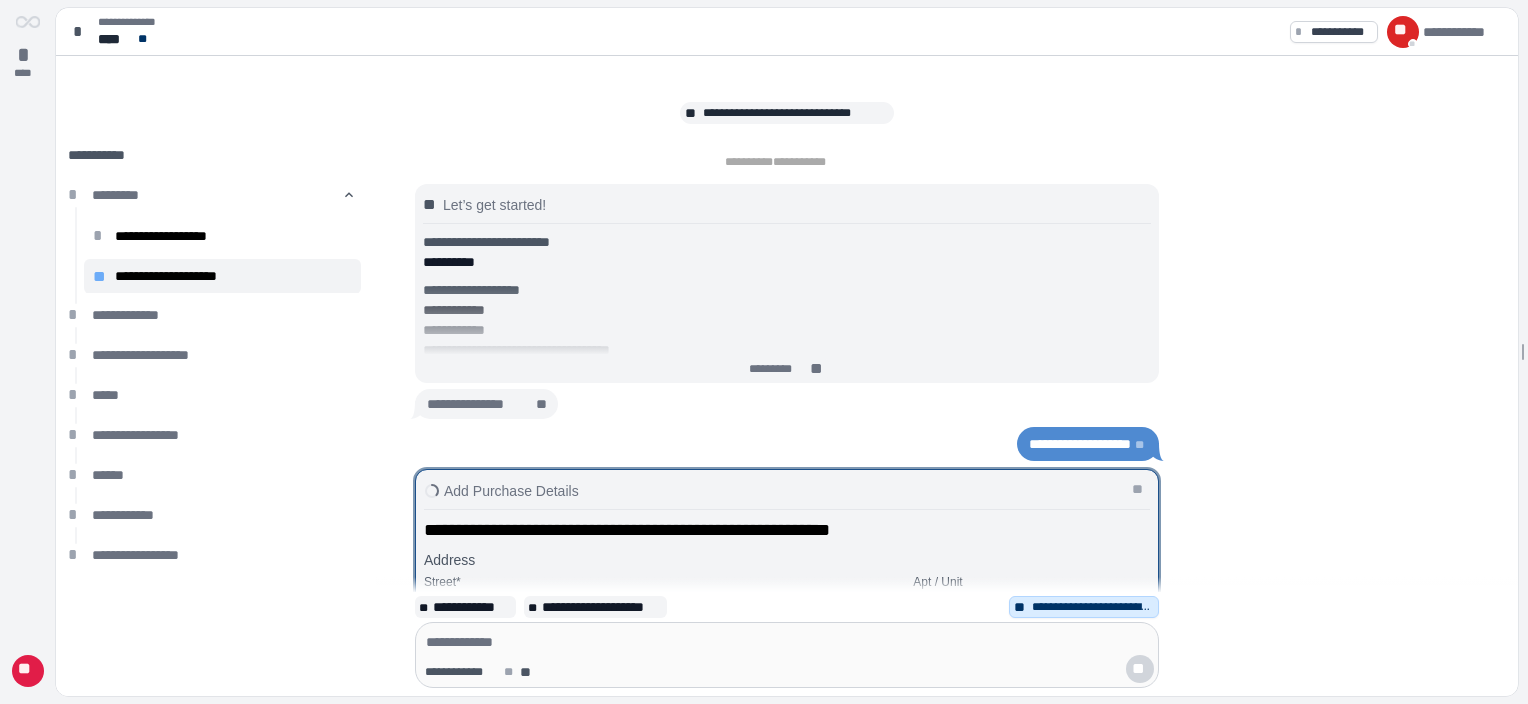 scroll, scrollTop: 0, scrollLeft: 0, axis: both 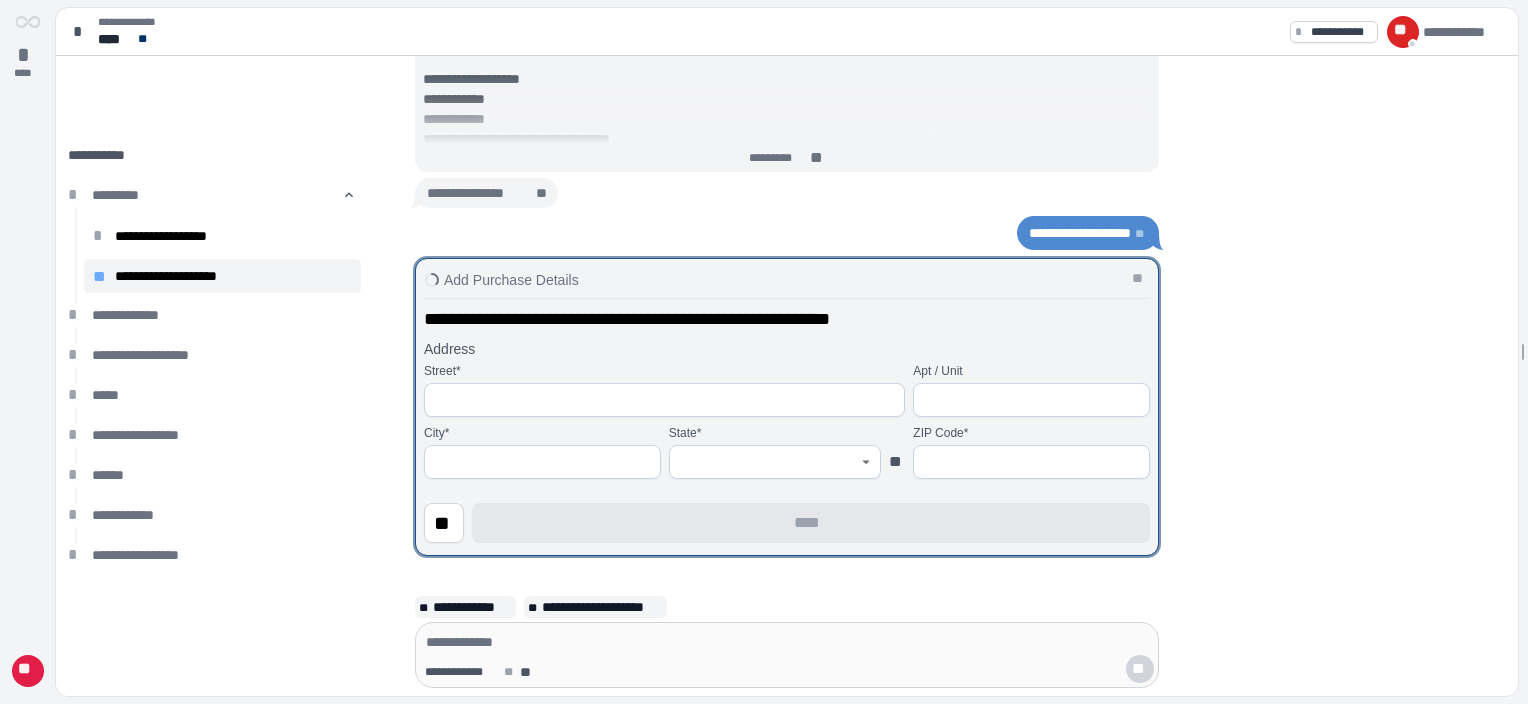 click at bounding box center [1031, 462] 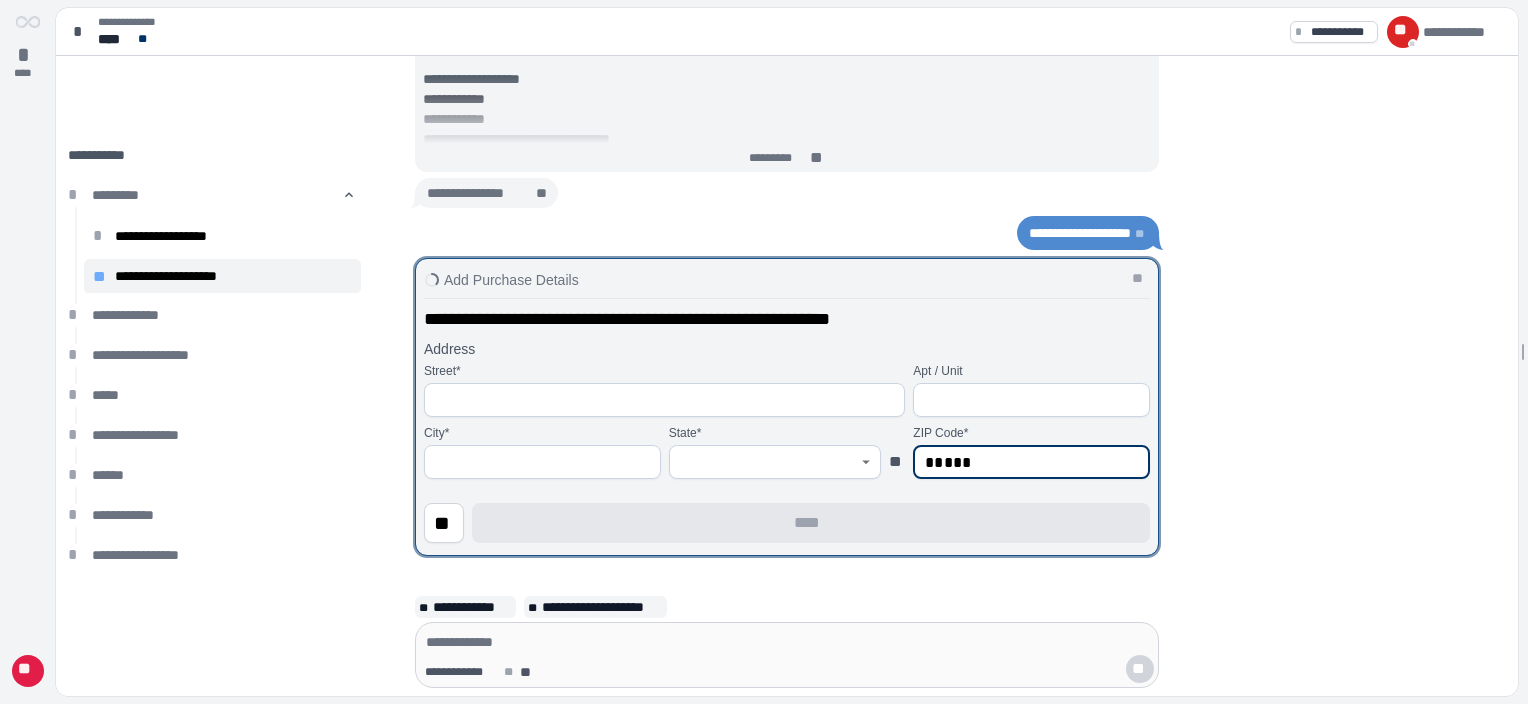 type on "*****" 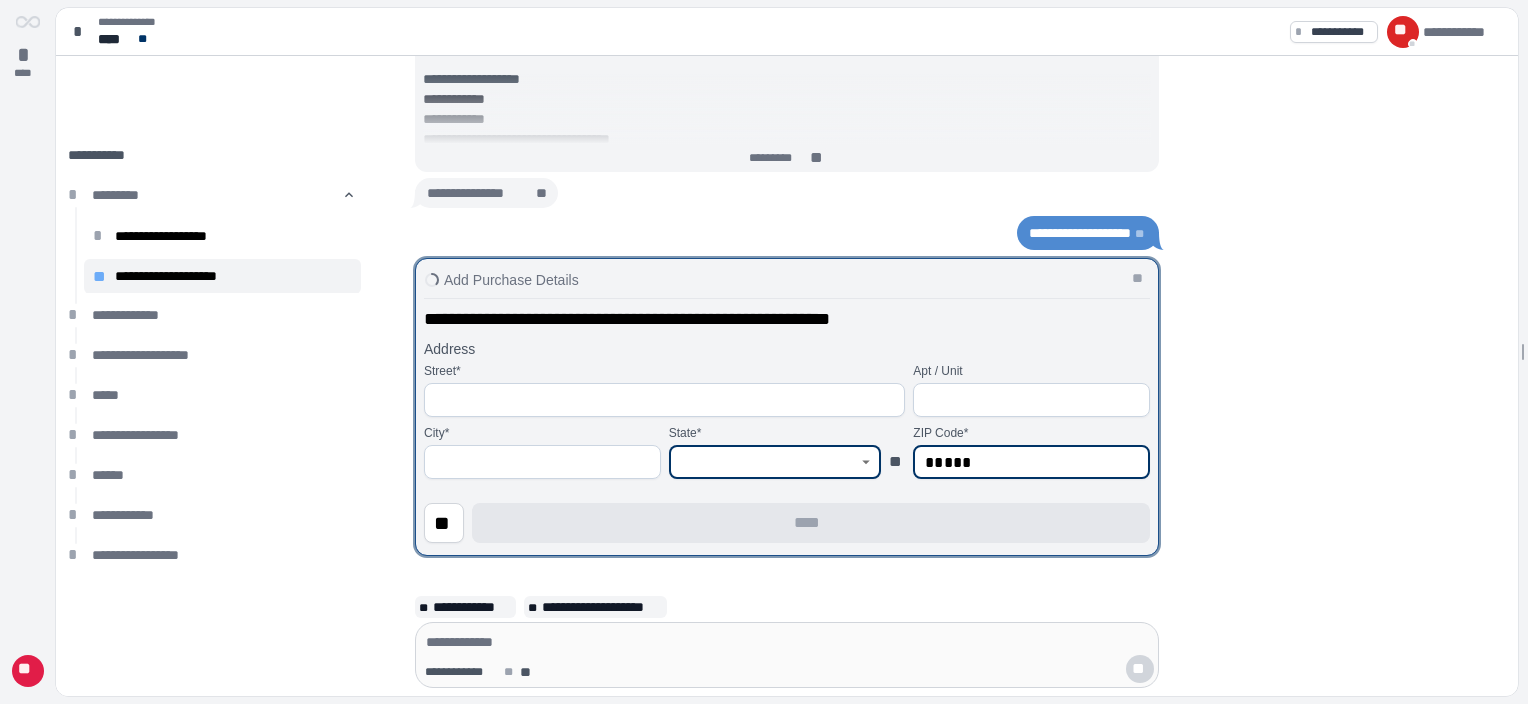 click at bounding box center (764, 462) 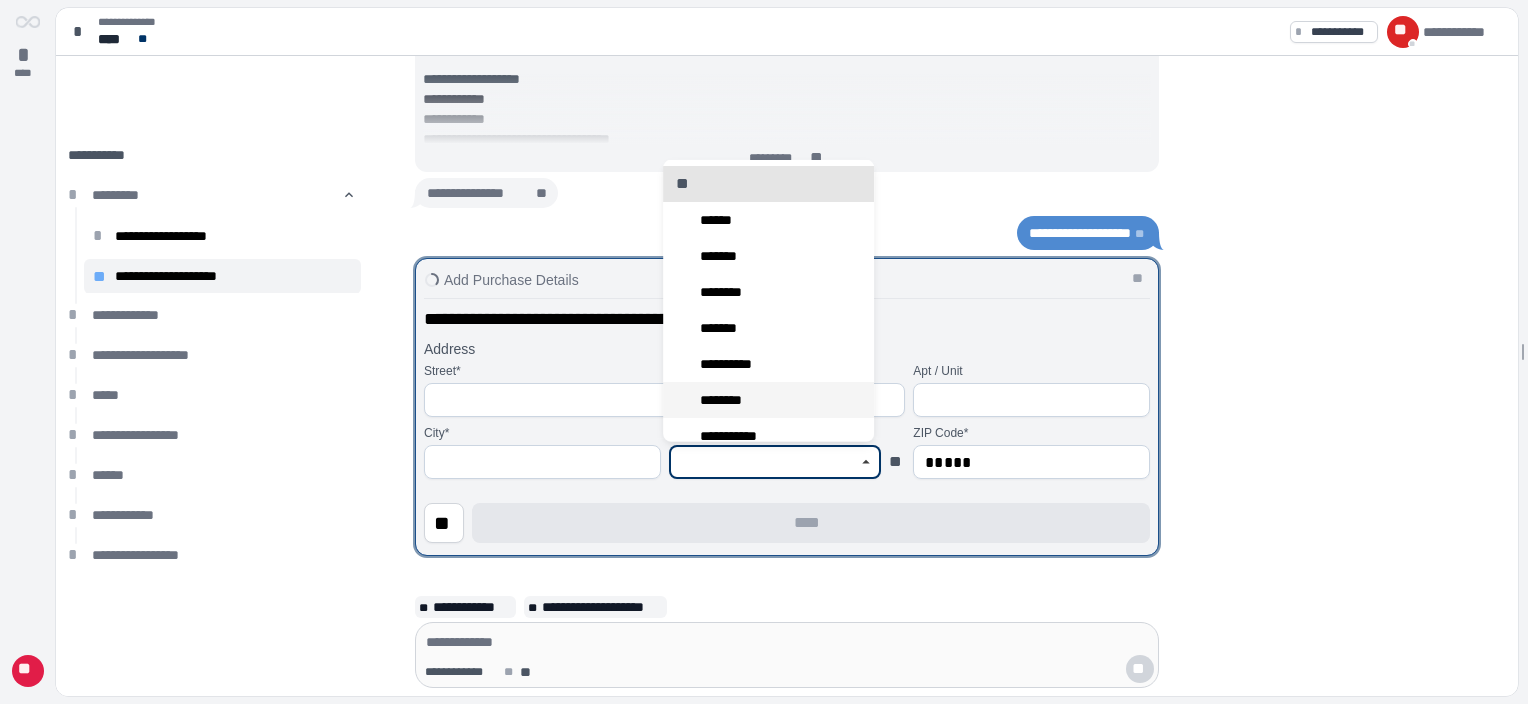 click on "********" at bounding box center [728, 400] 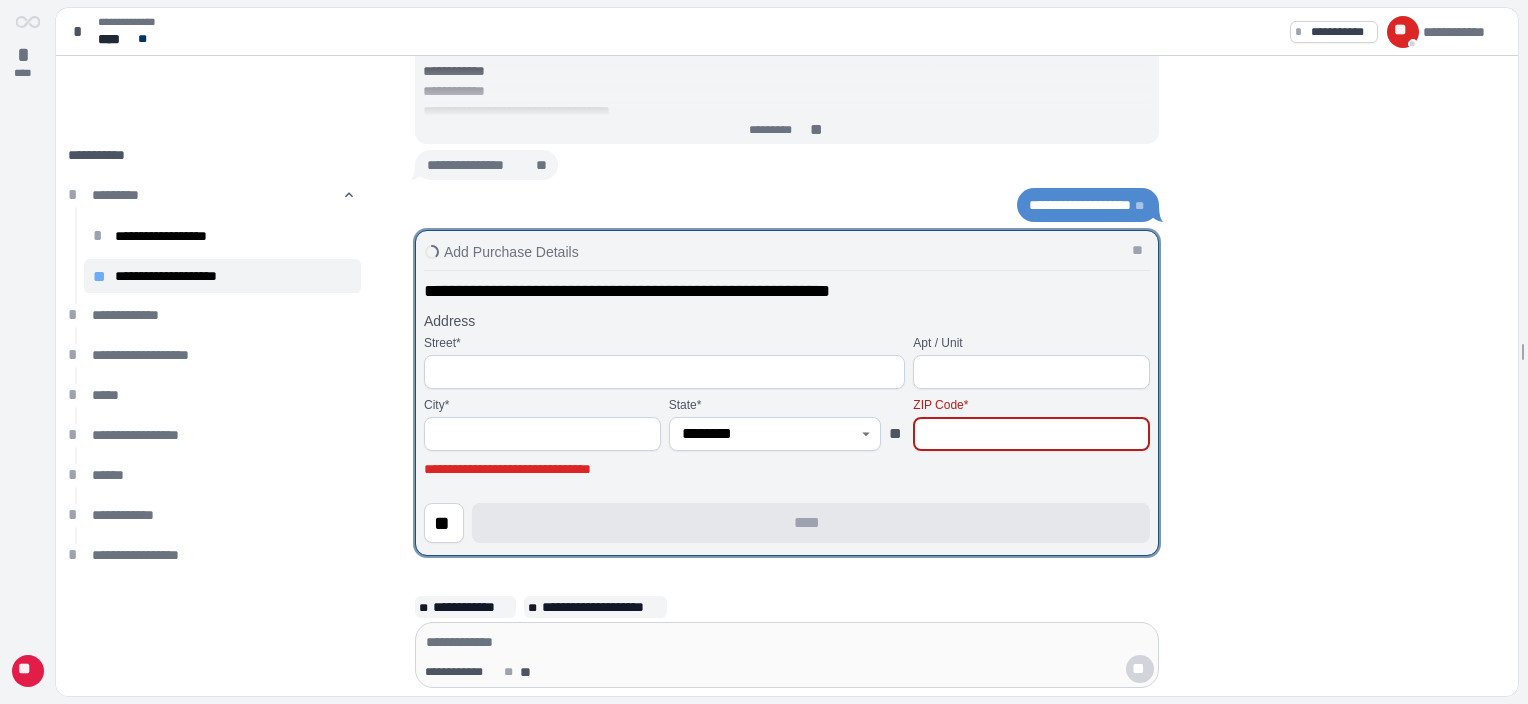 click at bounding box center [542, 434] 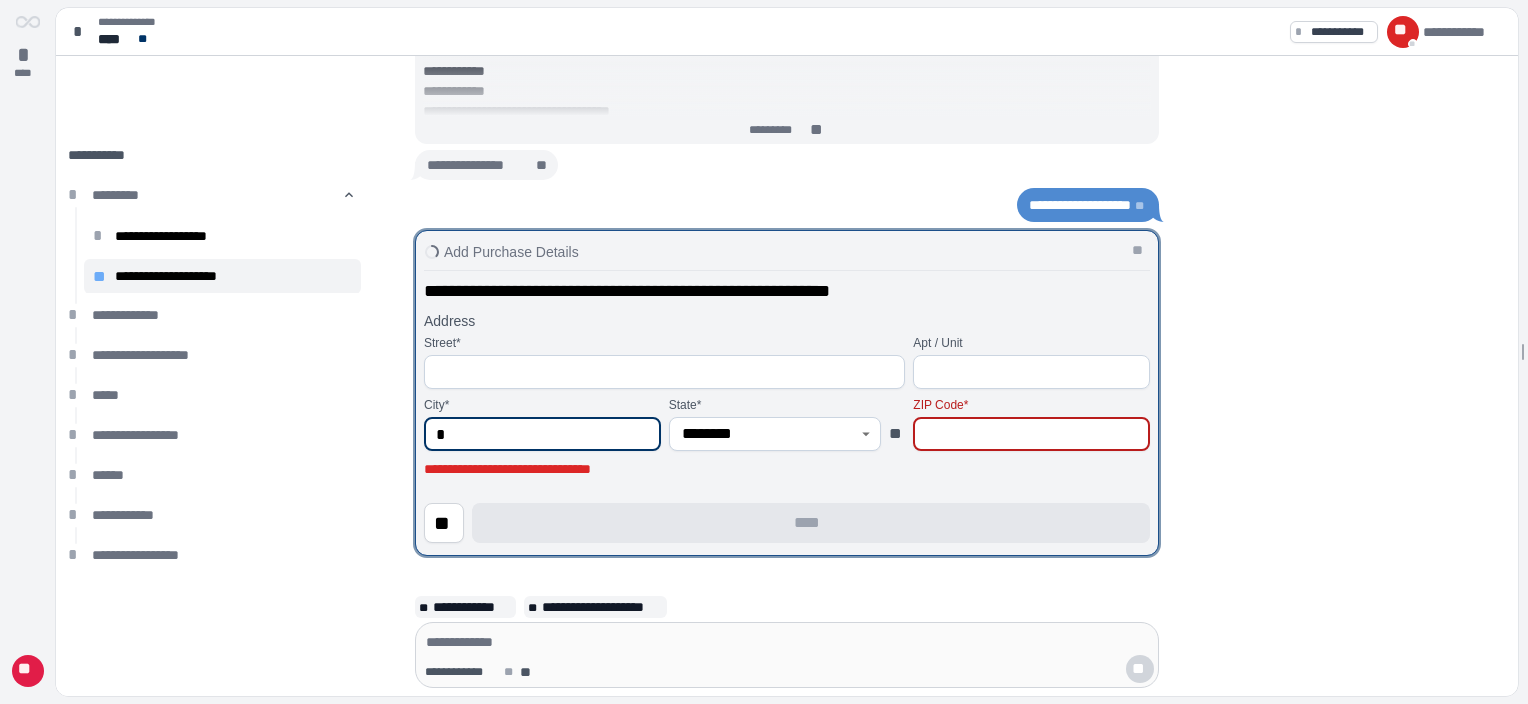 type on "*" 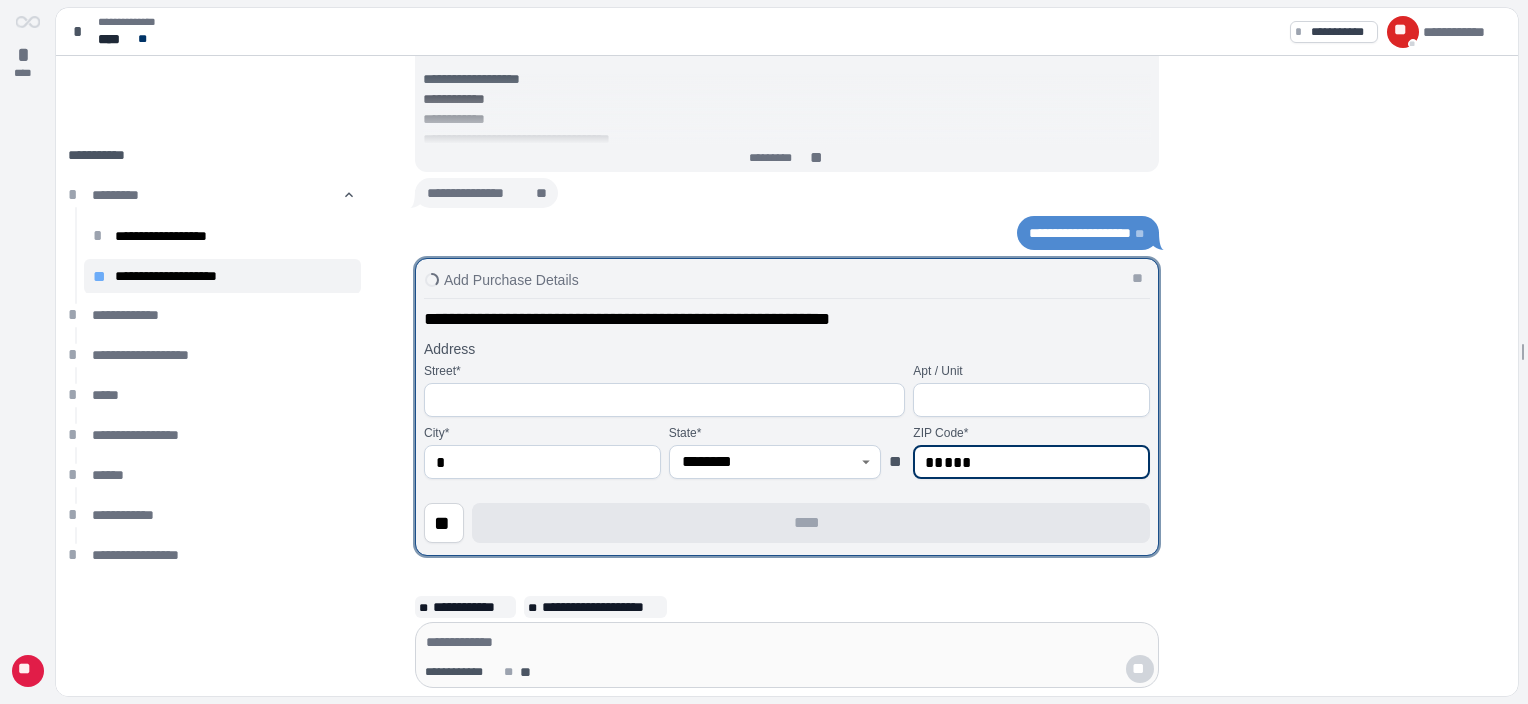 type on "*****" 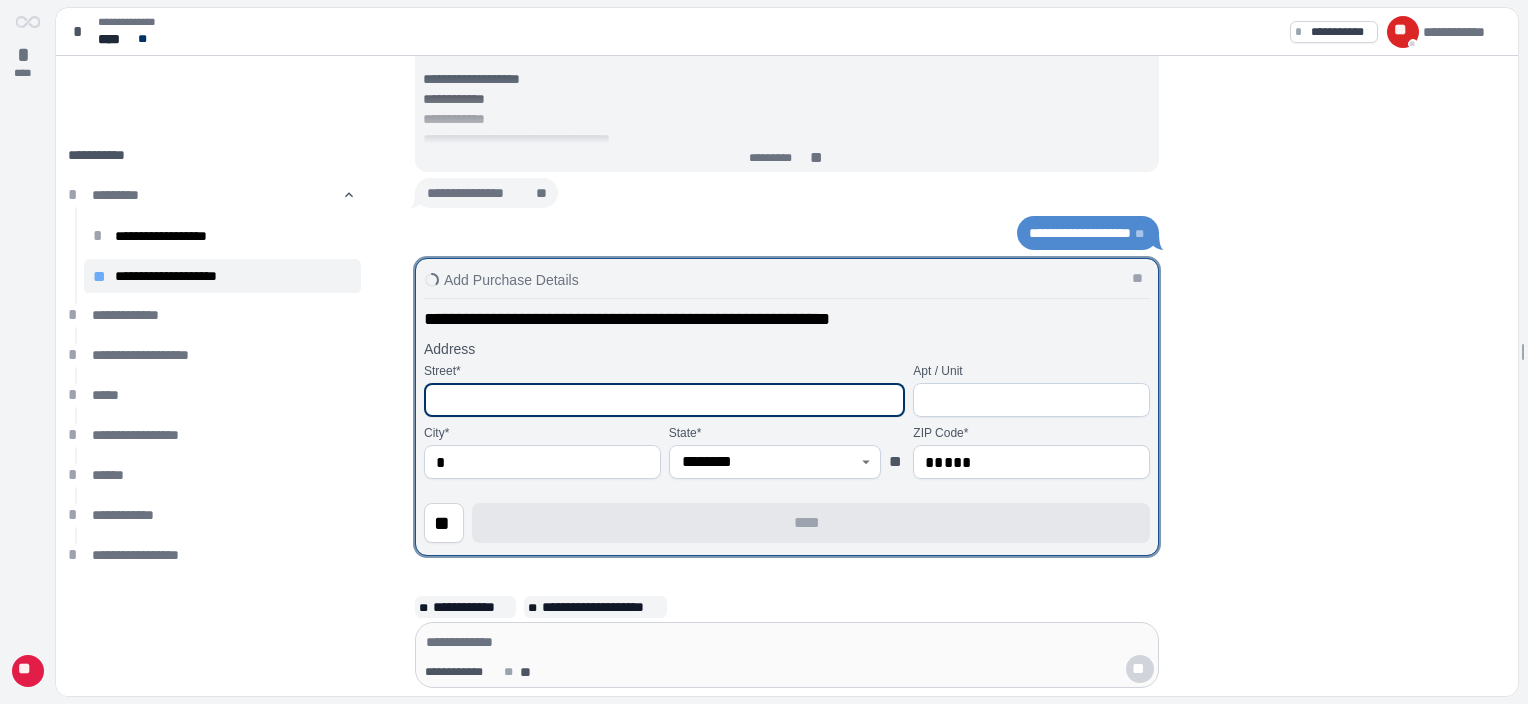 click at bounding box center [664, 400] 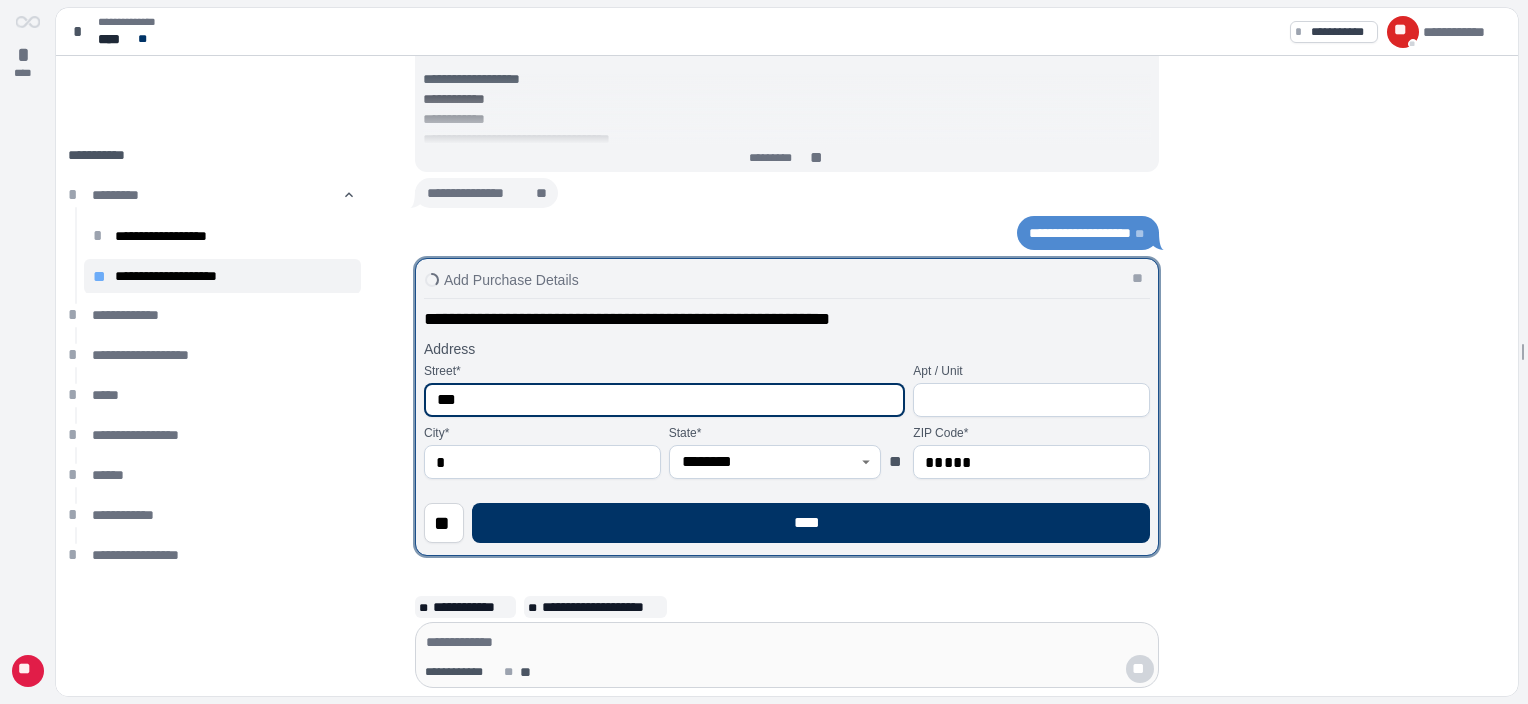 type on "***" 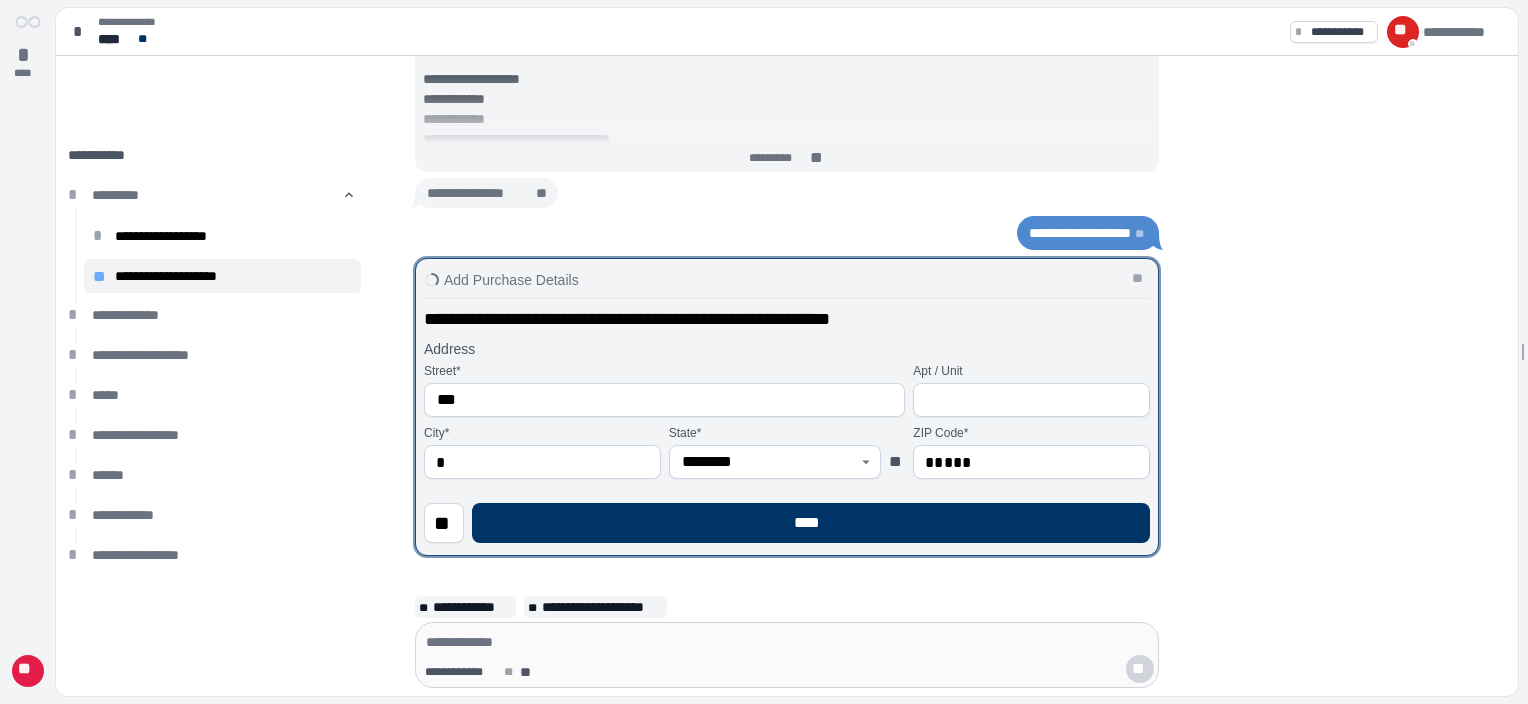 click on "*" at bounding box center (542, 462) 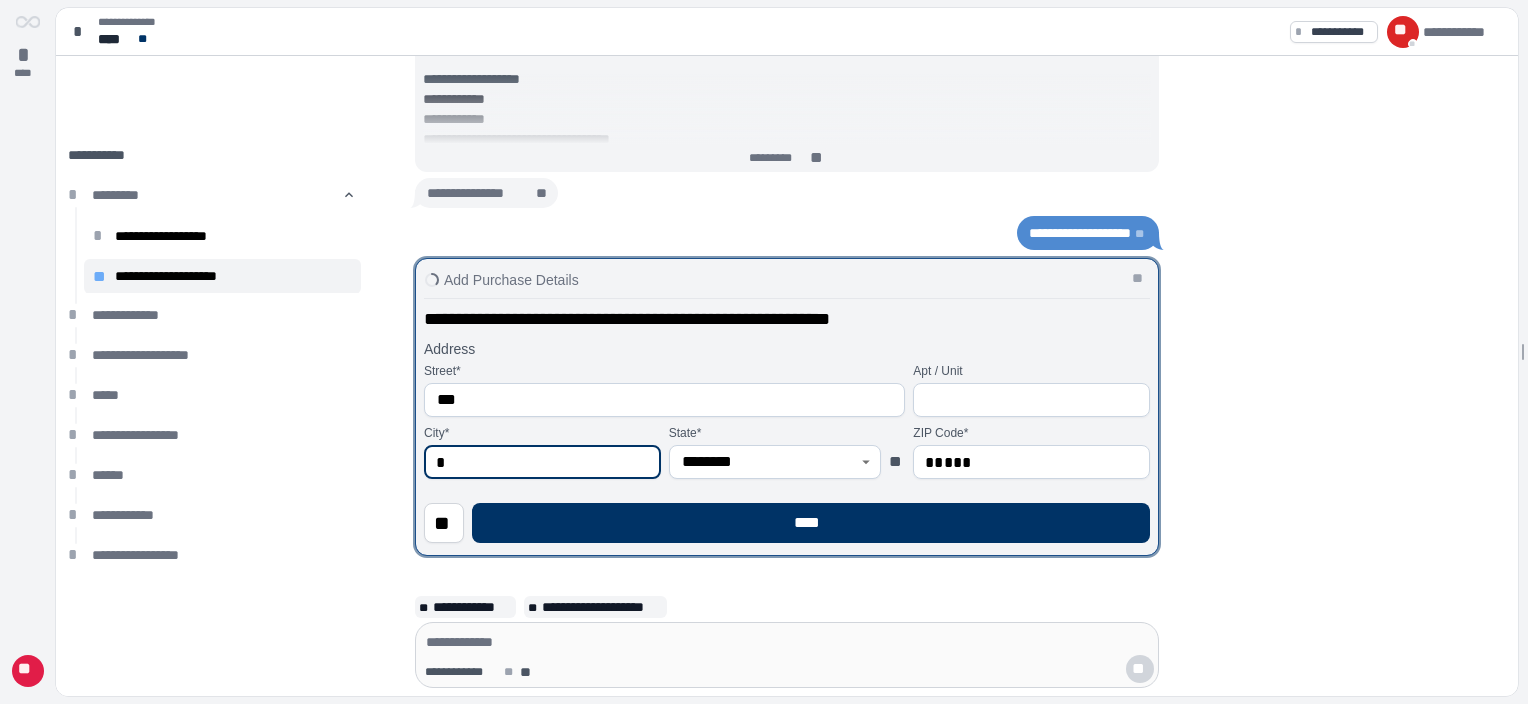 type on "**" 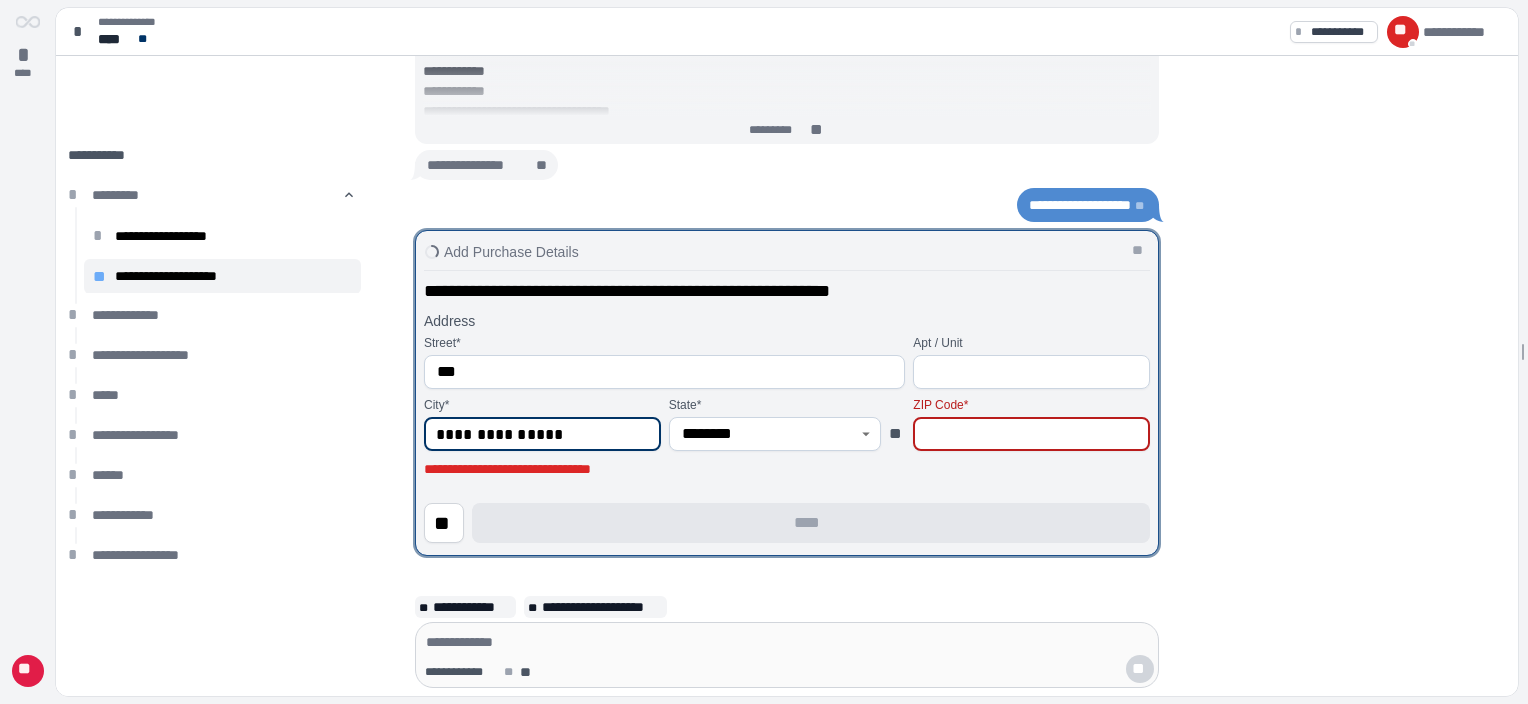 type on "**********" 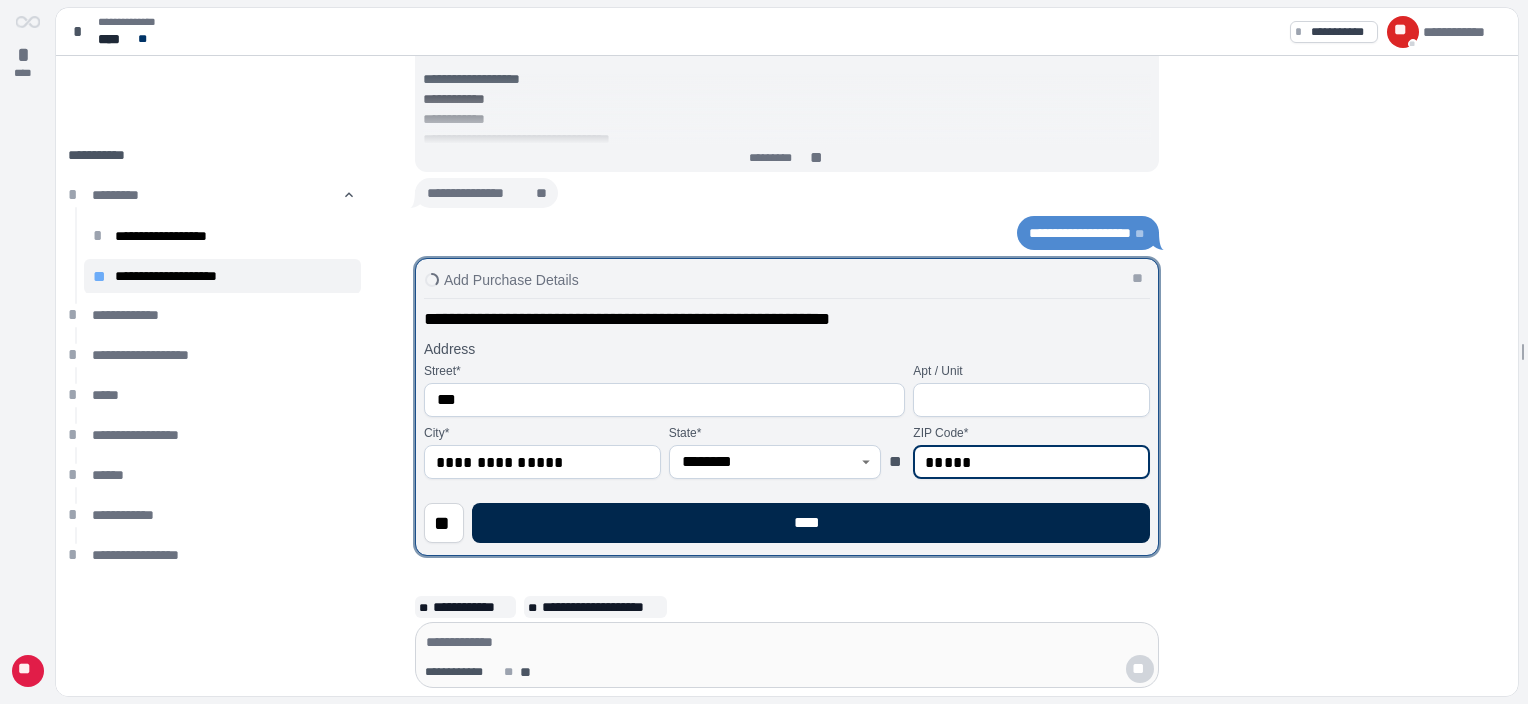 type on "*****" 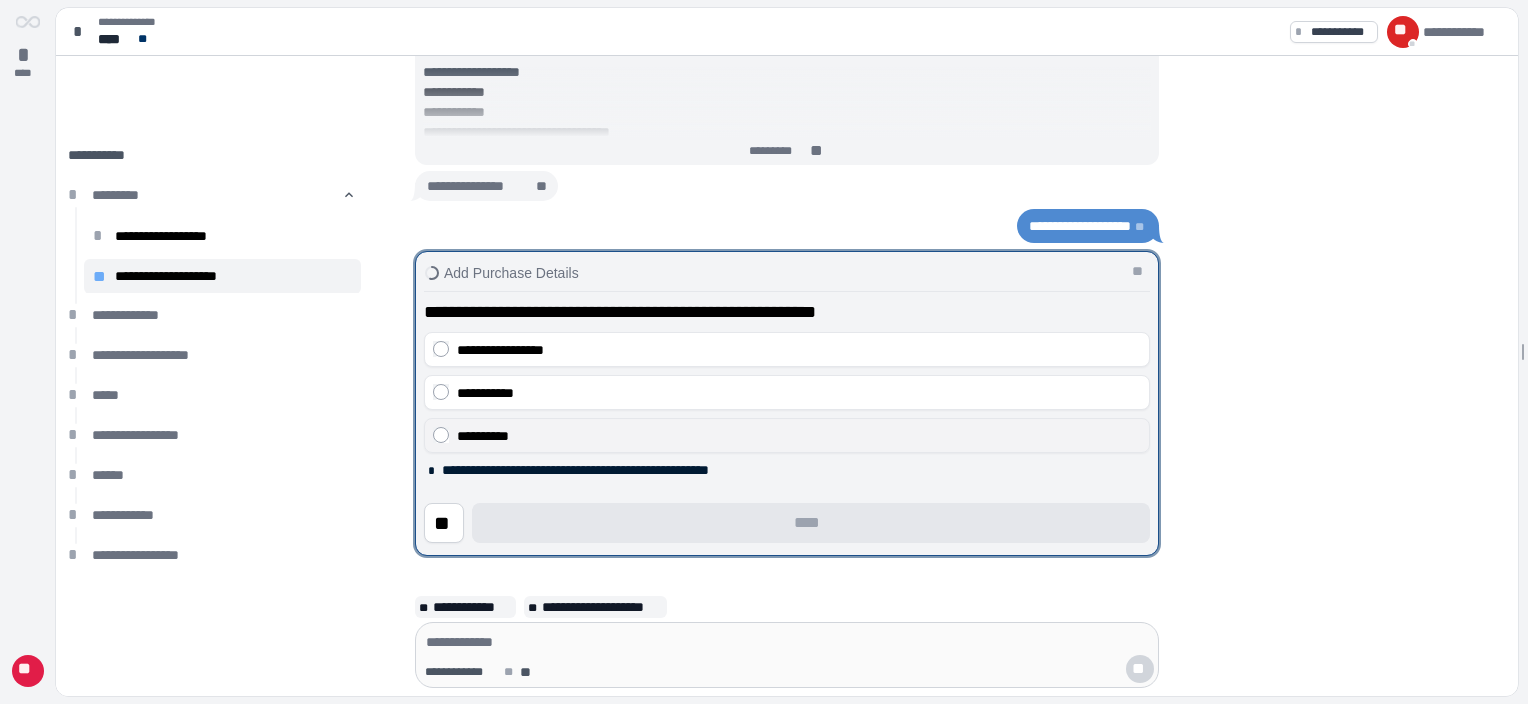 click on "**********" at bounding box center [483, 436] 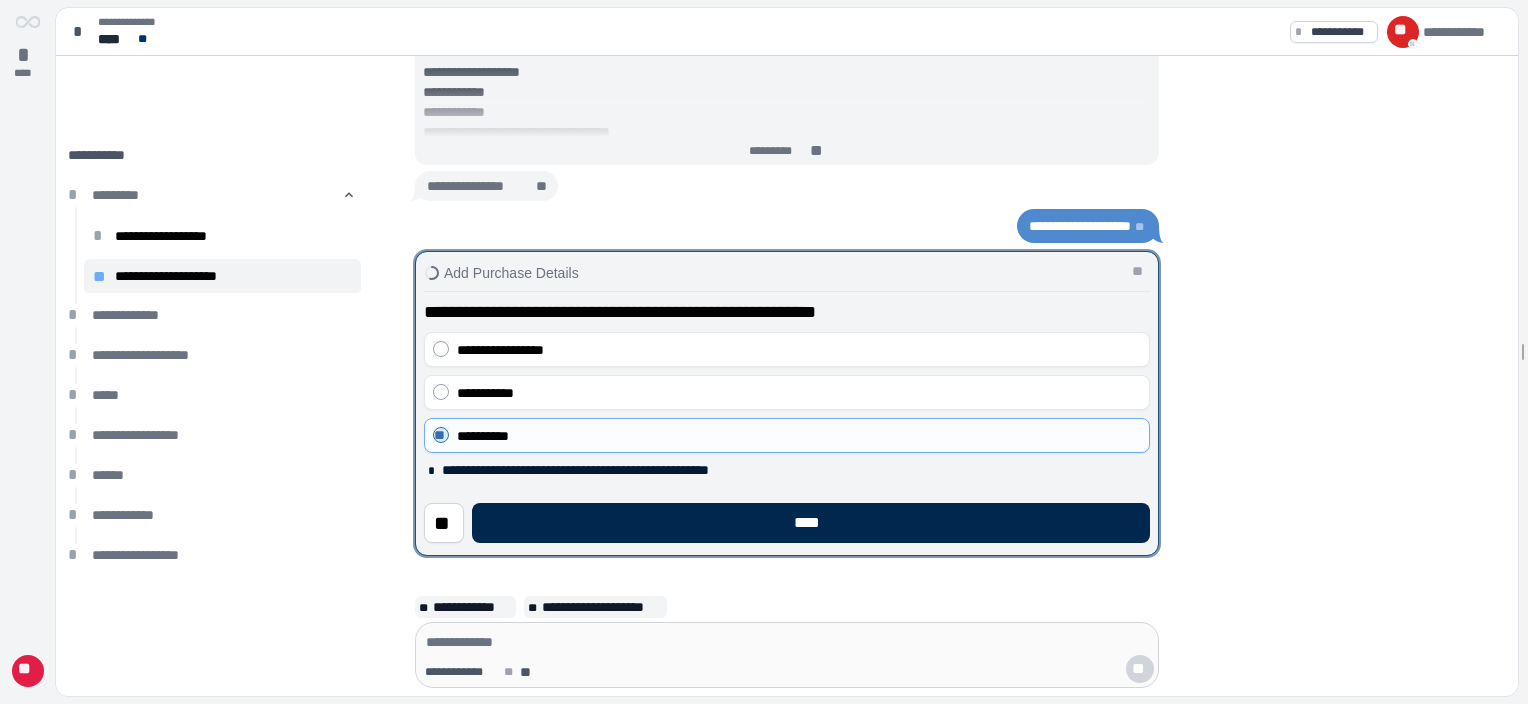 click on "****" at bounding box center [811, 523] 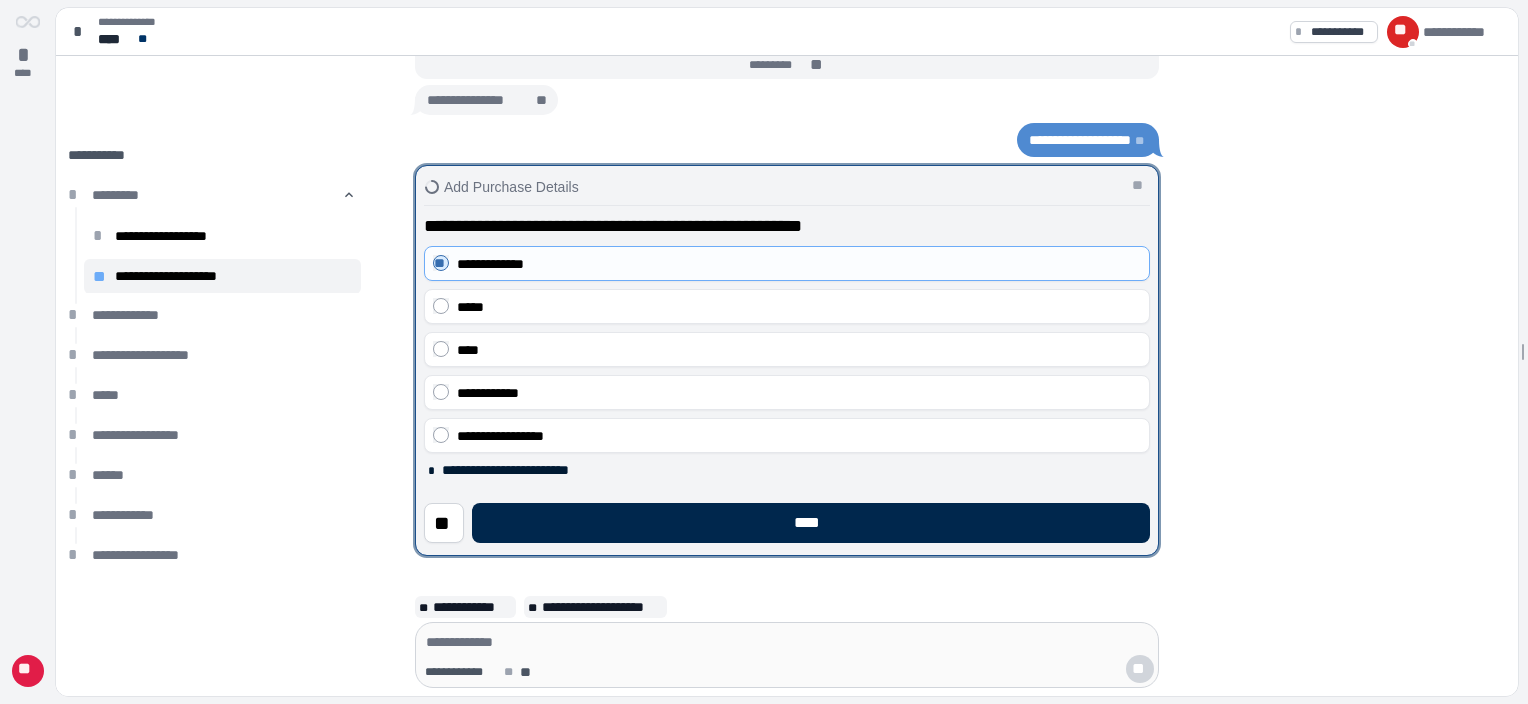 click on "****" at bounding box center [811, 523] 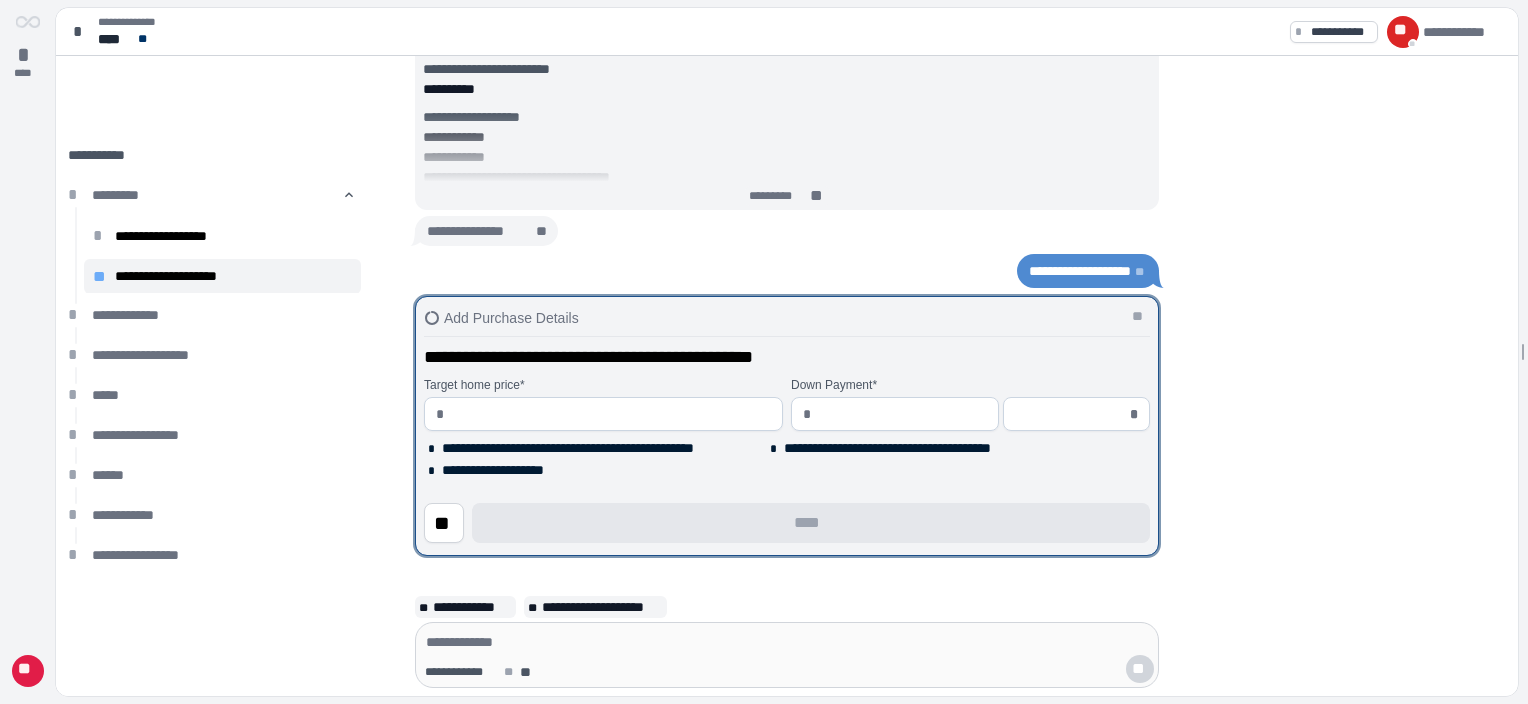 click at bounding box center (611, 414) 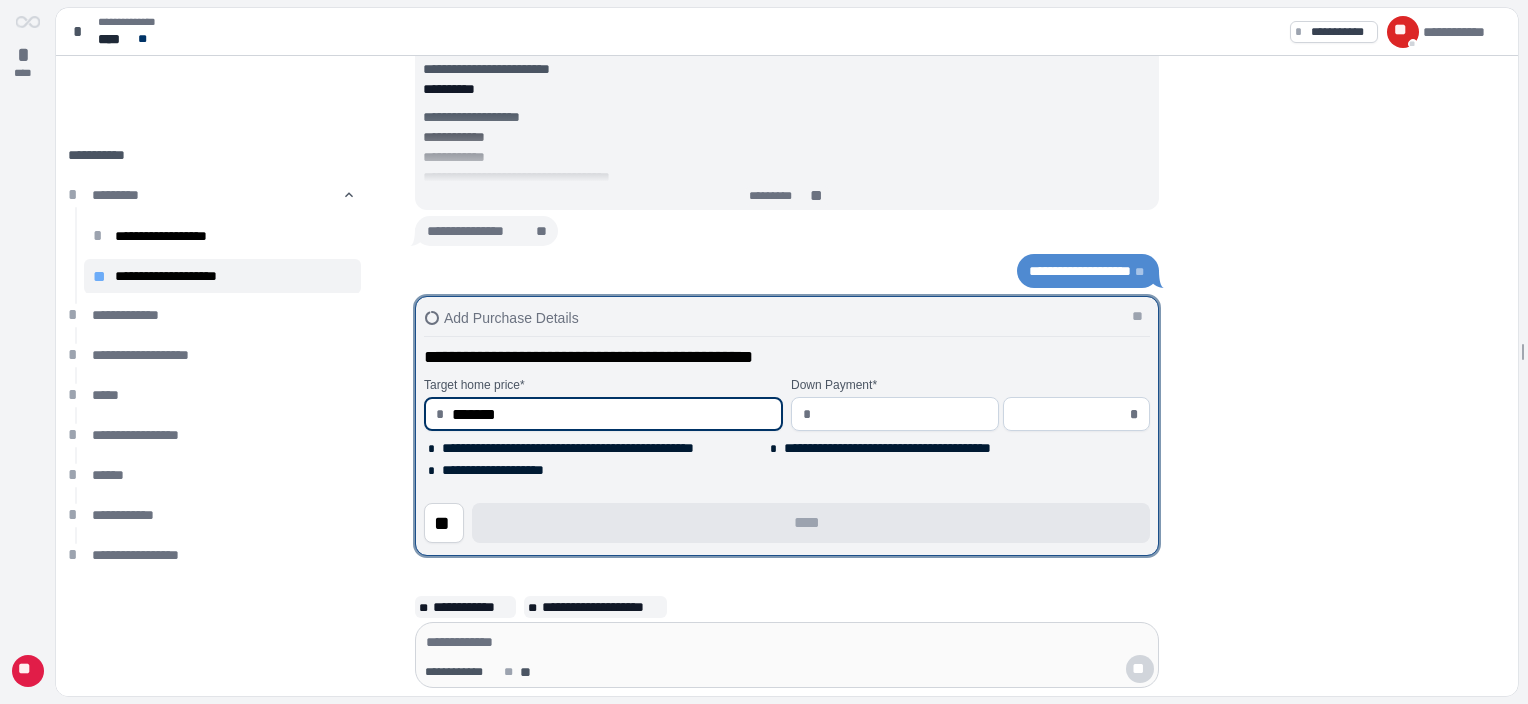 type on "**********" 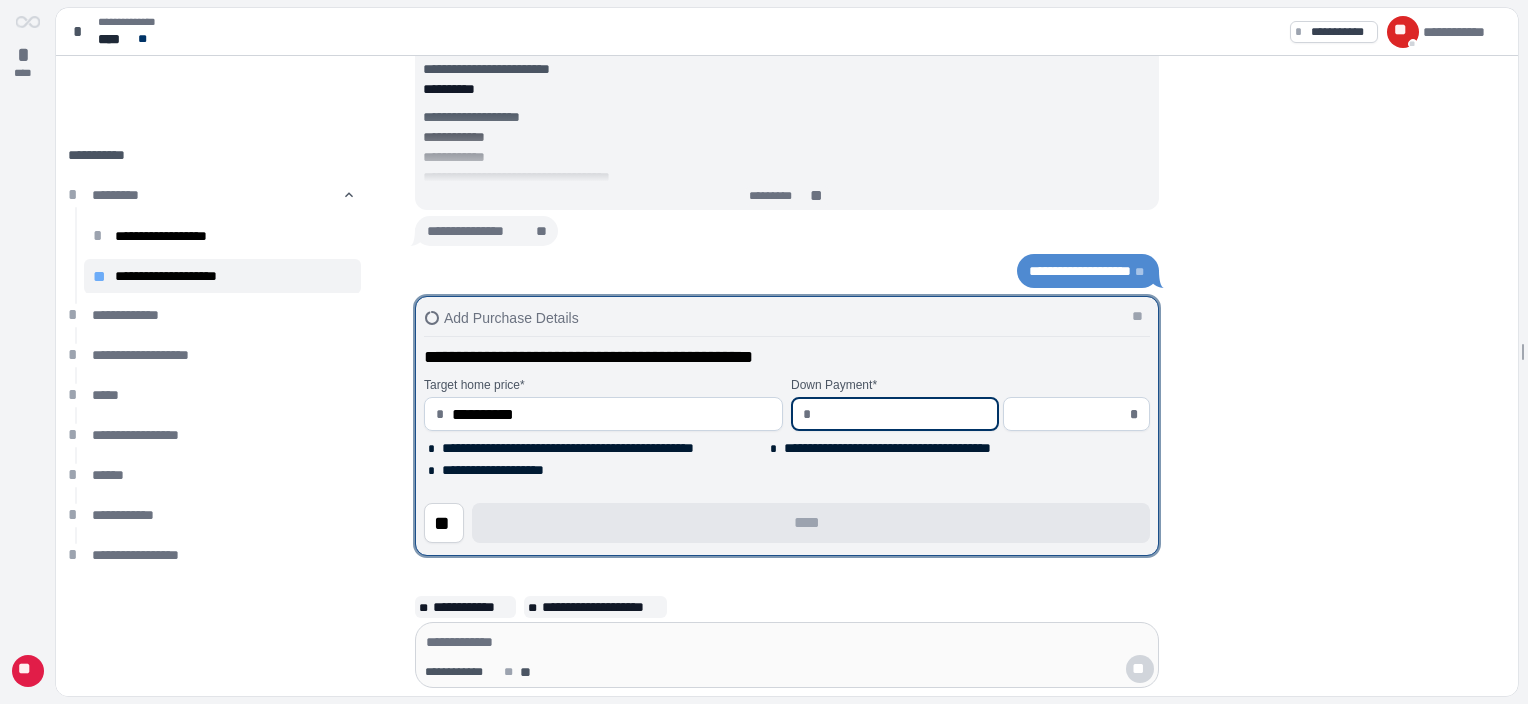 click at bounding box center (903, 414) 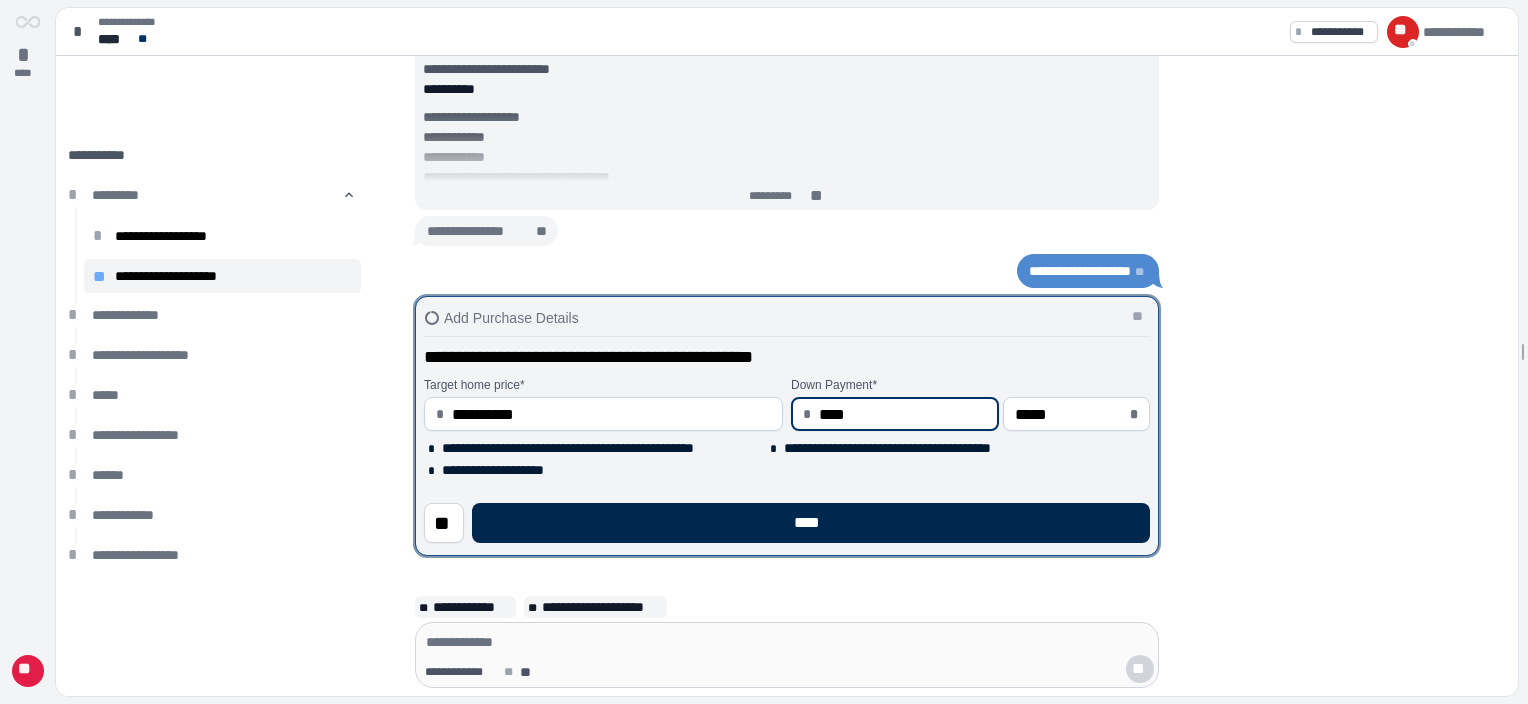 type on "****" 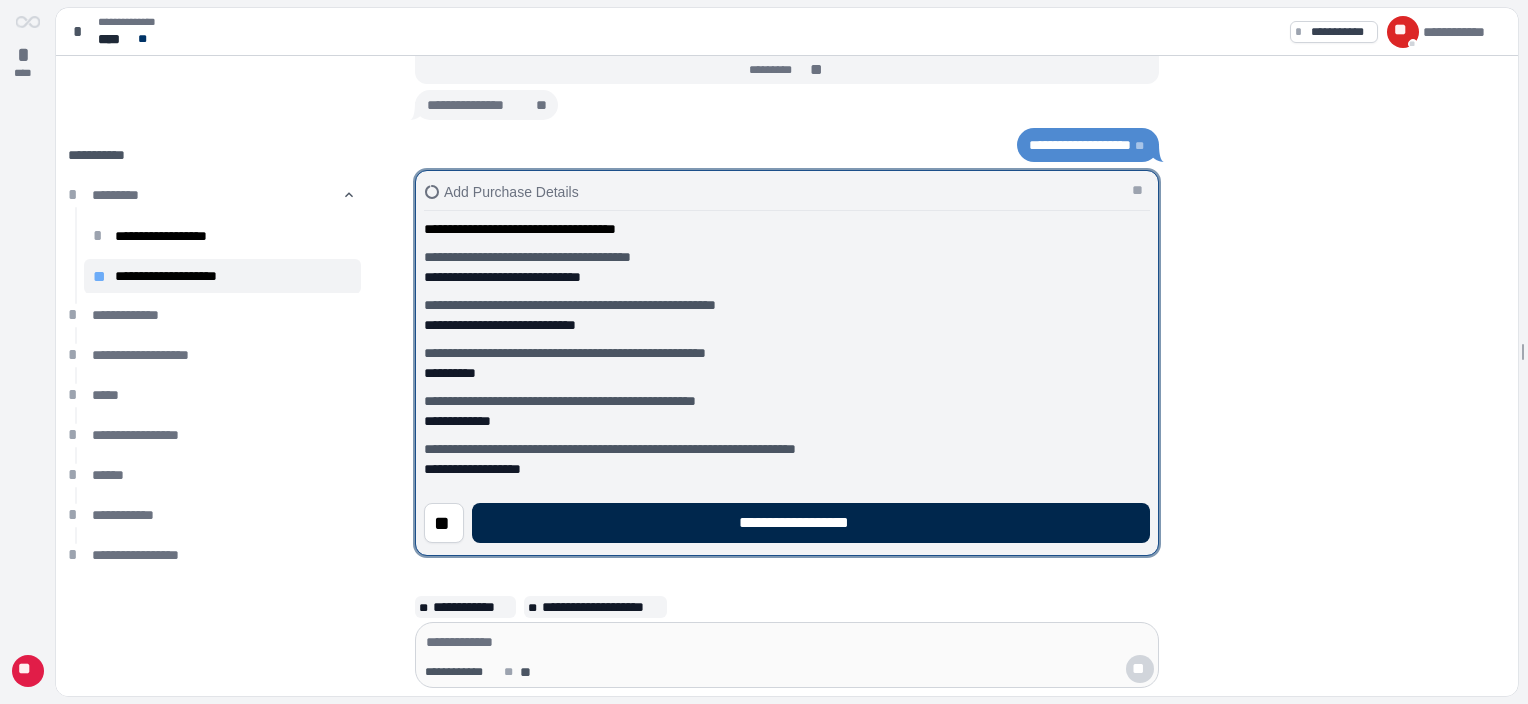 click on "**********" at bounding box center (811, 523) 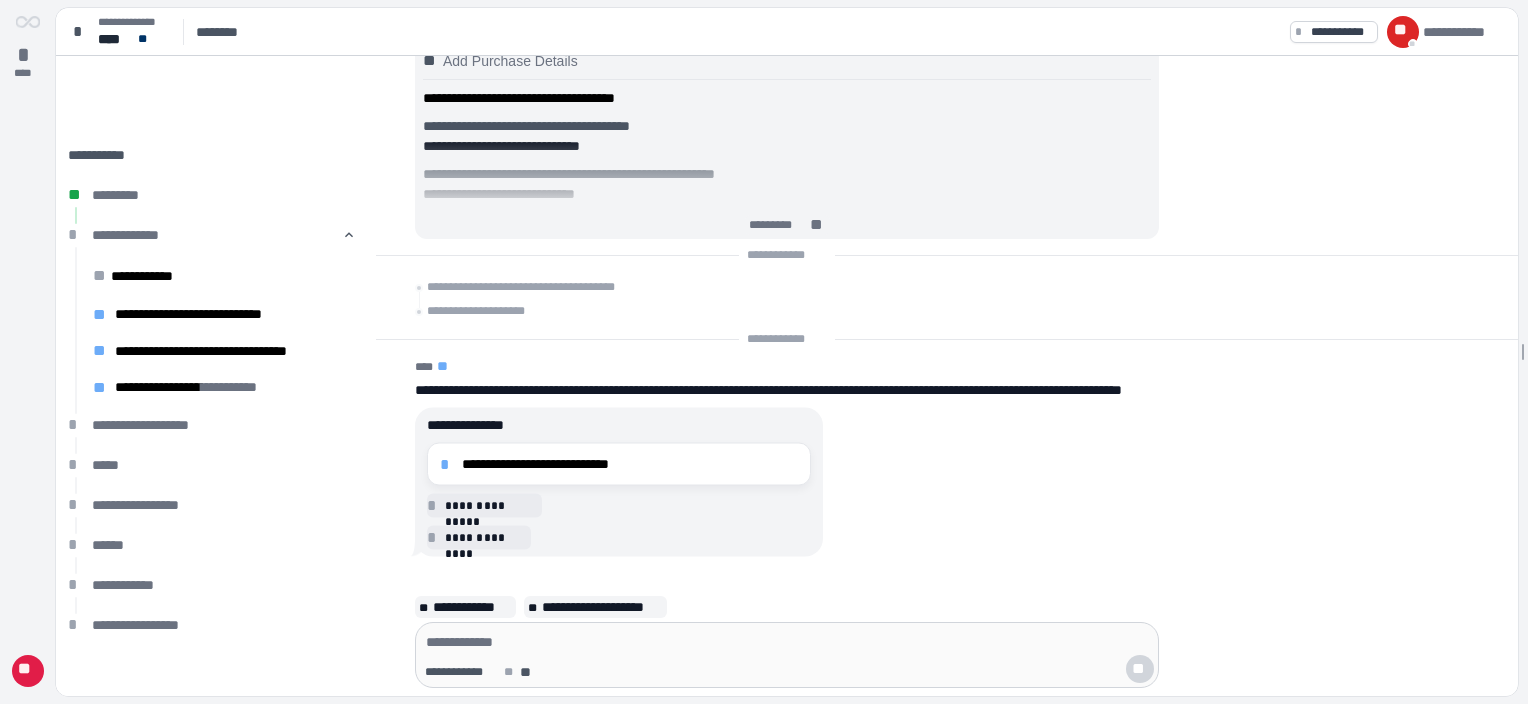 click on "**********" at bounding box center [630, 464] 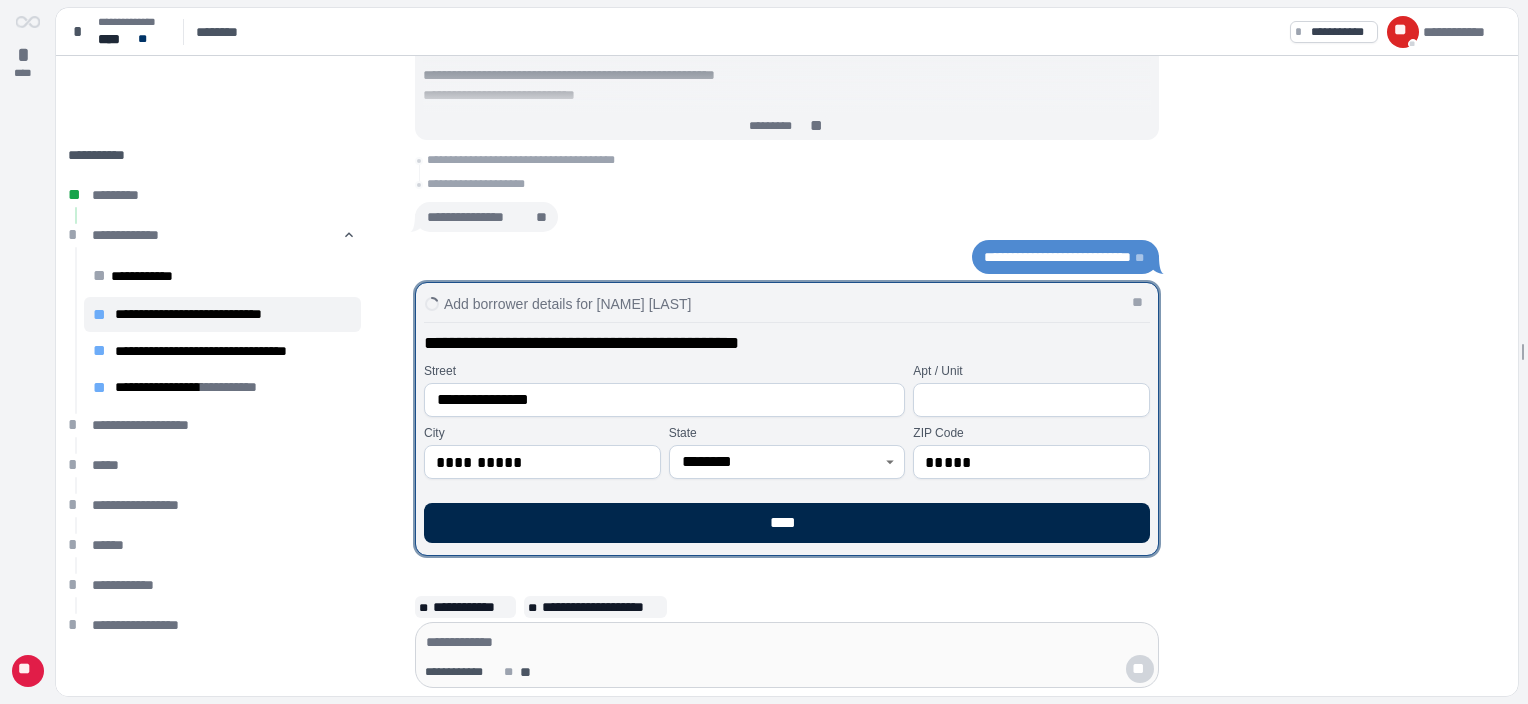 click on "****" at bounding box center (787, 523) 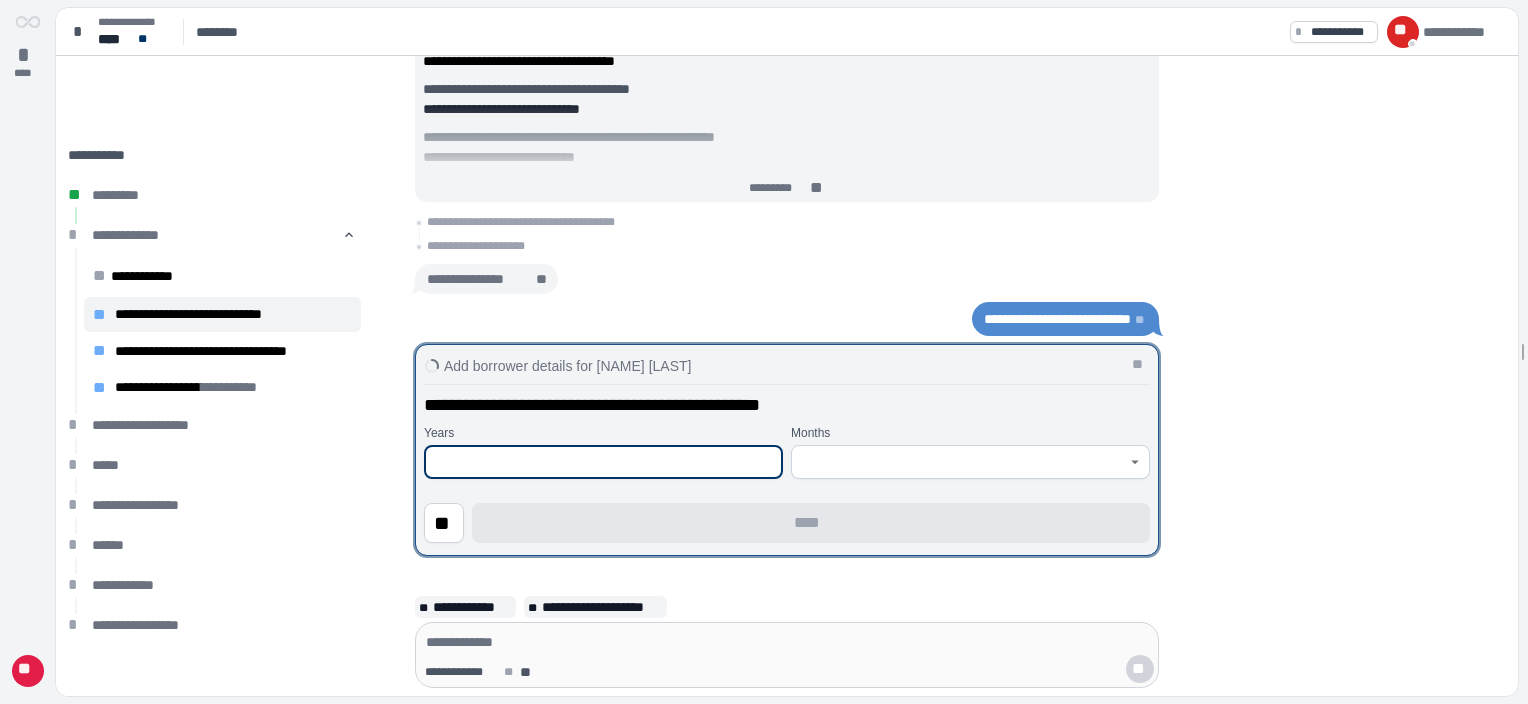 click at bounding box center [603, 462] 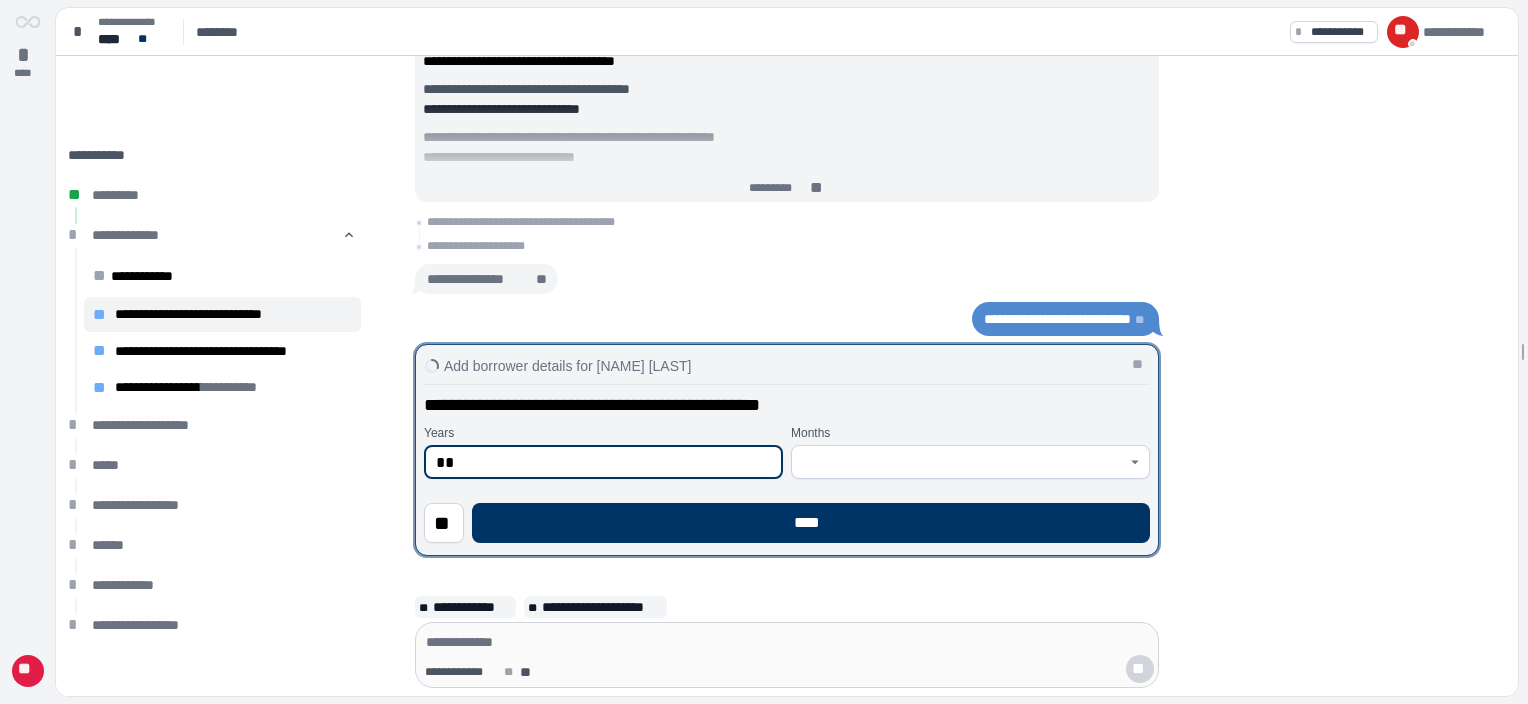 type on "**" 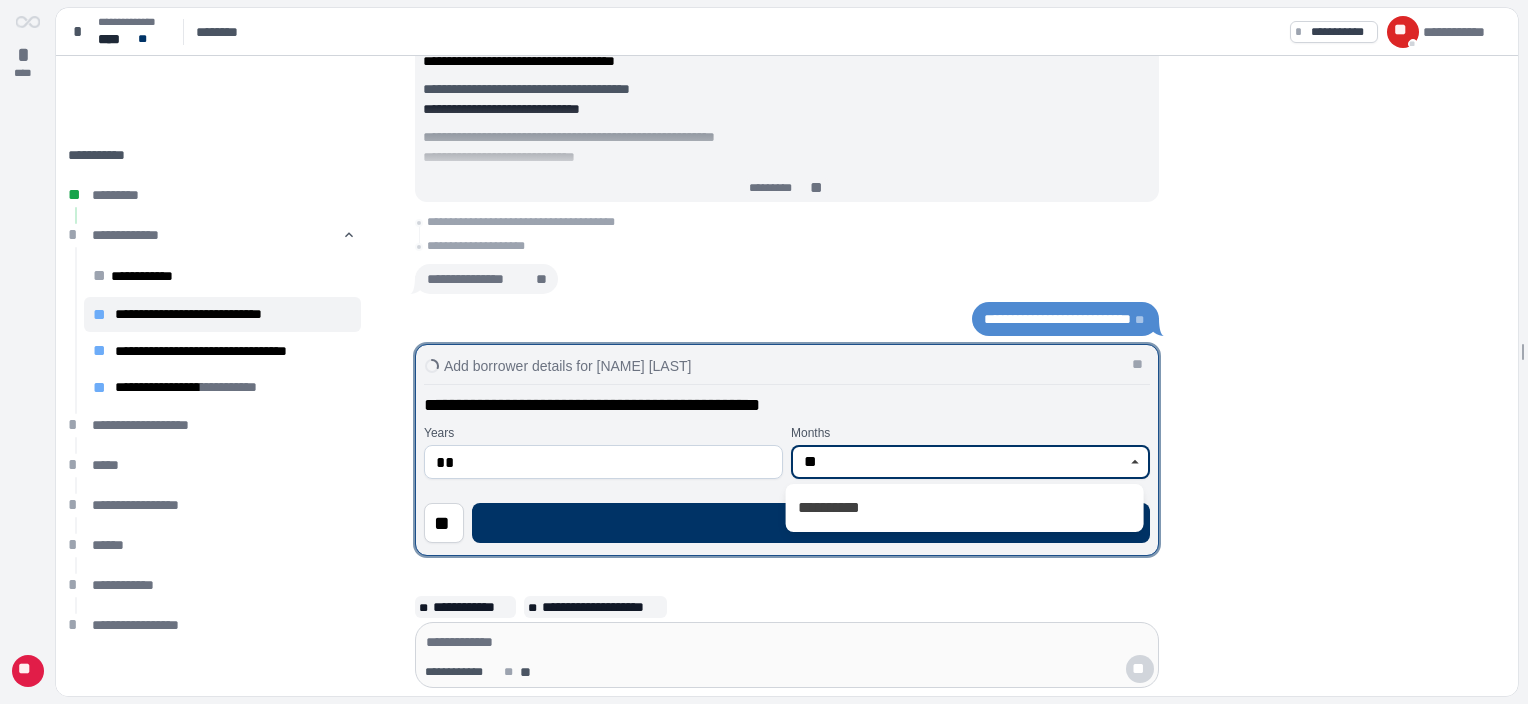 type on "*" 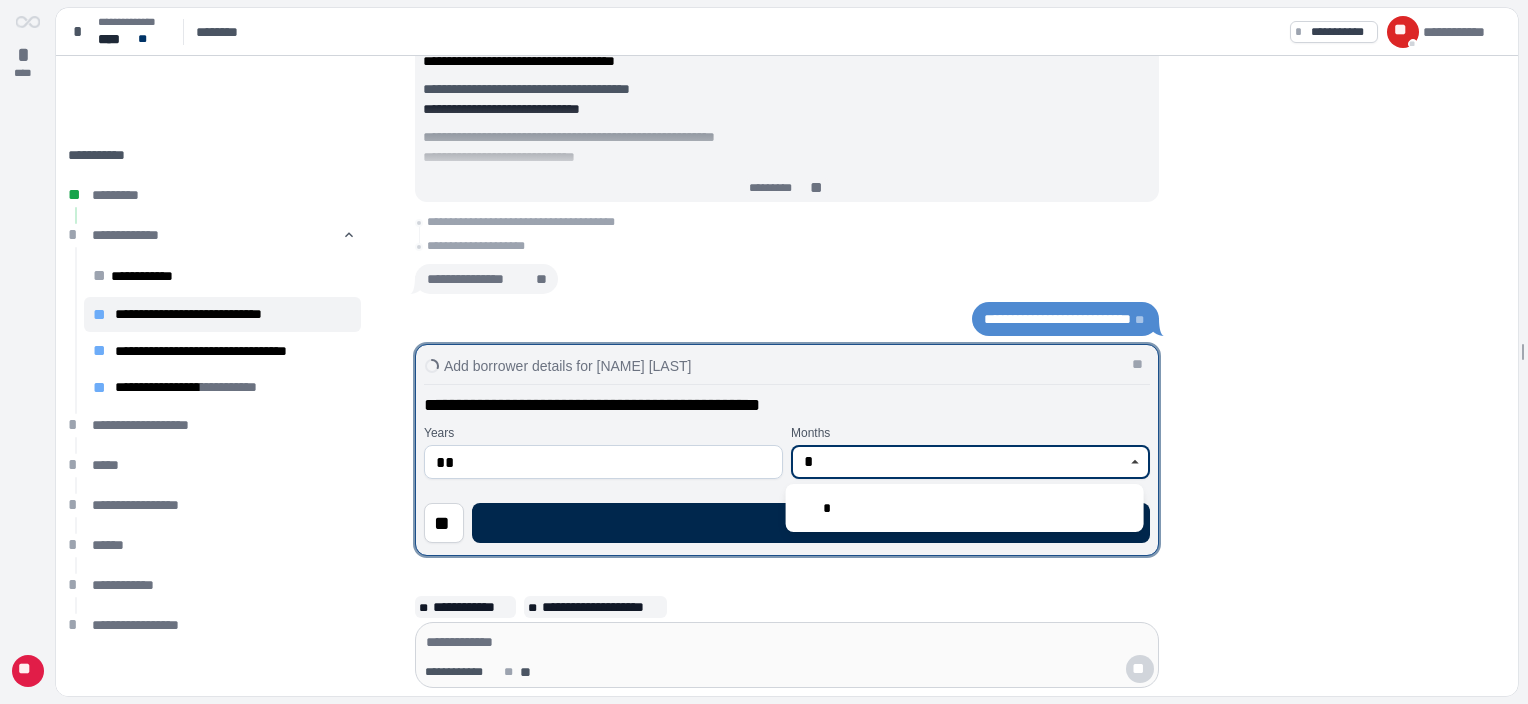 type on "*" 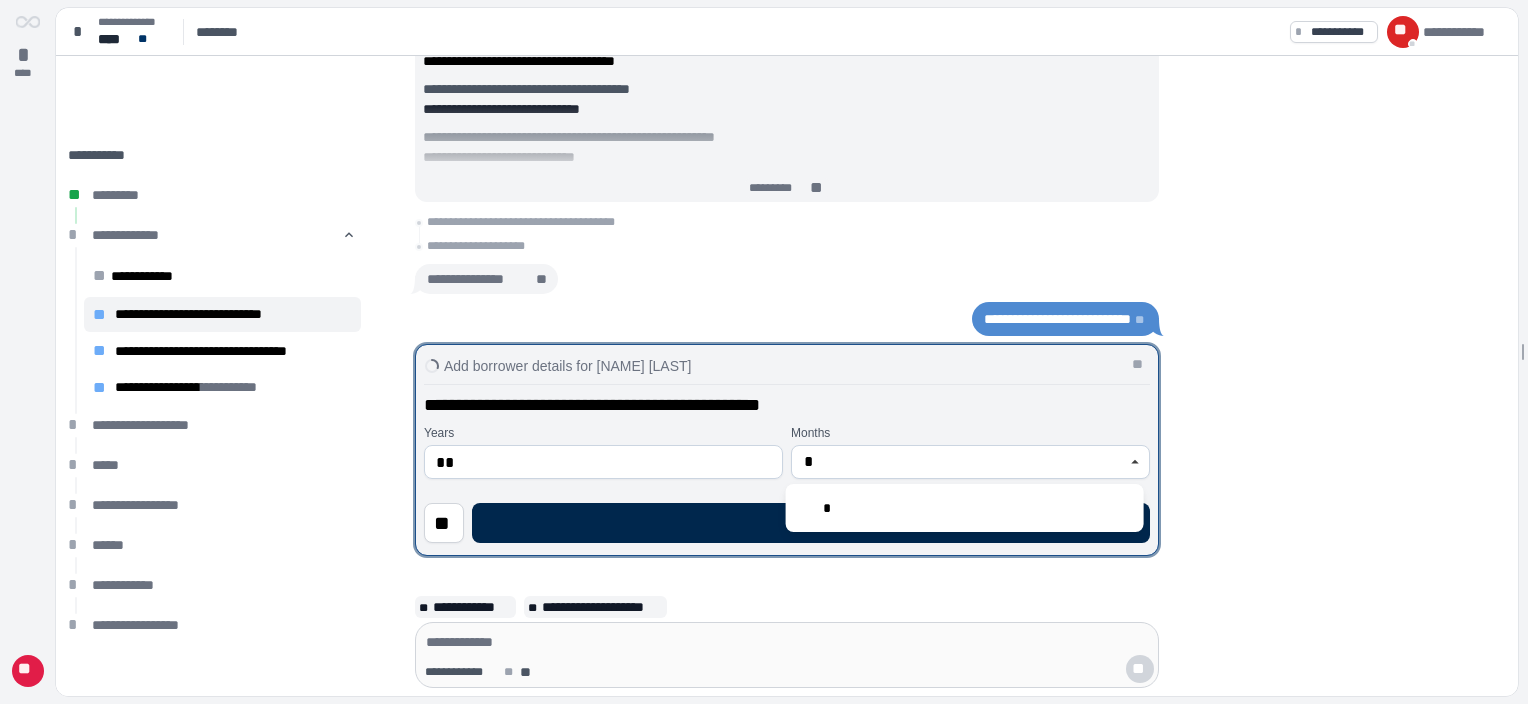 click on "****" at bounding box center (811, 523) 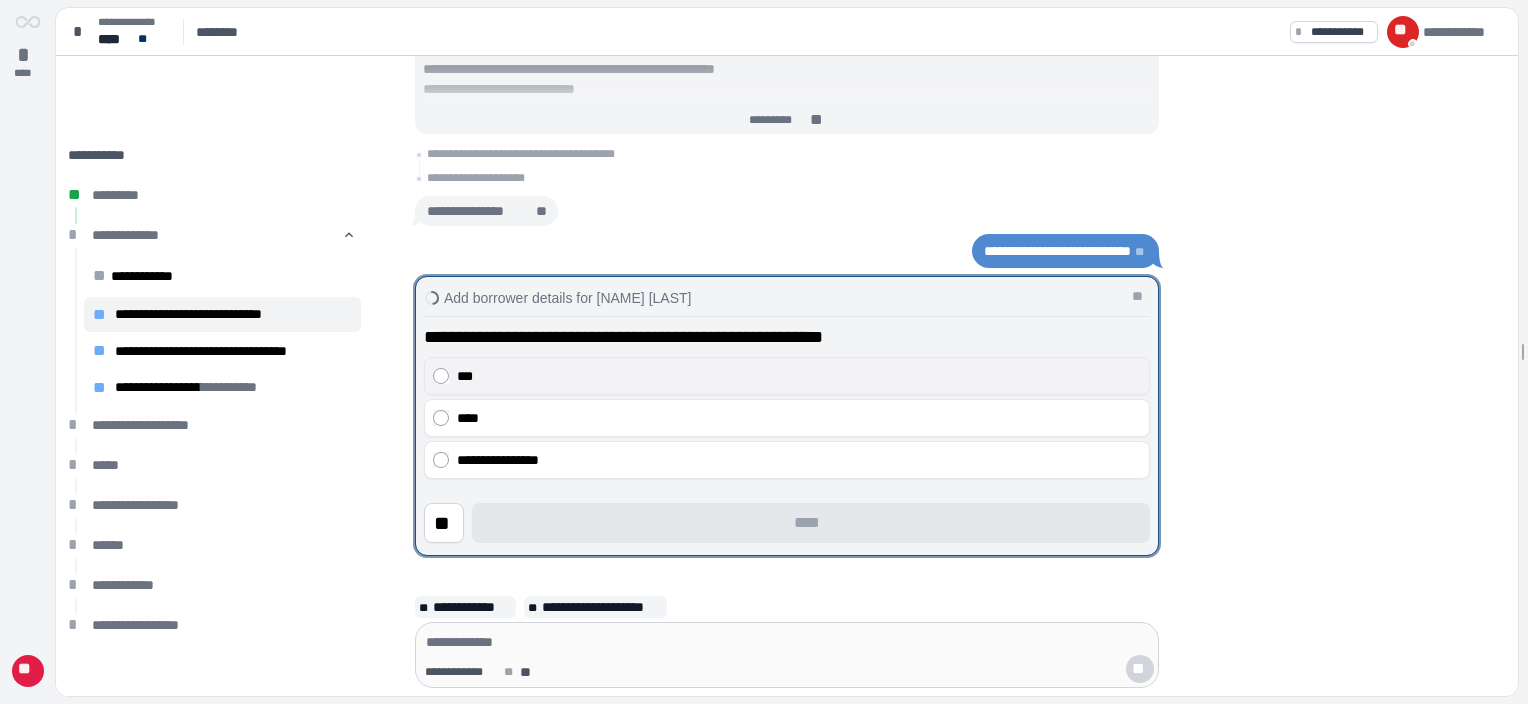 click on "***" at bounding box center (799, 376) 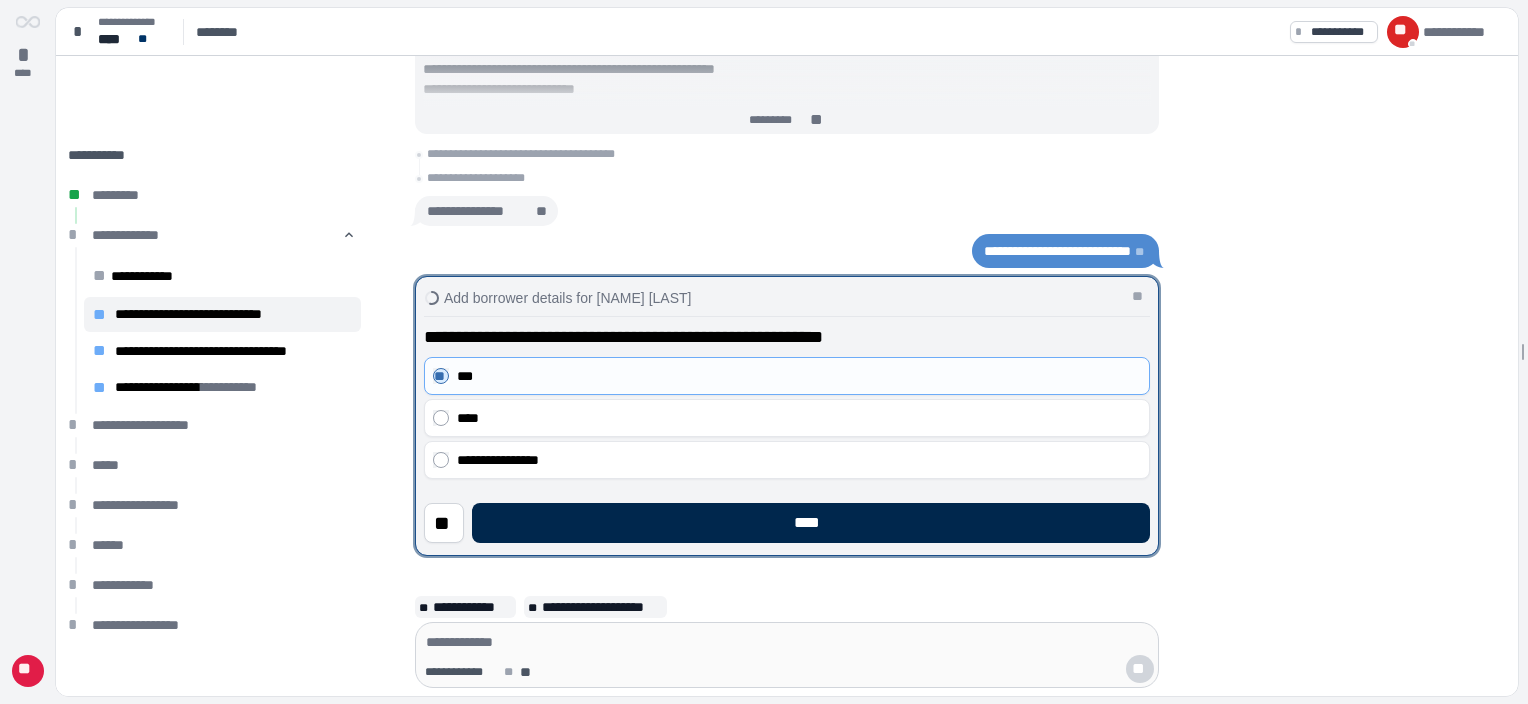 click on "****" at bounding box center (811, 523) 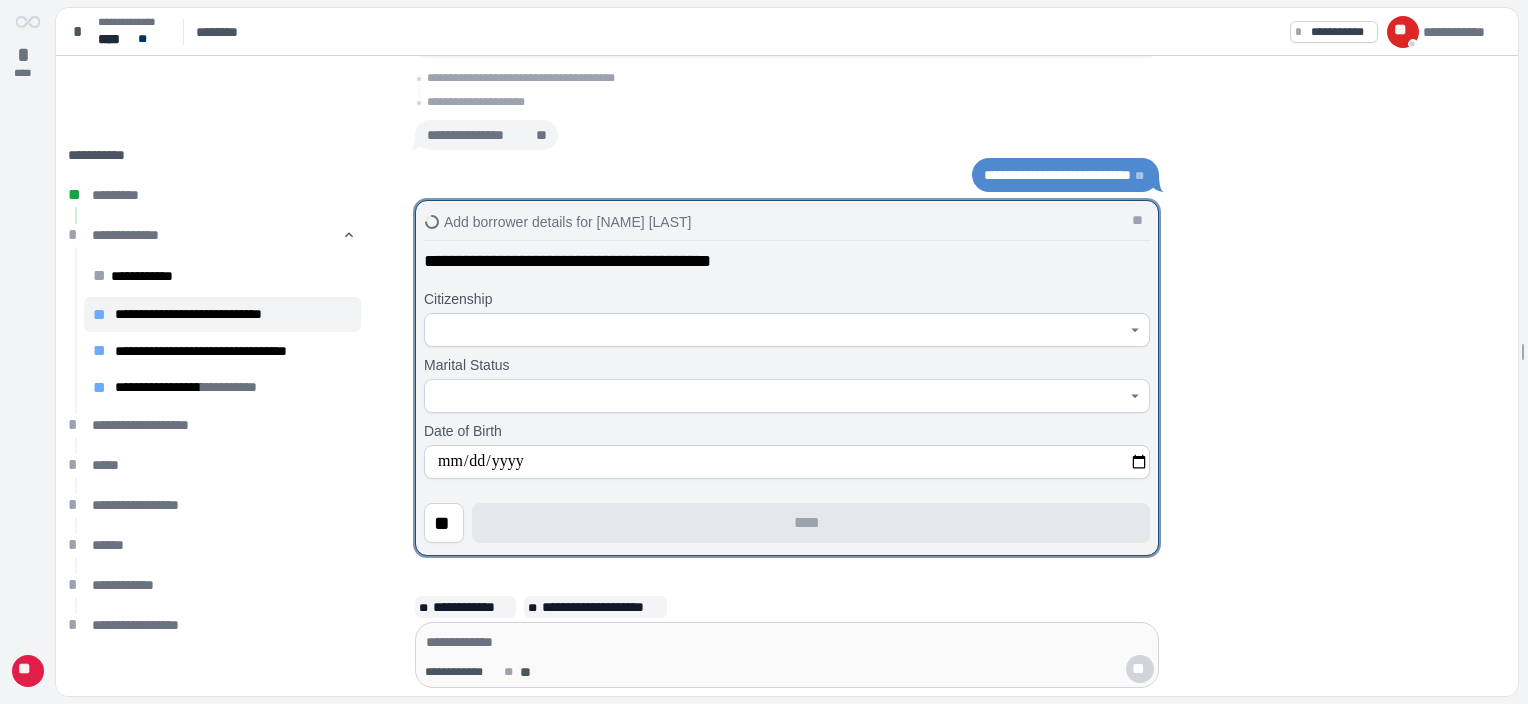 click at bounding box center (776, 330) 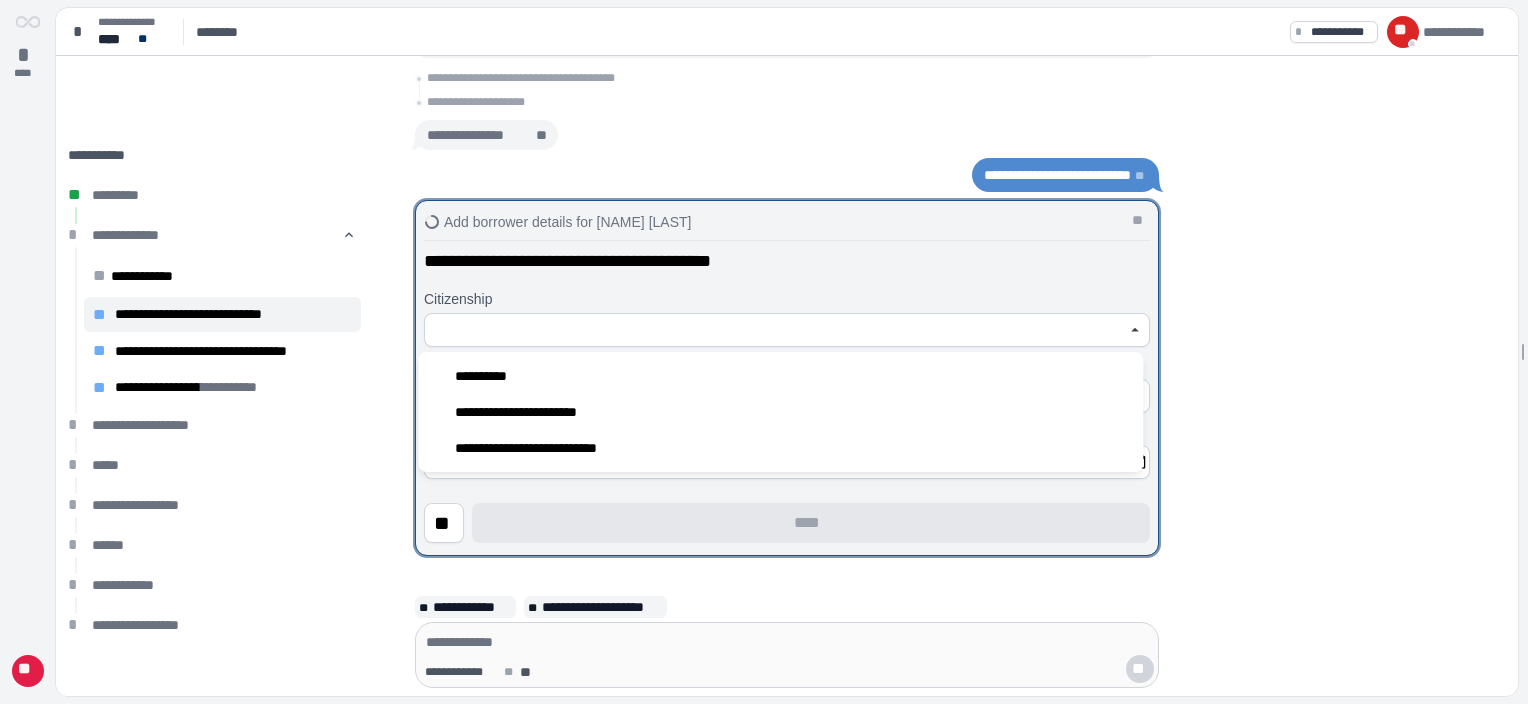 click on "**********" at bounding box center (780, 376) 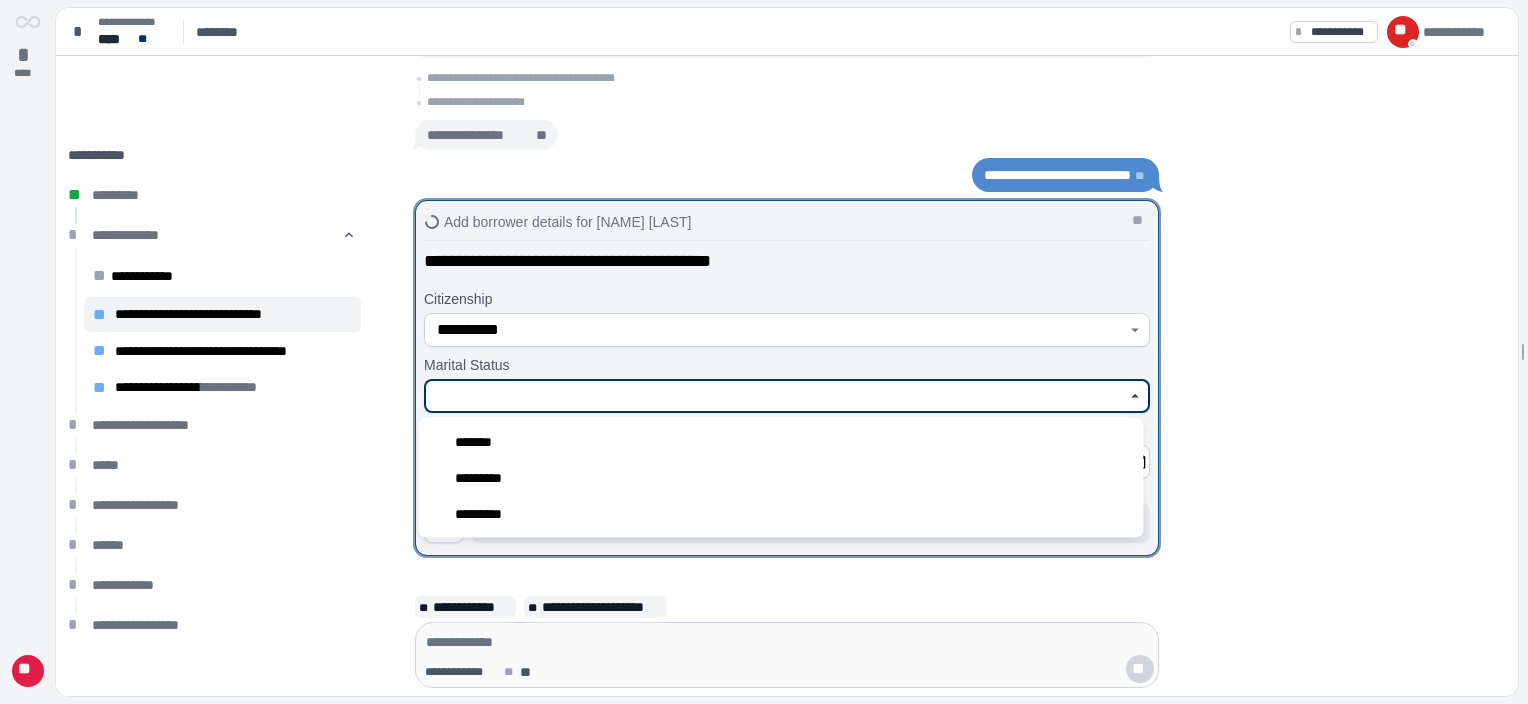 click at bounding box center [776, 396] 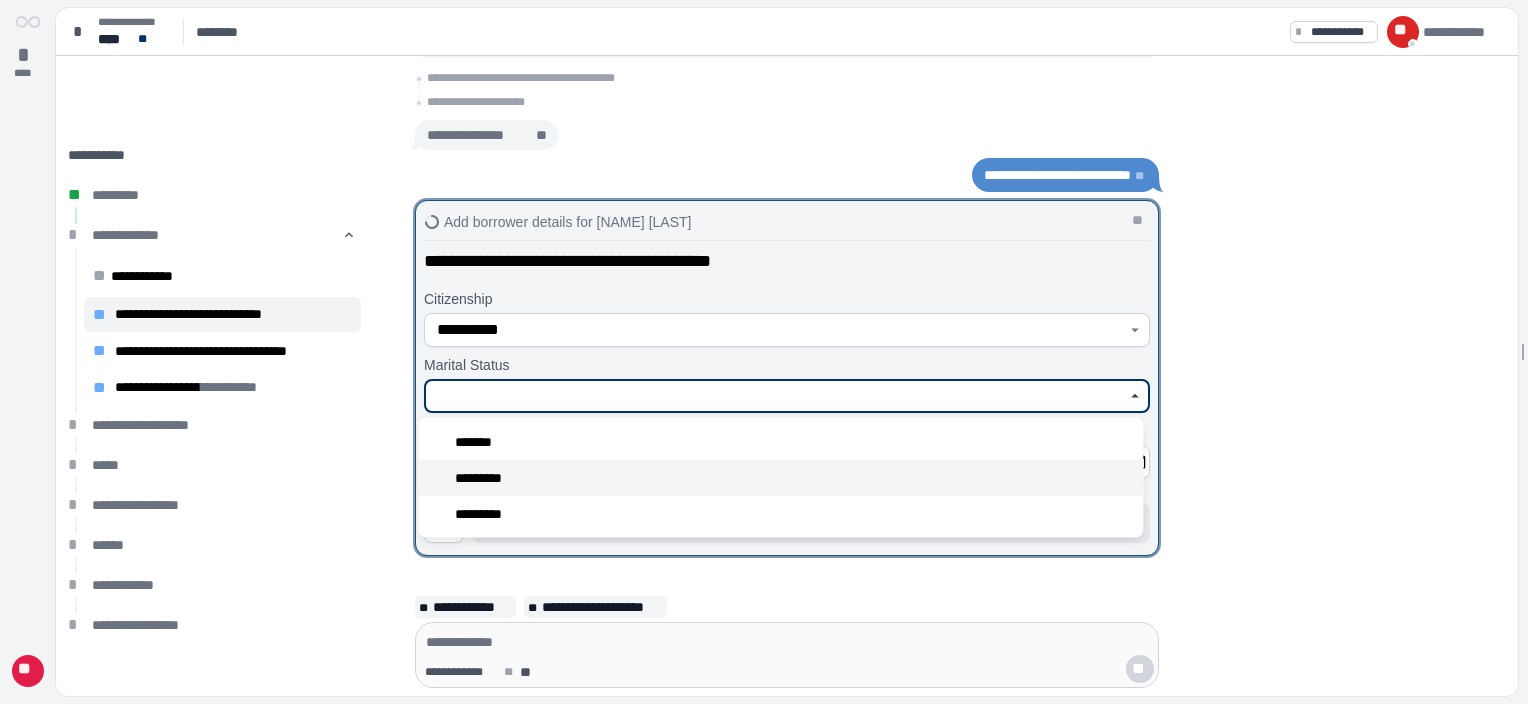 click on "*********" at bounding box center [487, 478] 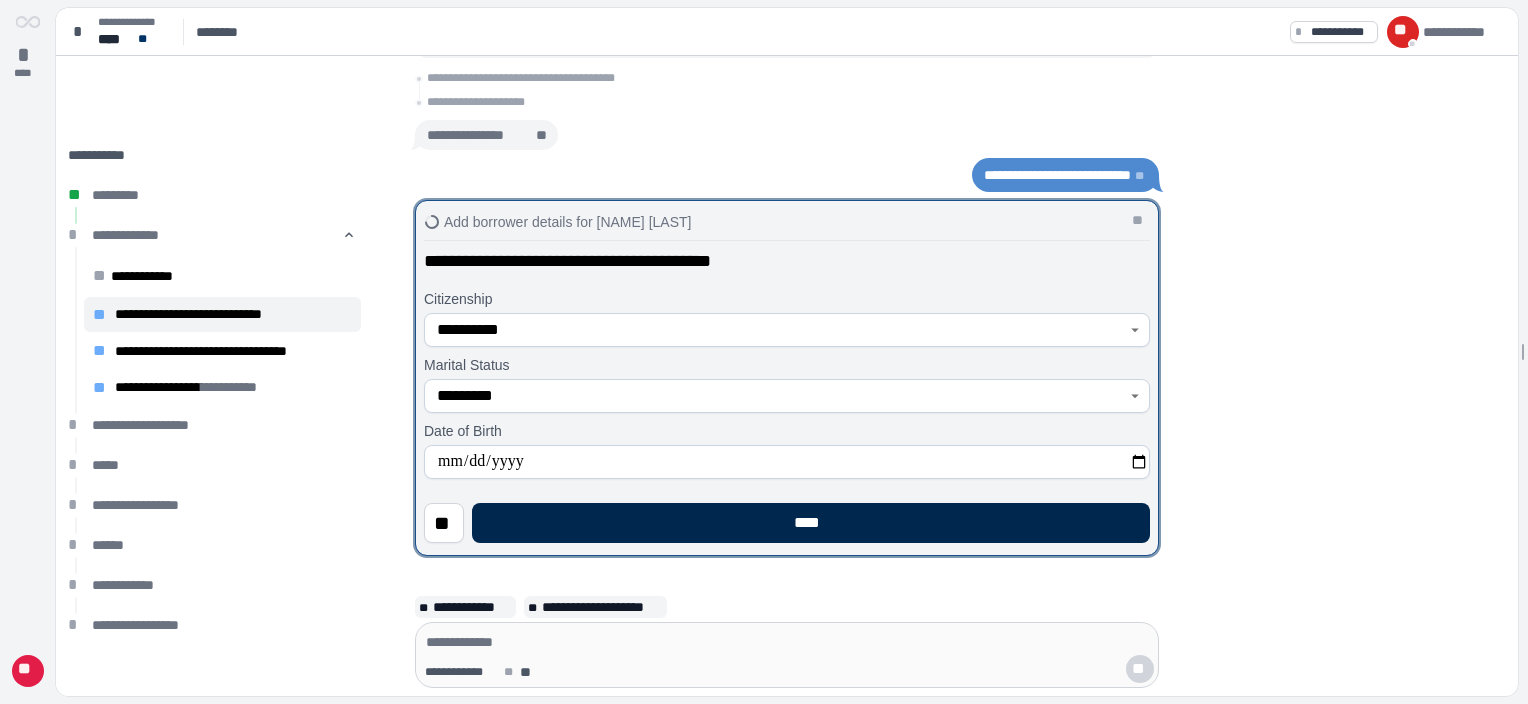 click on "****" at bounding box center [811, 523] 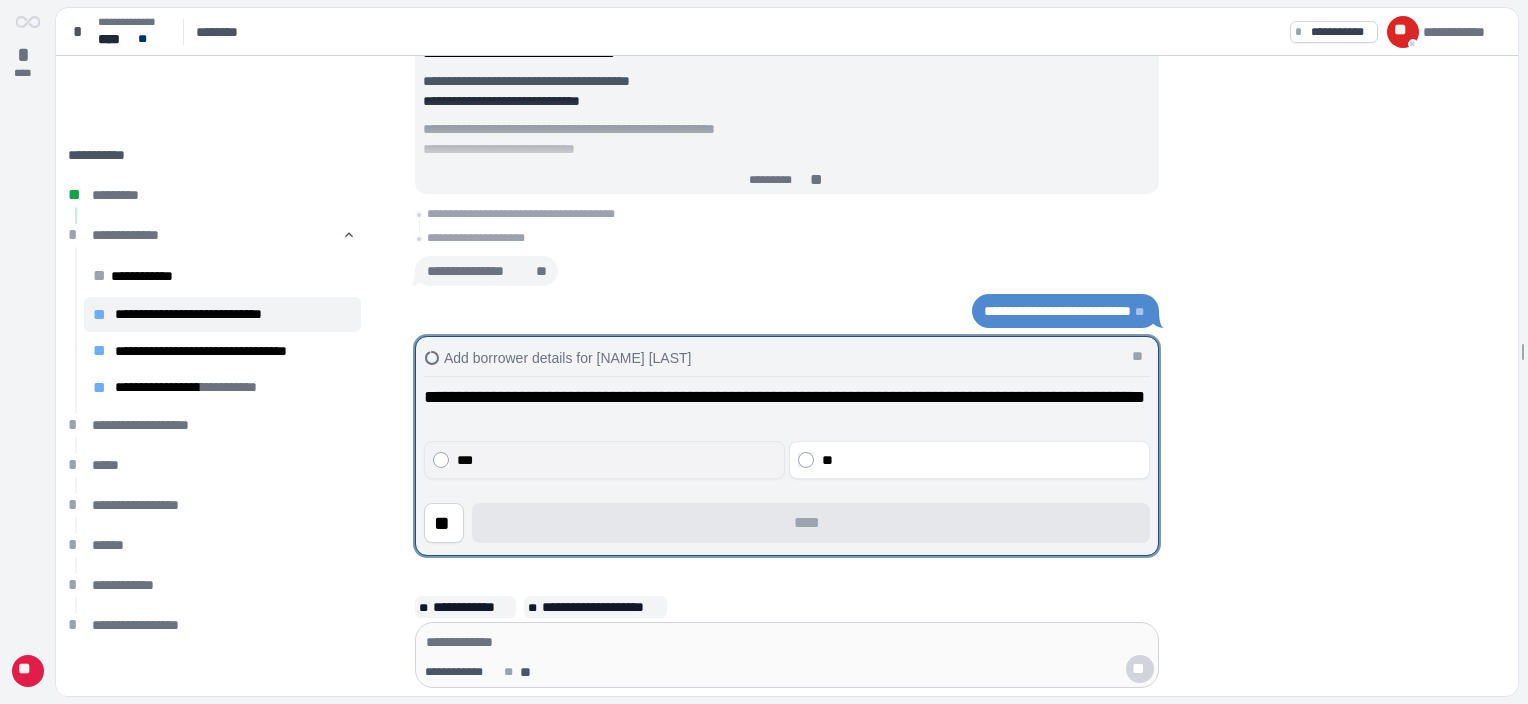 click on "***" at bounding box center [617, 460] 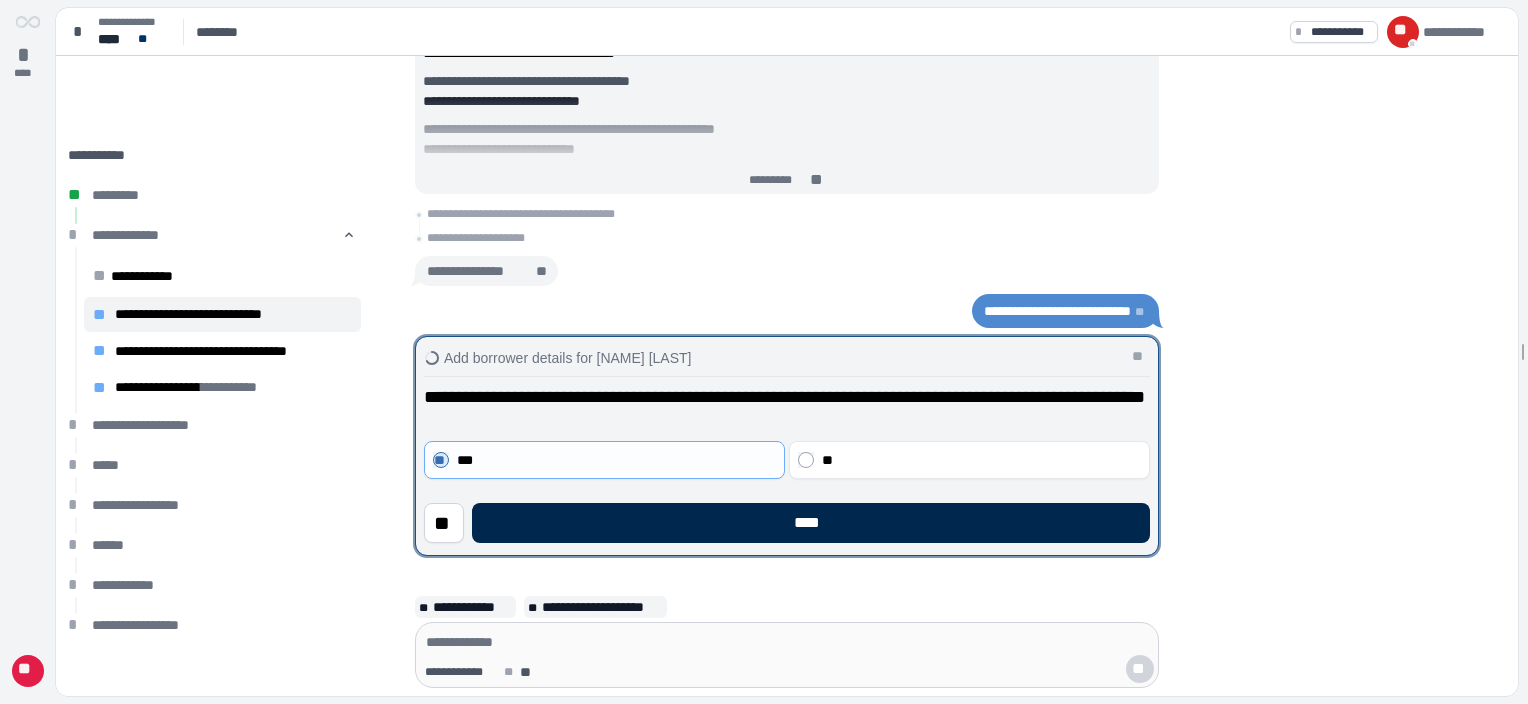 click on "****" at bounding box center (811, 523) 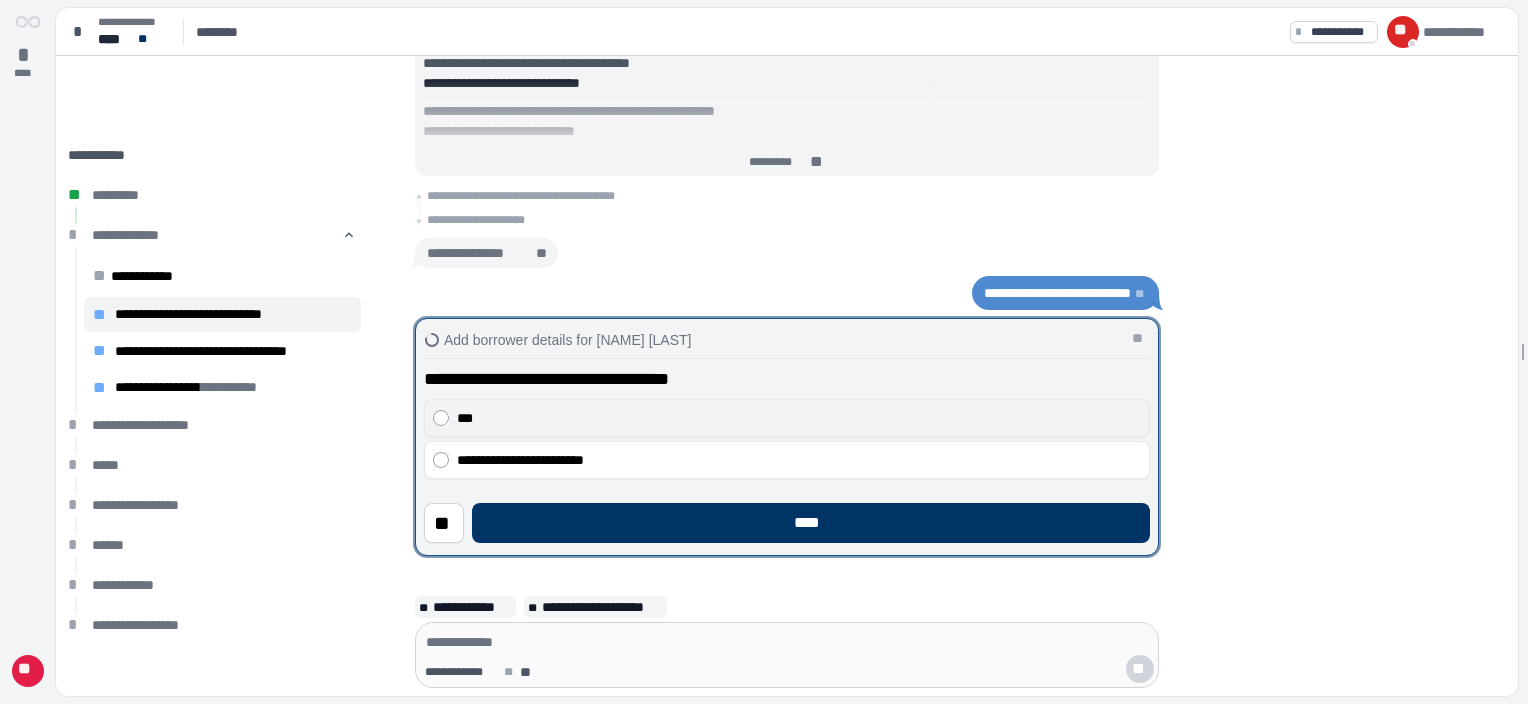 click on "***" at bounding box center (799, 418) 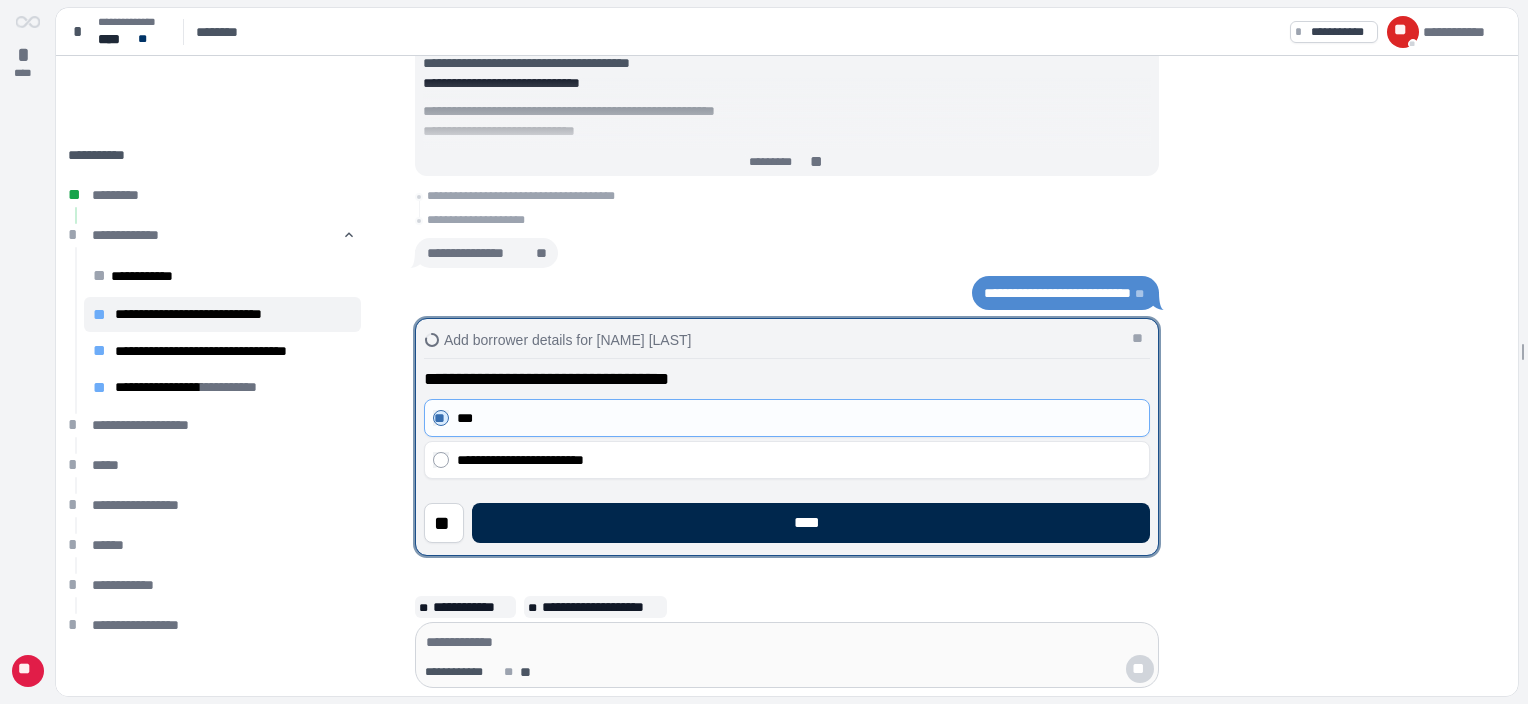 click on "****" at bounding box center (811, 523) 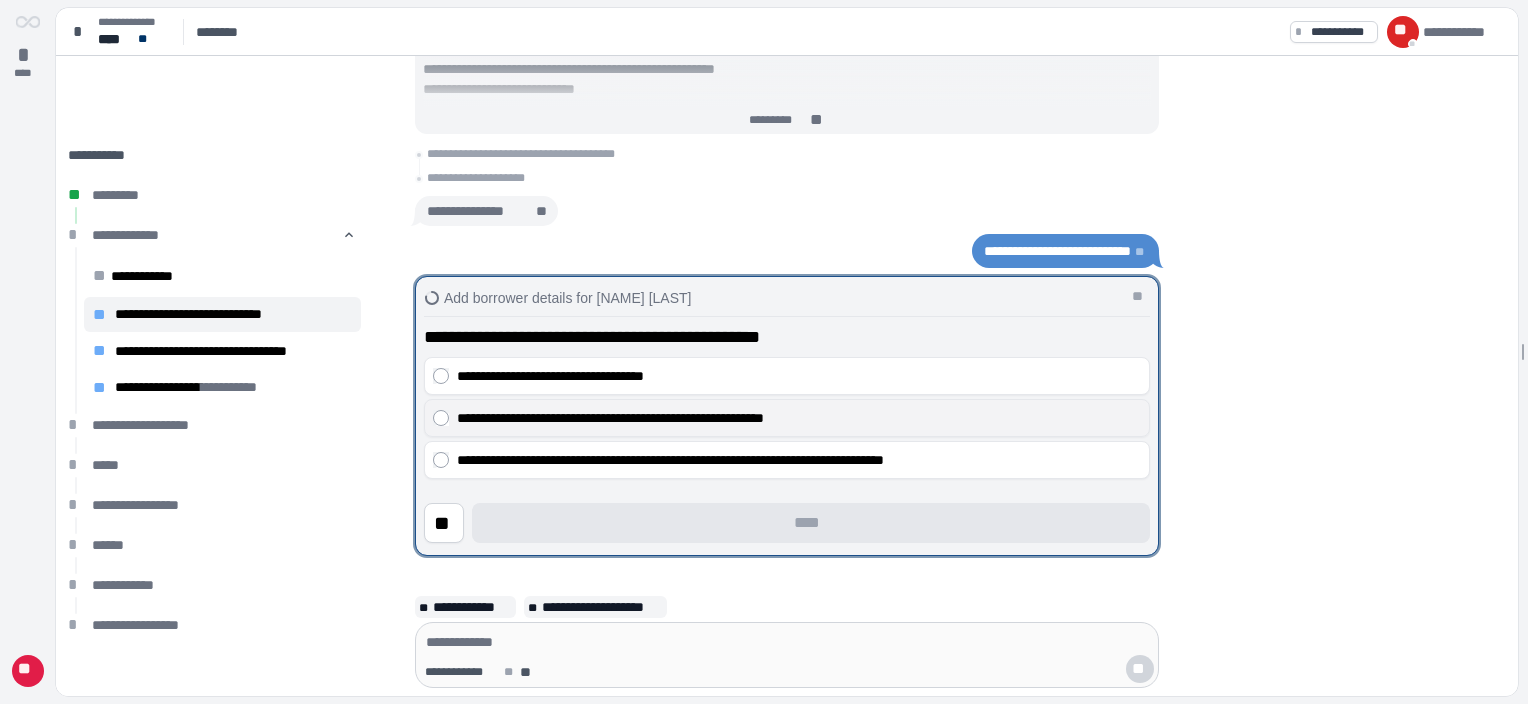 click on "**********" at bounding box center [799, 418] 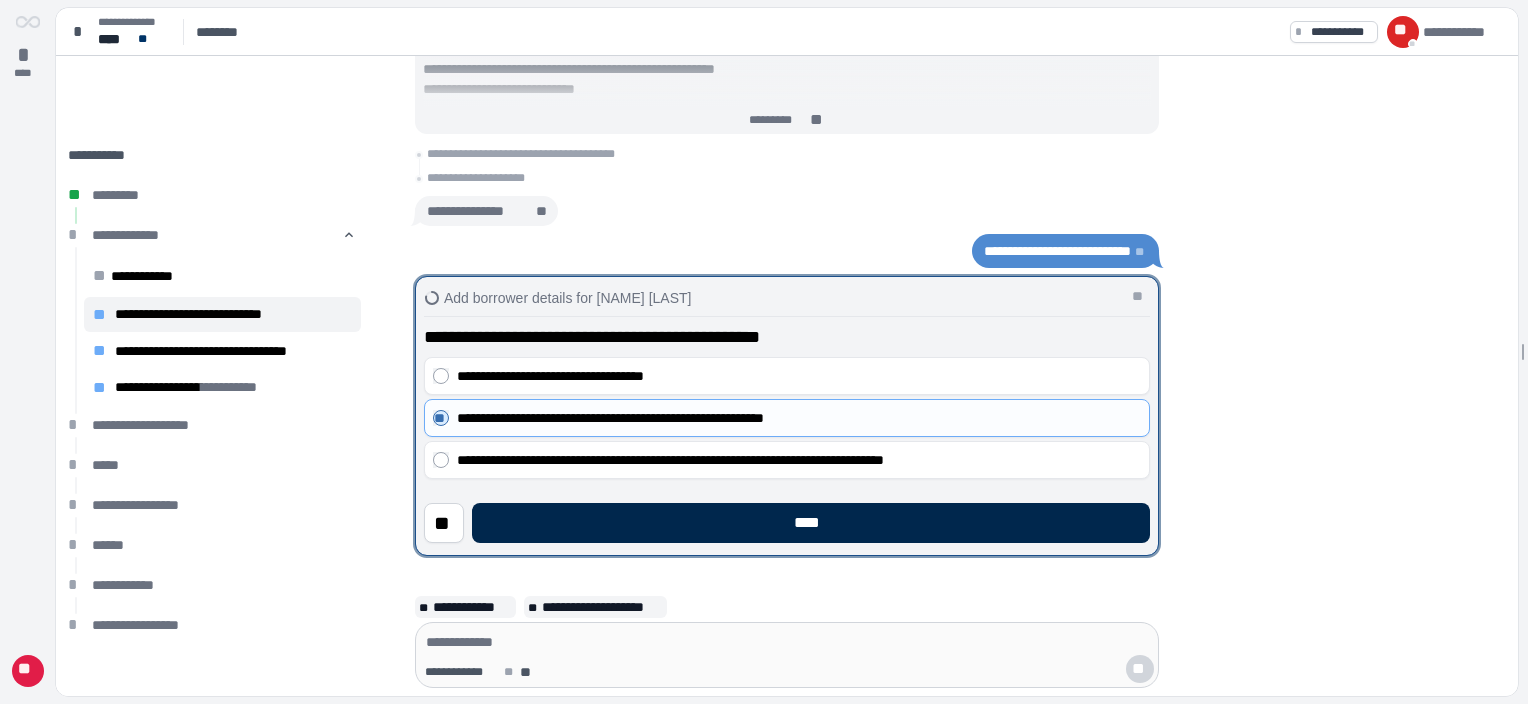 click on "****" at bounding box center [811, 523] 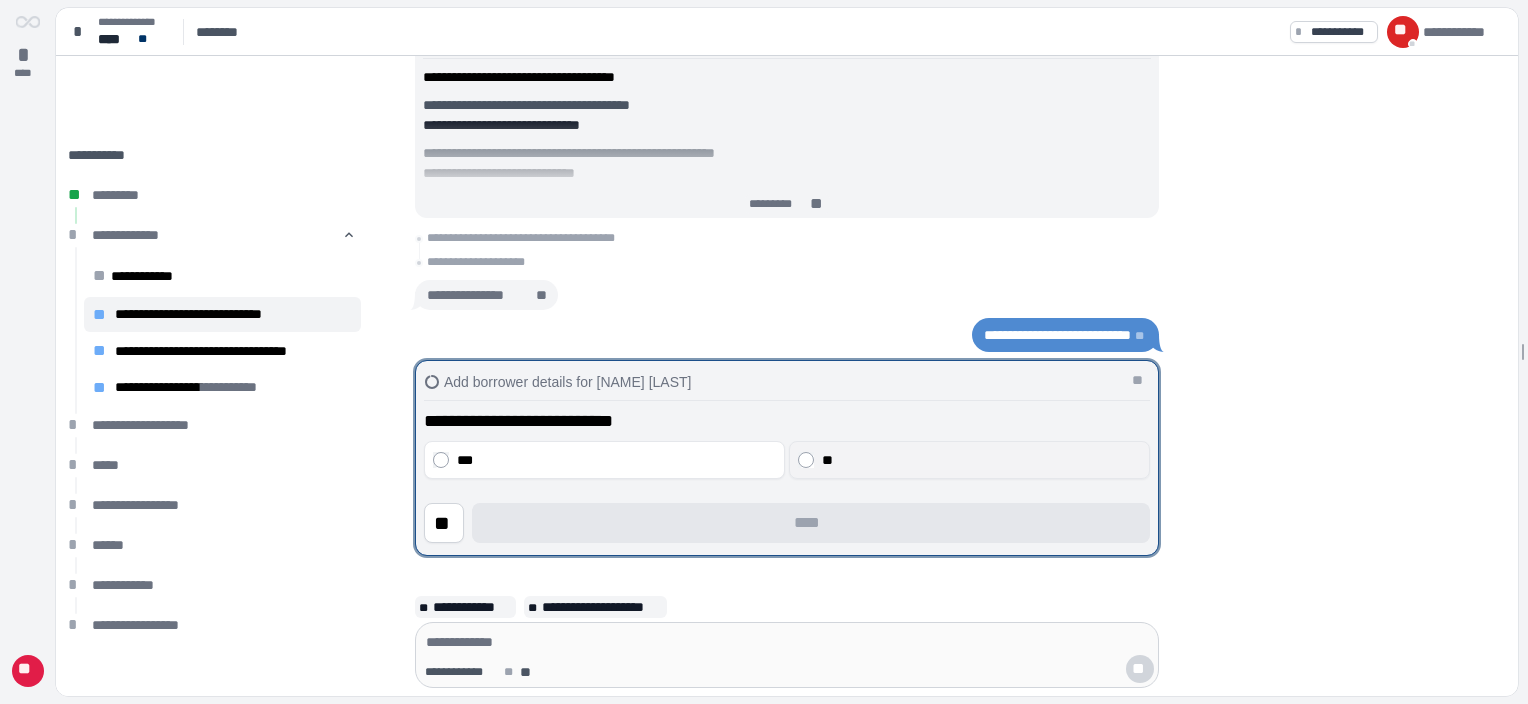 click on "**" at bounding box center [982, 460] 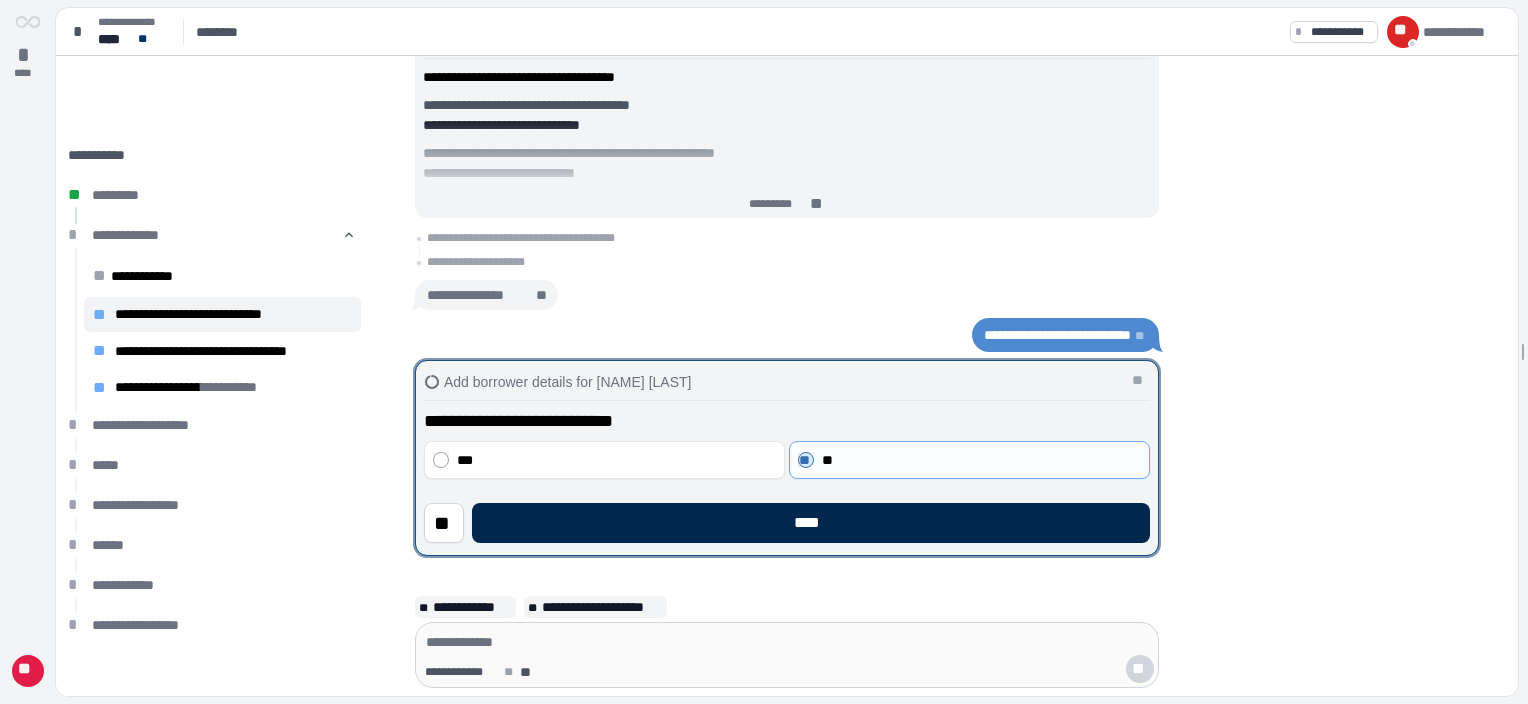 click on "****" at bounding box center [811, 523] 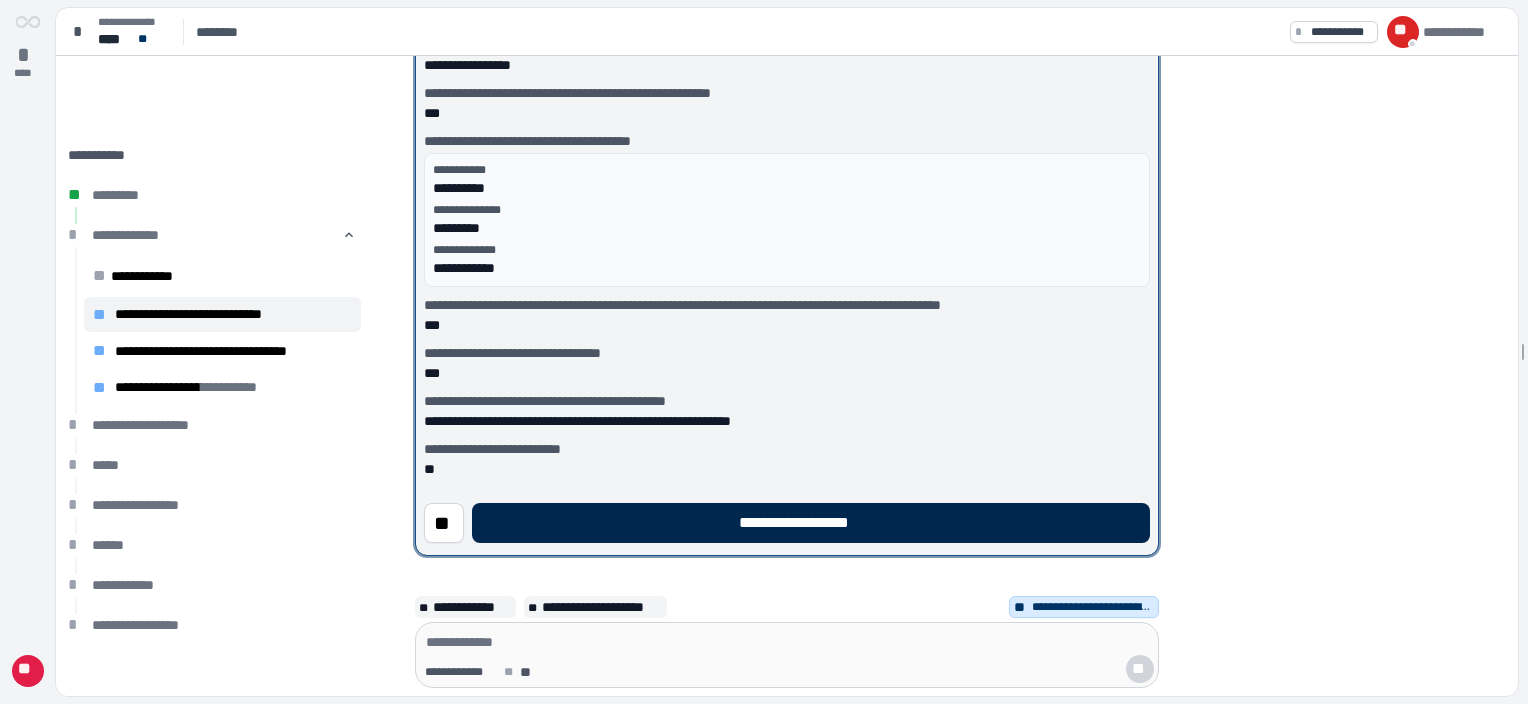 click on "**********" at bounding box center (811, 523) 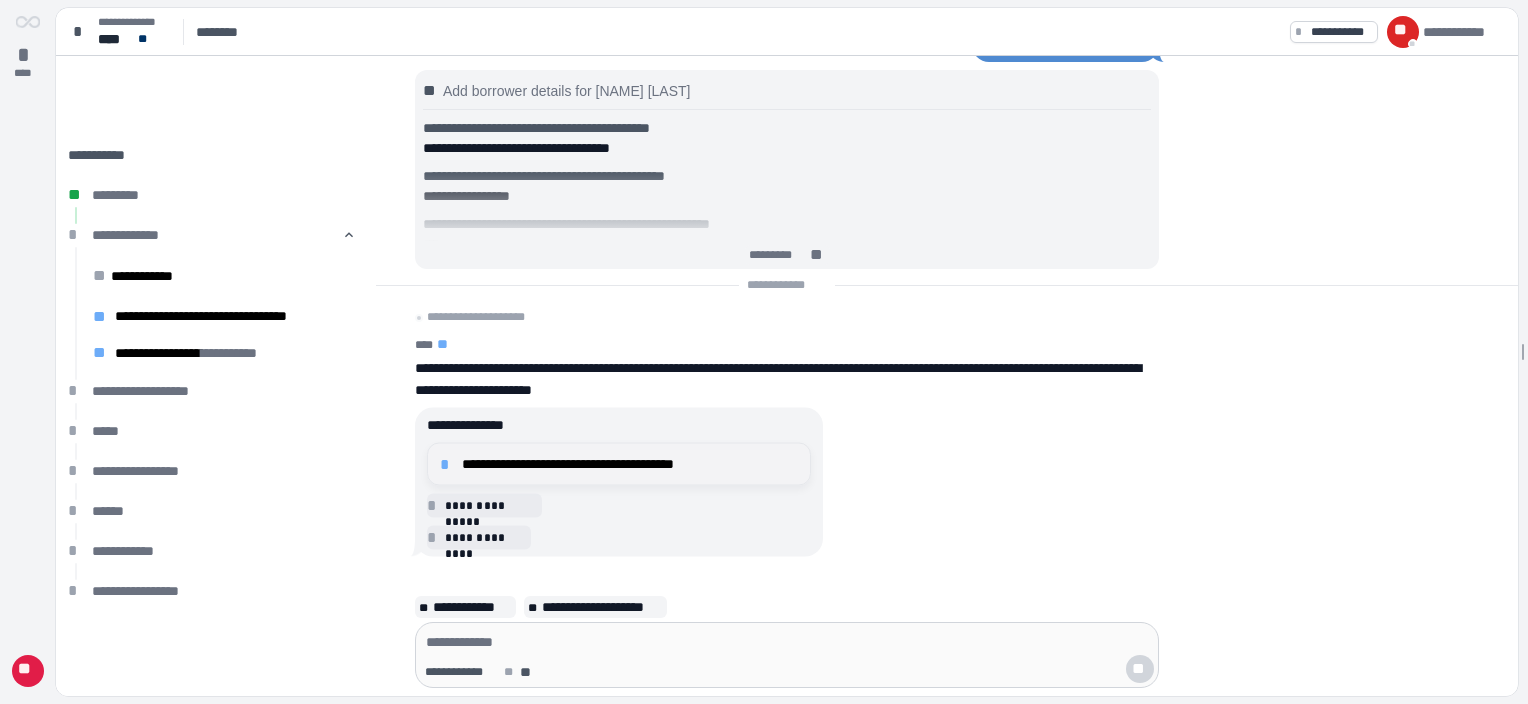 click on "**********" at bounding box center [630, 464] 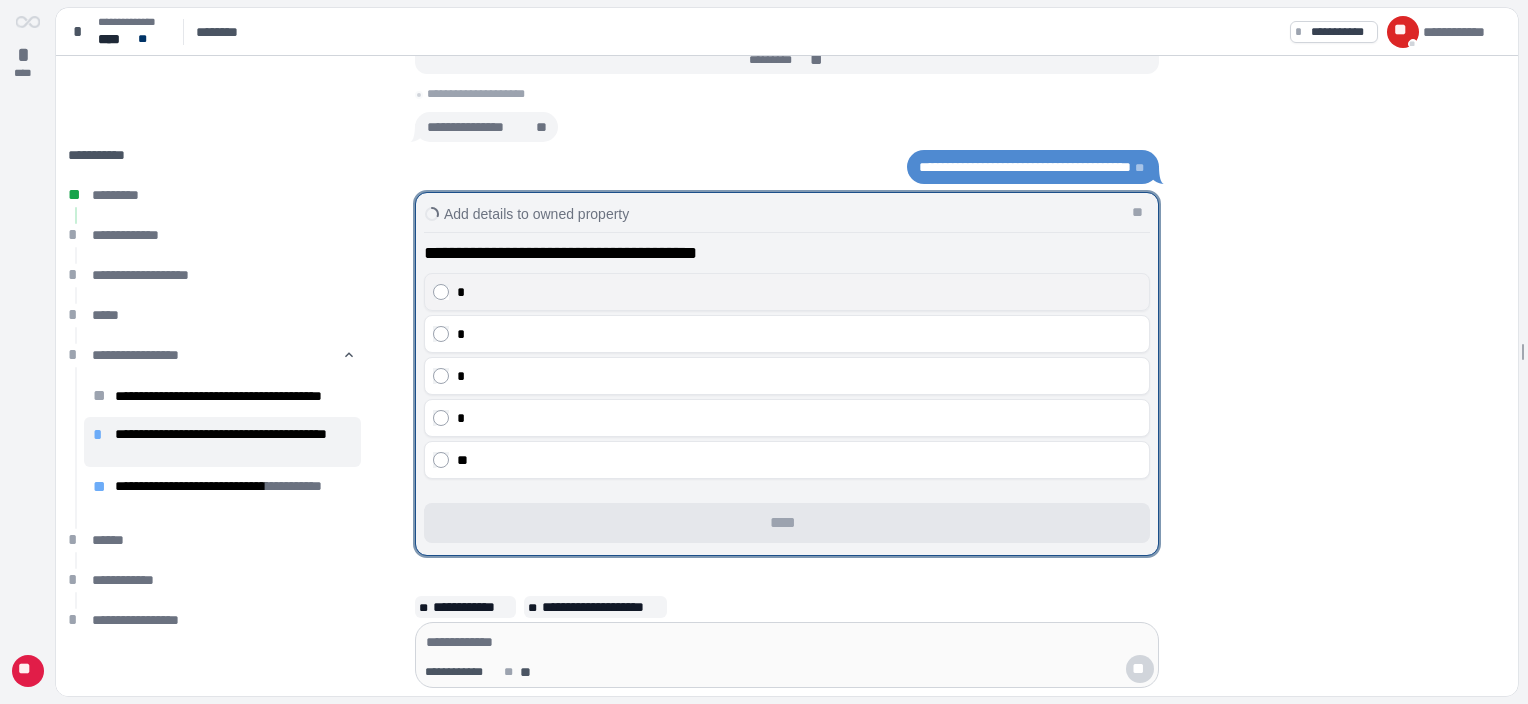 click on "*" at bounding box center (799, 292) 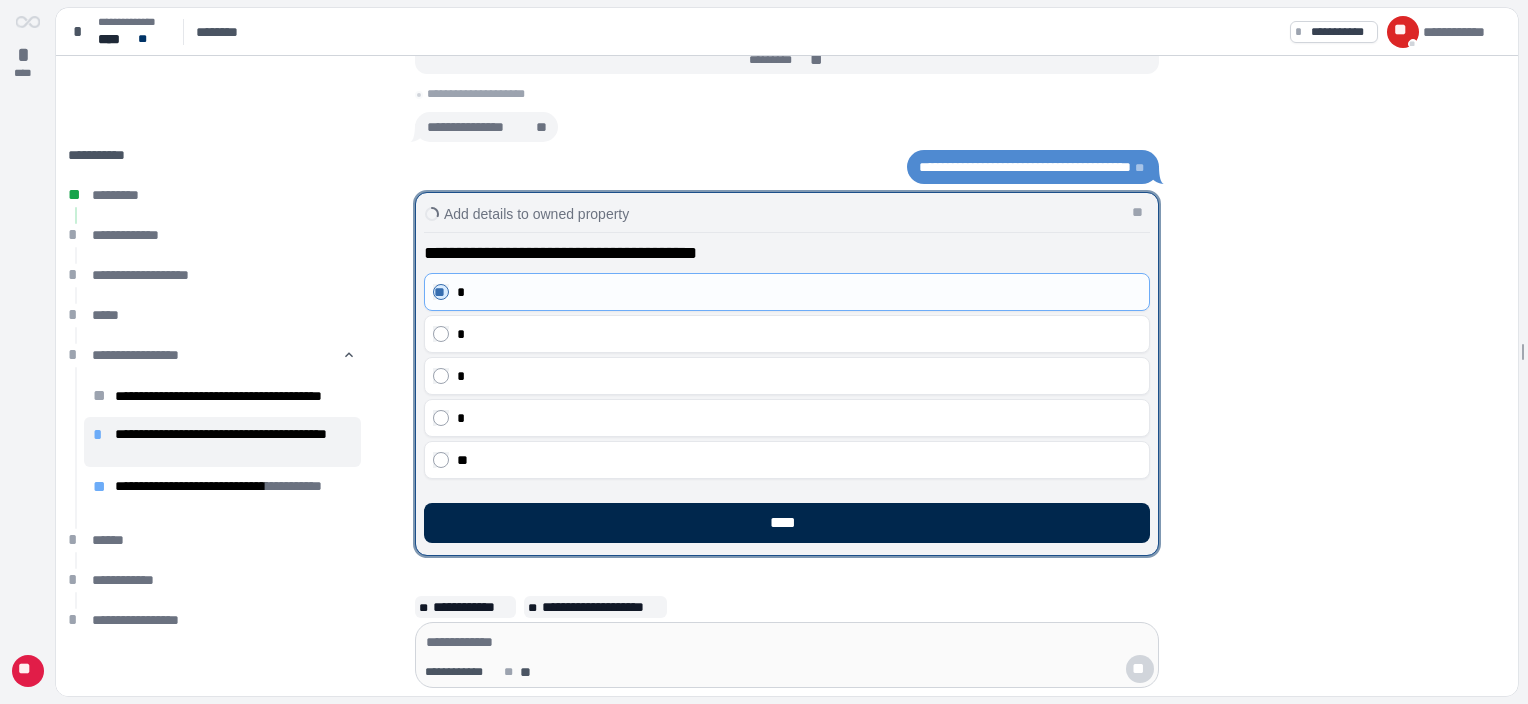 click on "****" at bounding box center (787, 523) 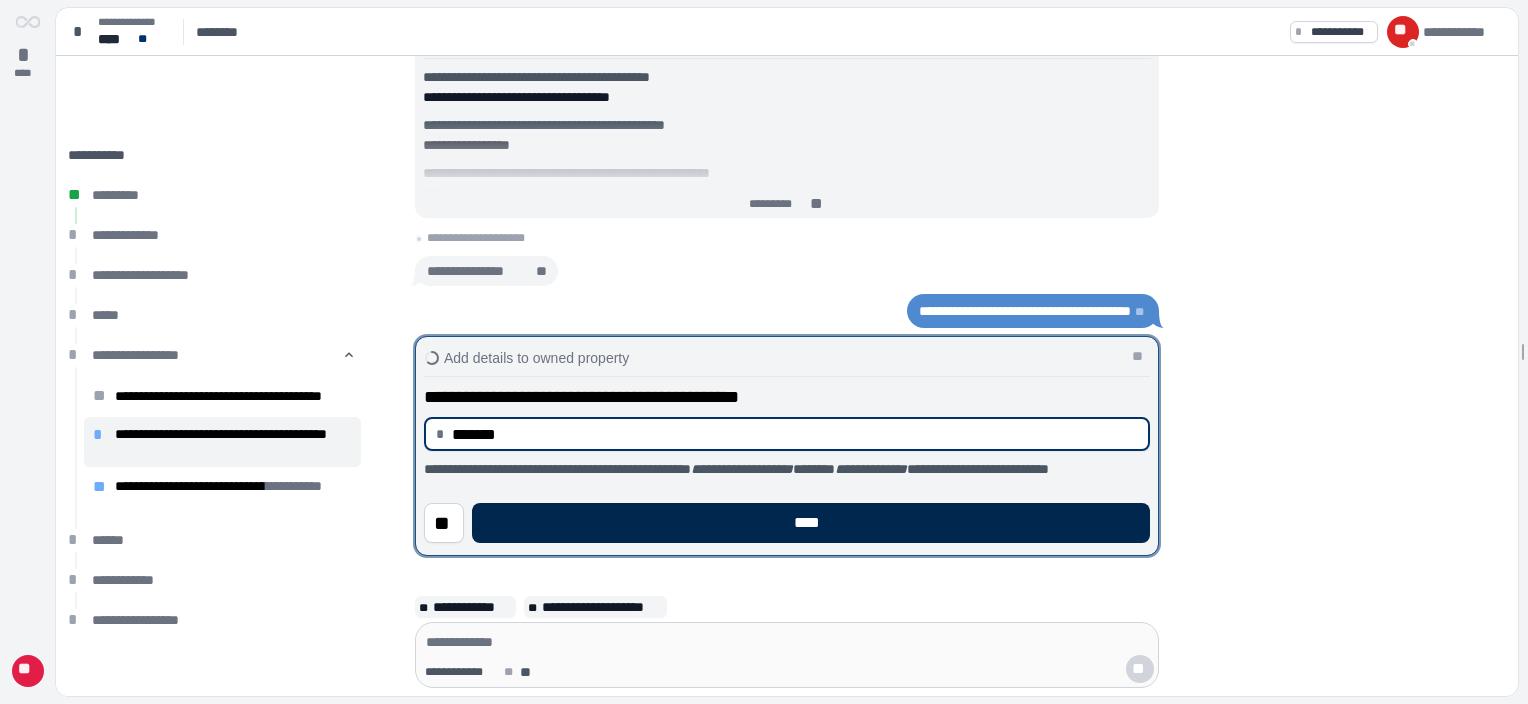 type on "**********" 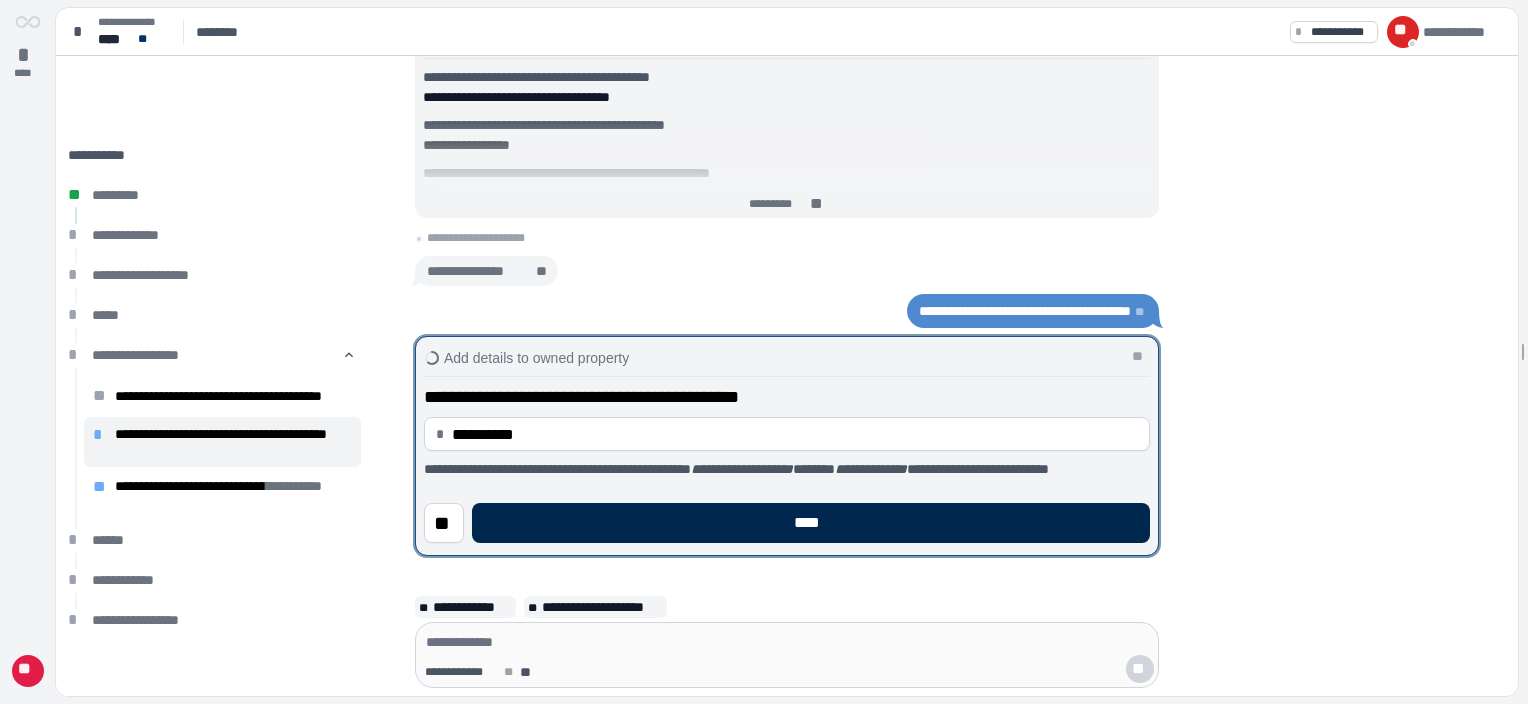 drag, startPoint x: 678, startPoint y: 518, endPoint x: 700, endPoint y: 516, distance: 22.090721 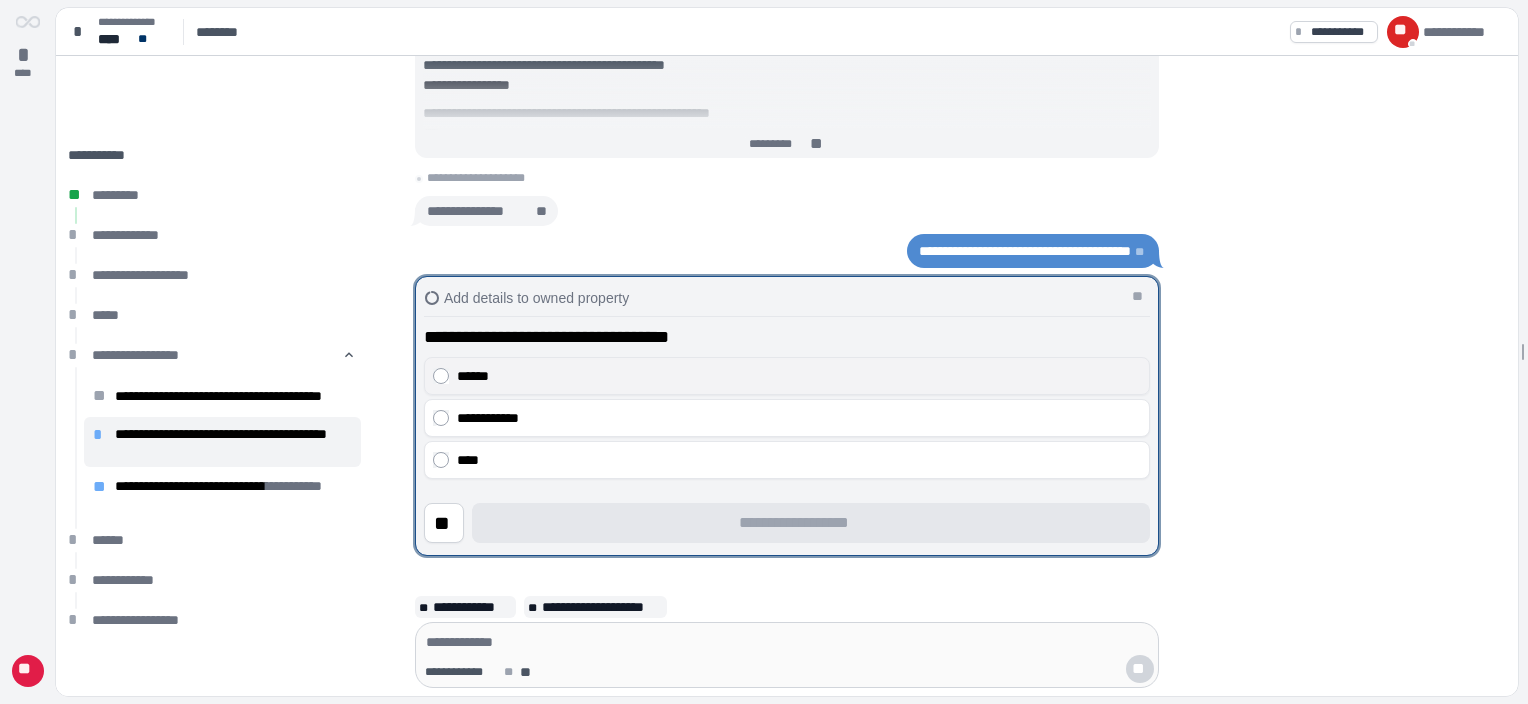 click on "******" at bounding box center (799, 376) 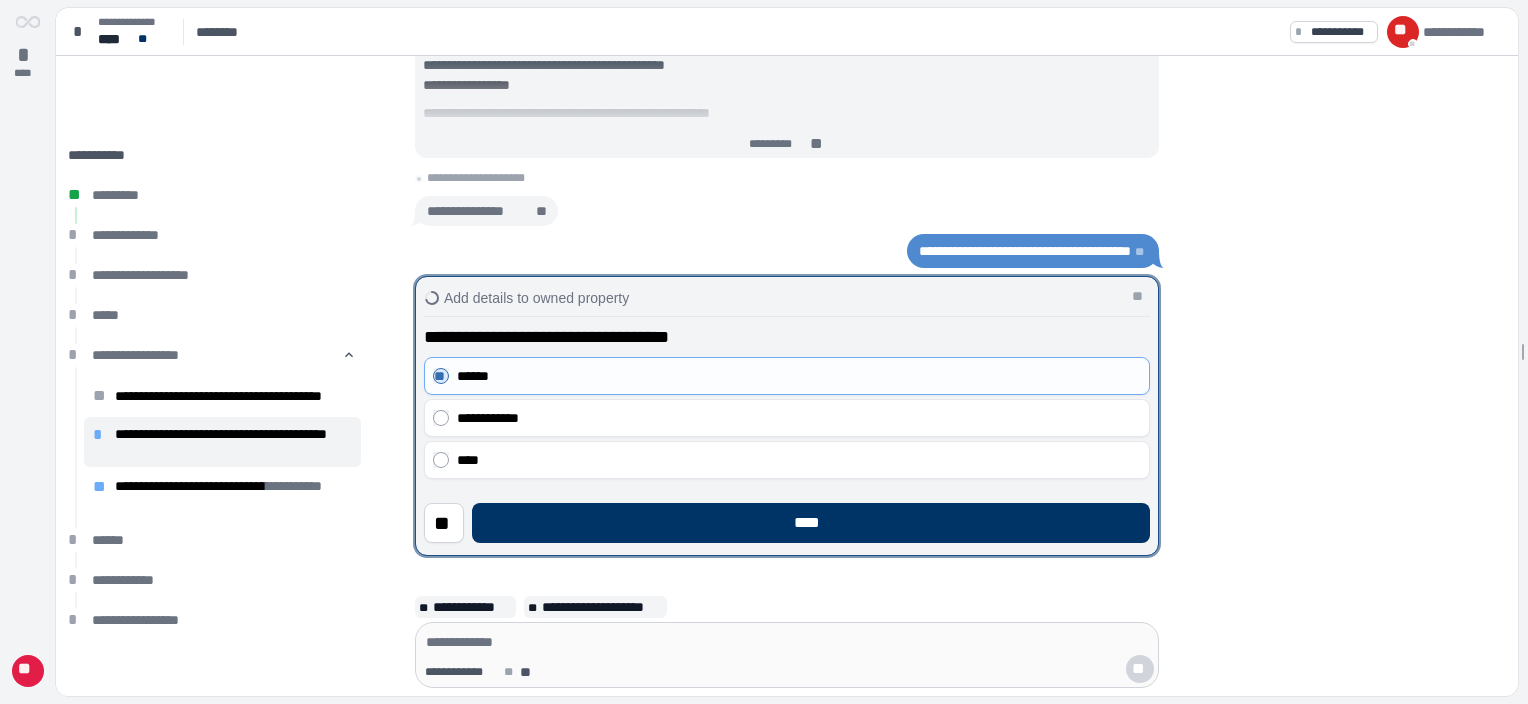 click on "**********" at bounding box center [787, 434] 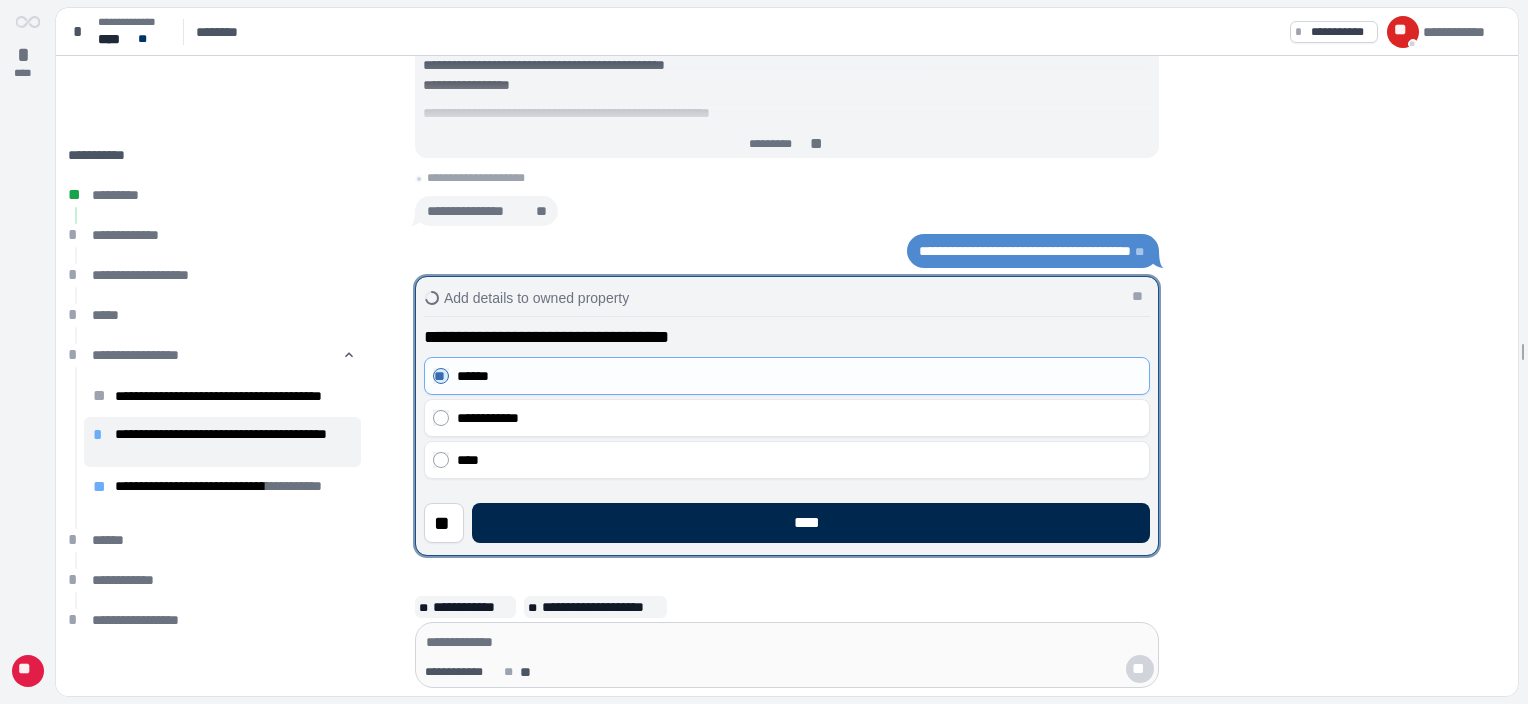 click on "****" at bounding box center (811, 523) 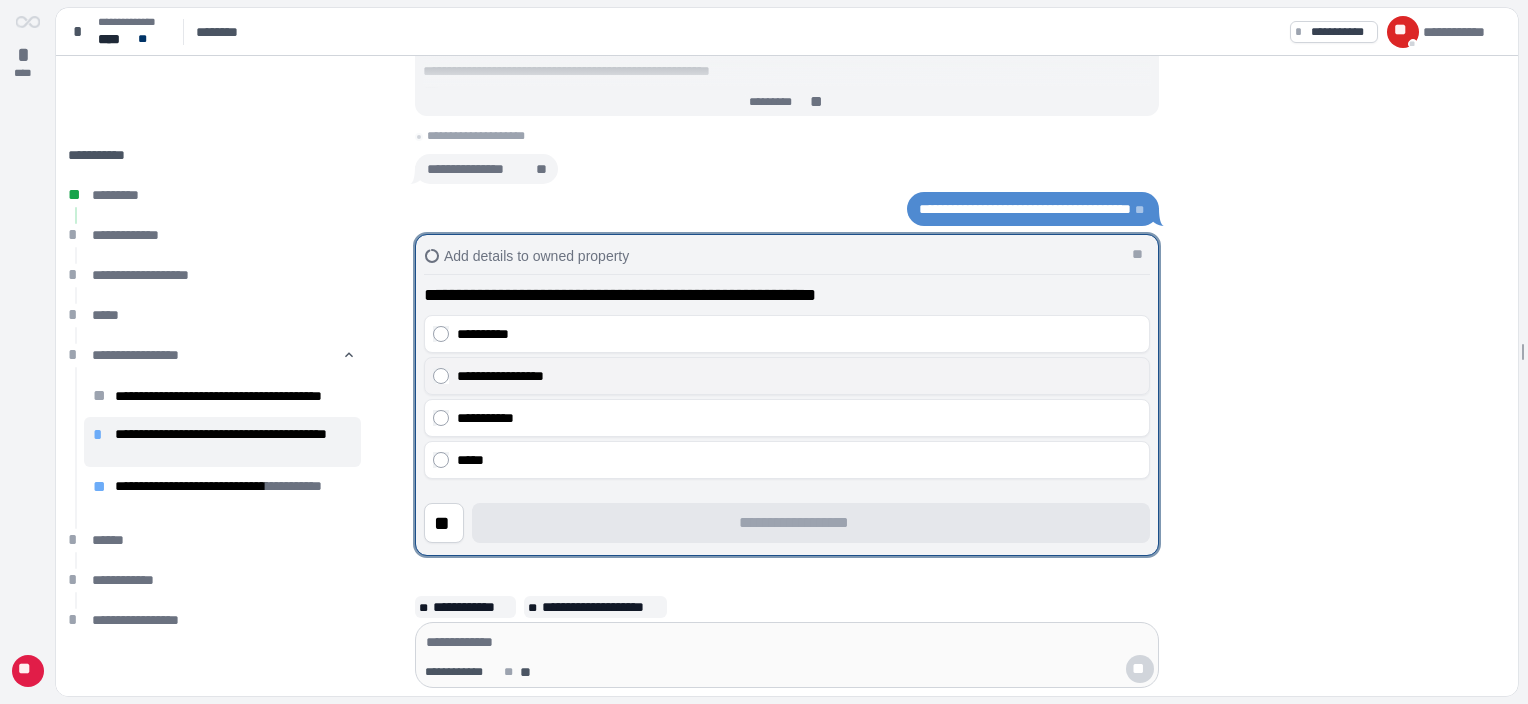 click on "**********" at bounding box center (799, 376) 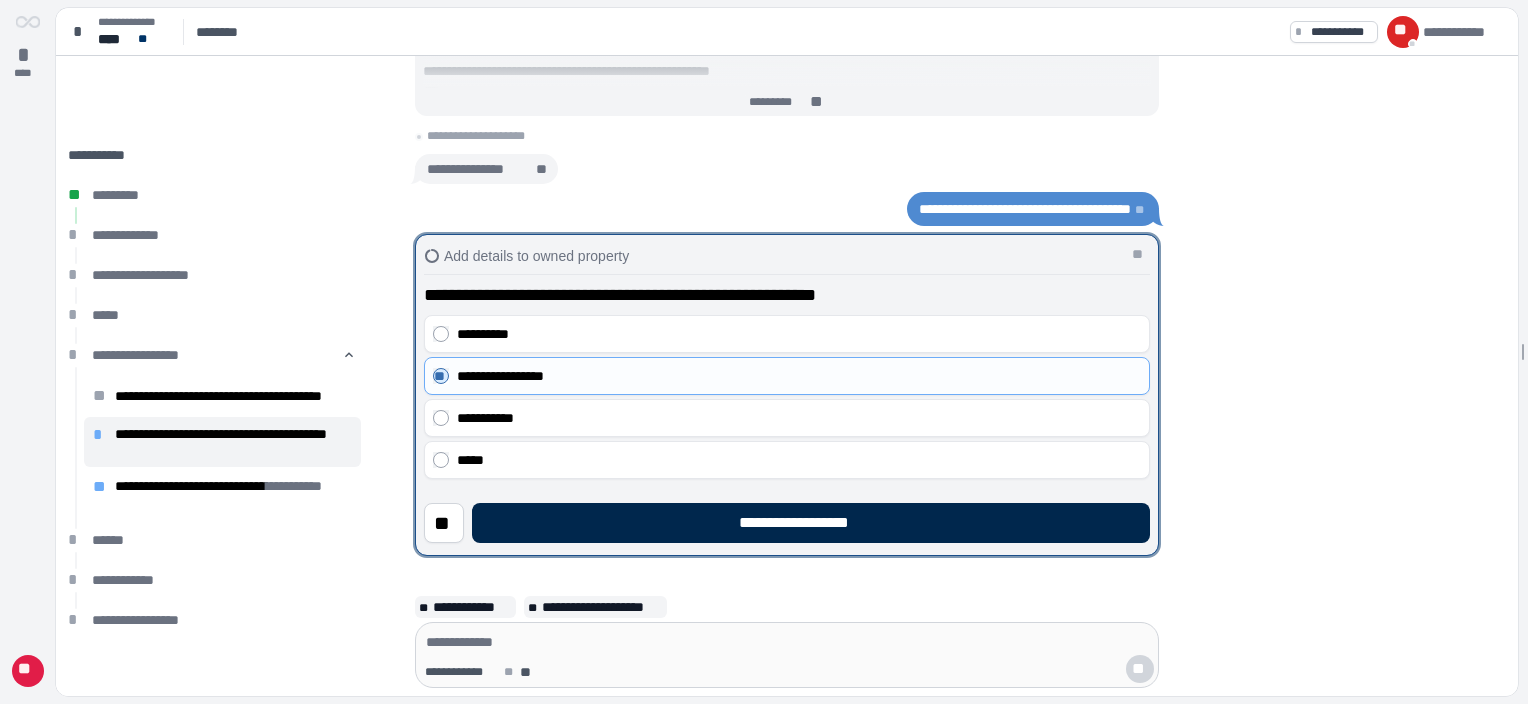 click on "**********" at bounding box center (811, 523) 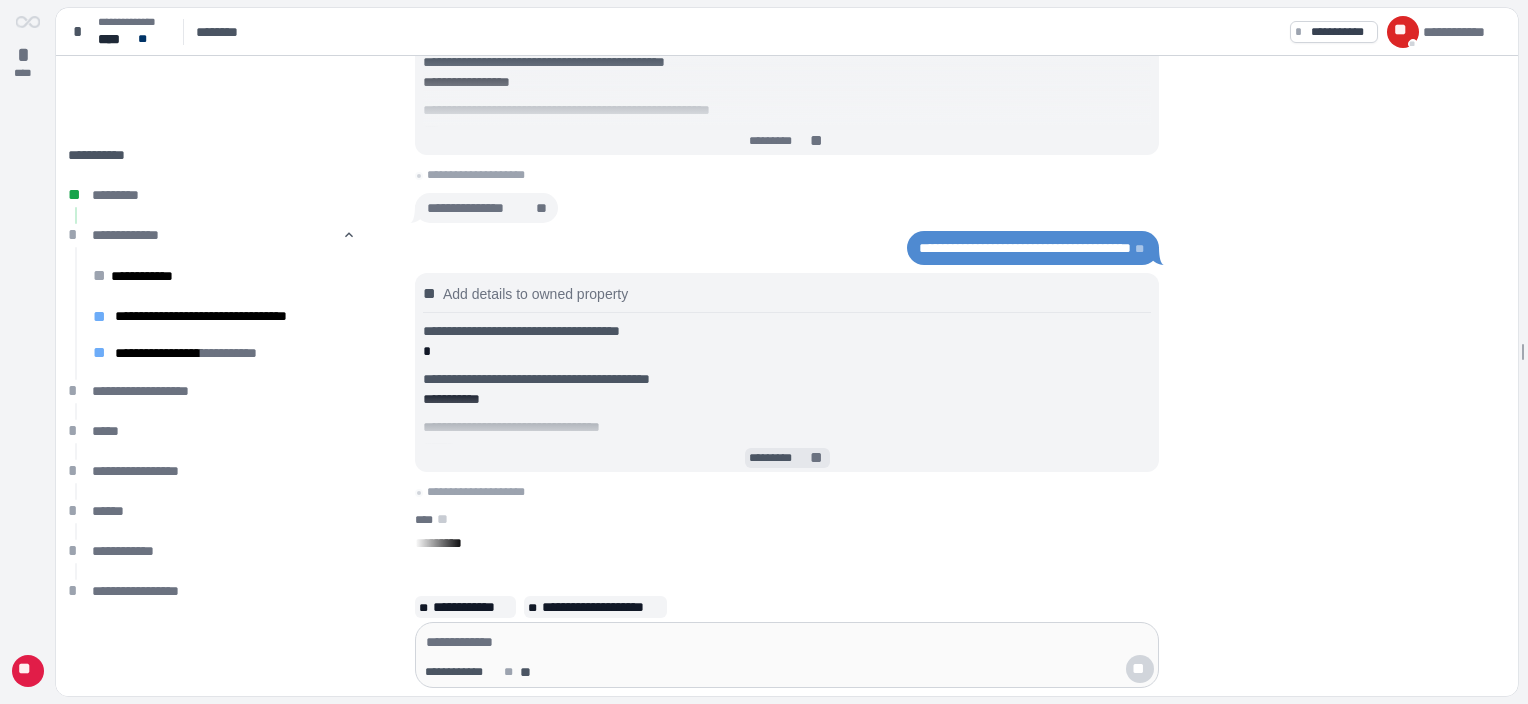 click on "*********" at bounding box center [778, 458] 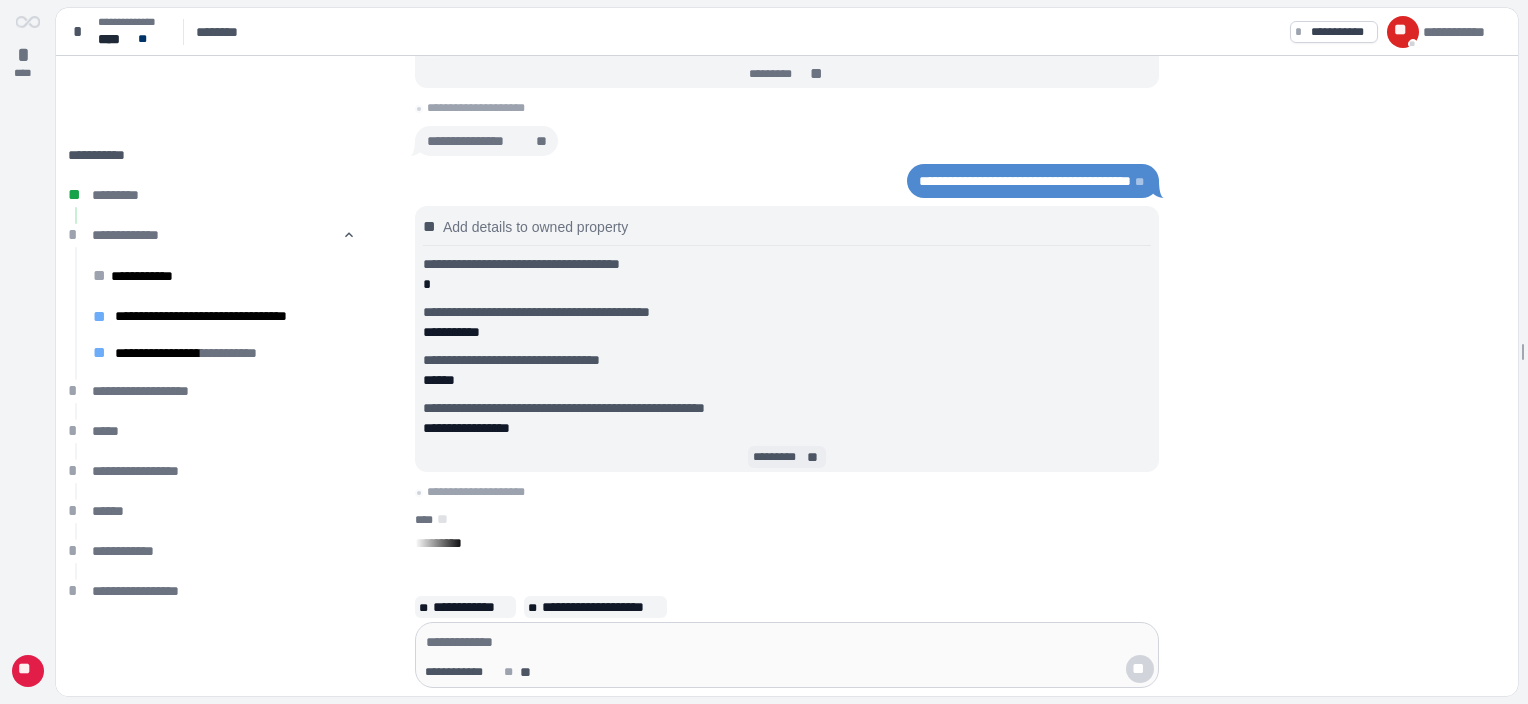 click on "*********" at bounding box center [778, 457] 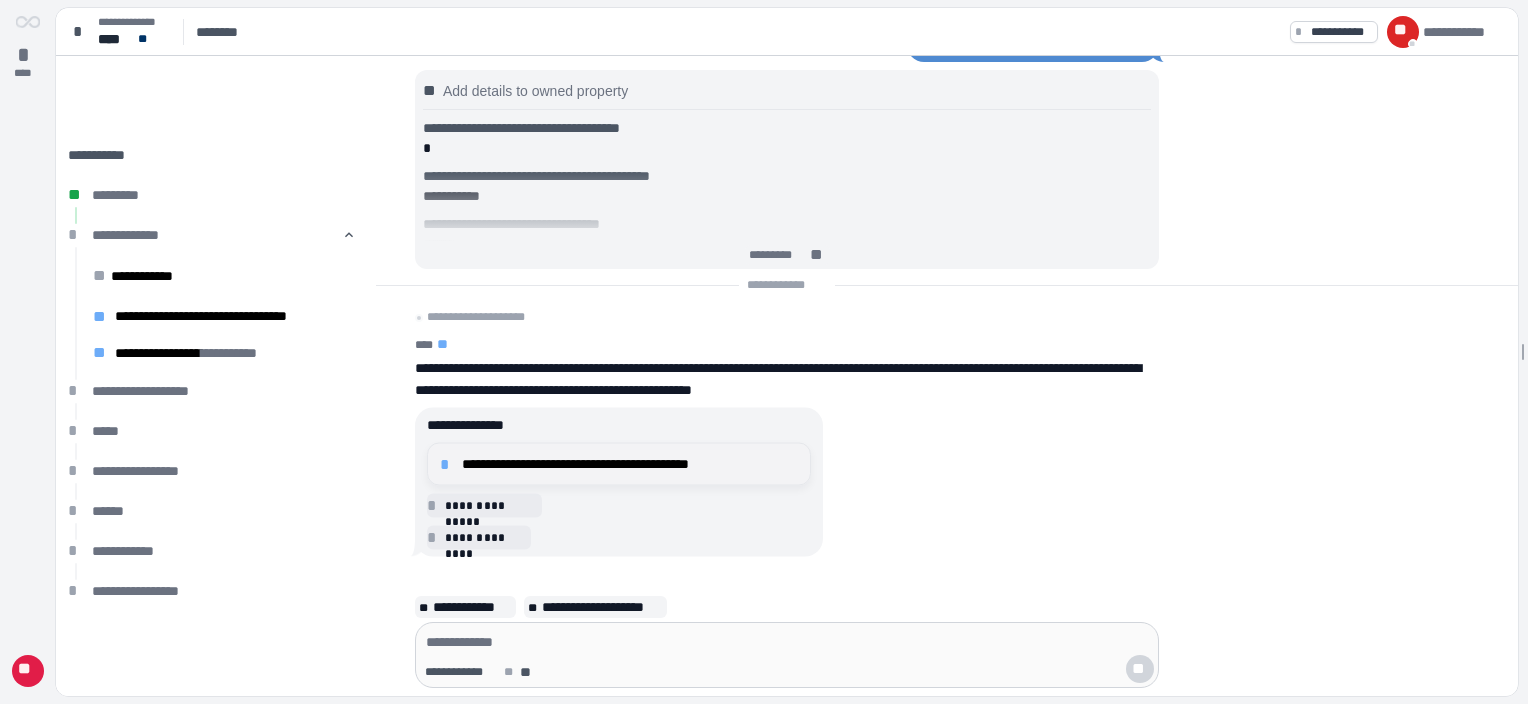 click on "**********" at bounding box center (630, 464) 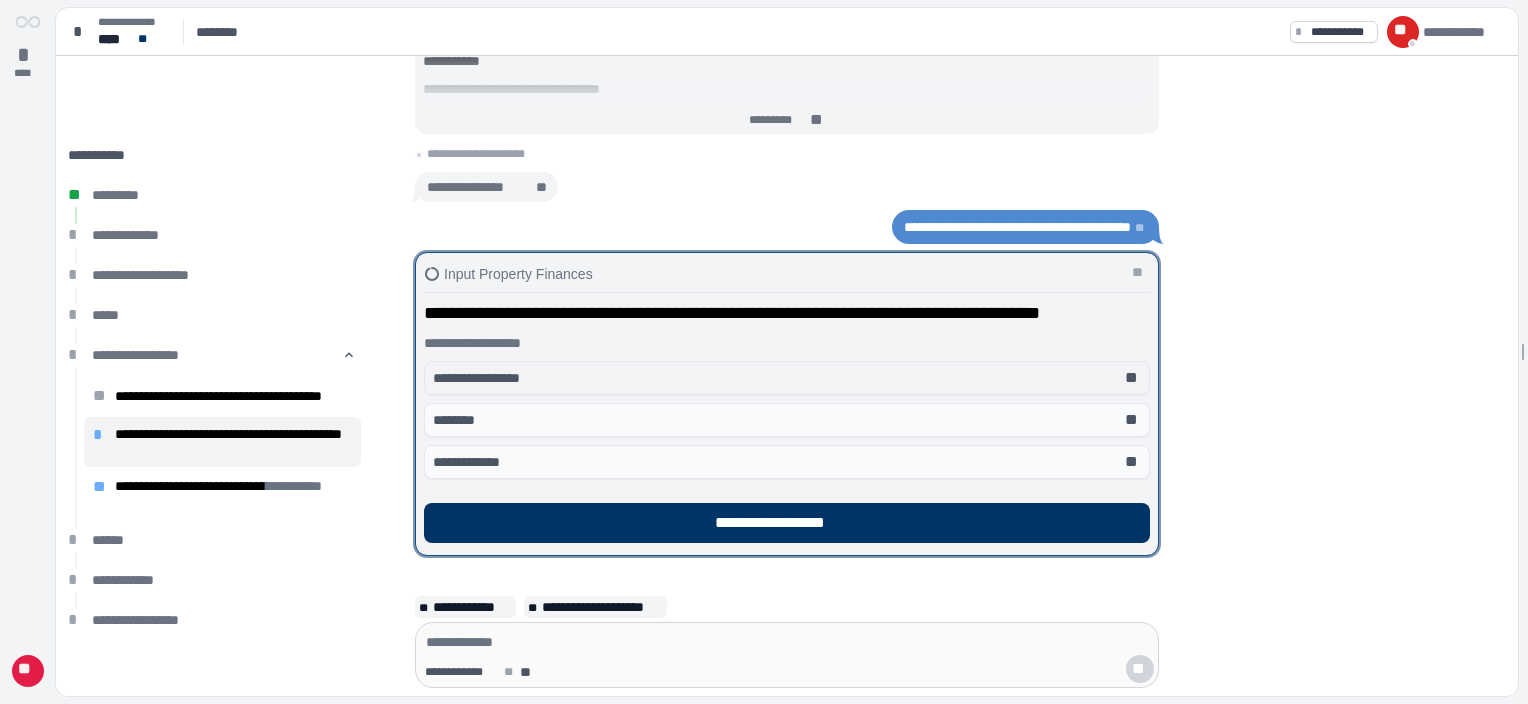 click on "**" at bounding box center [1133, 378] 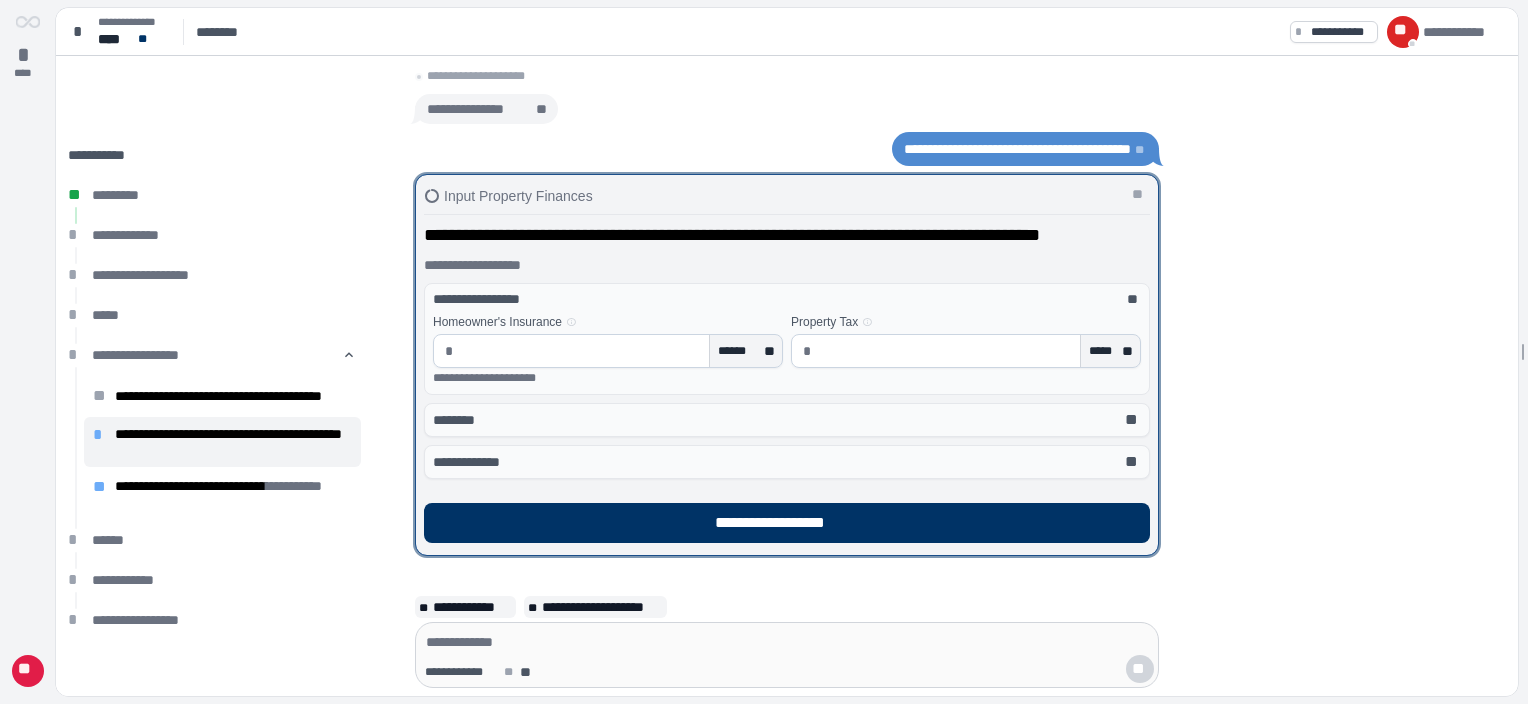 click at bounding box center [581, 351] 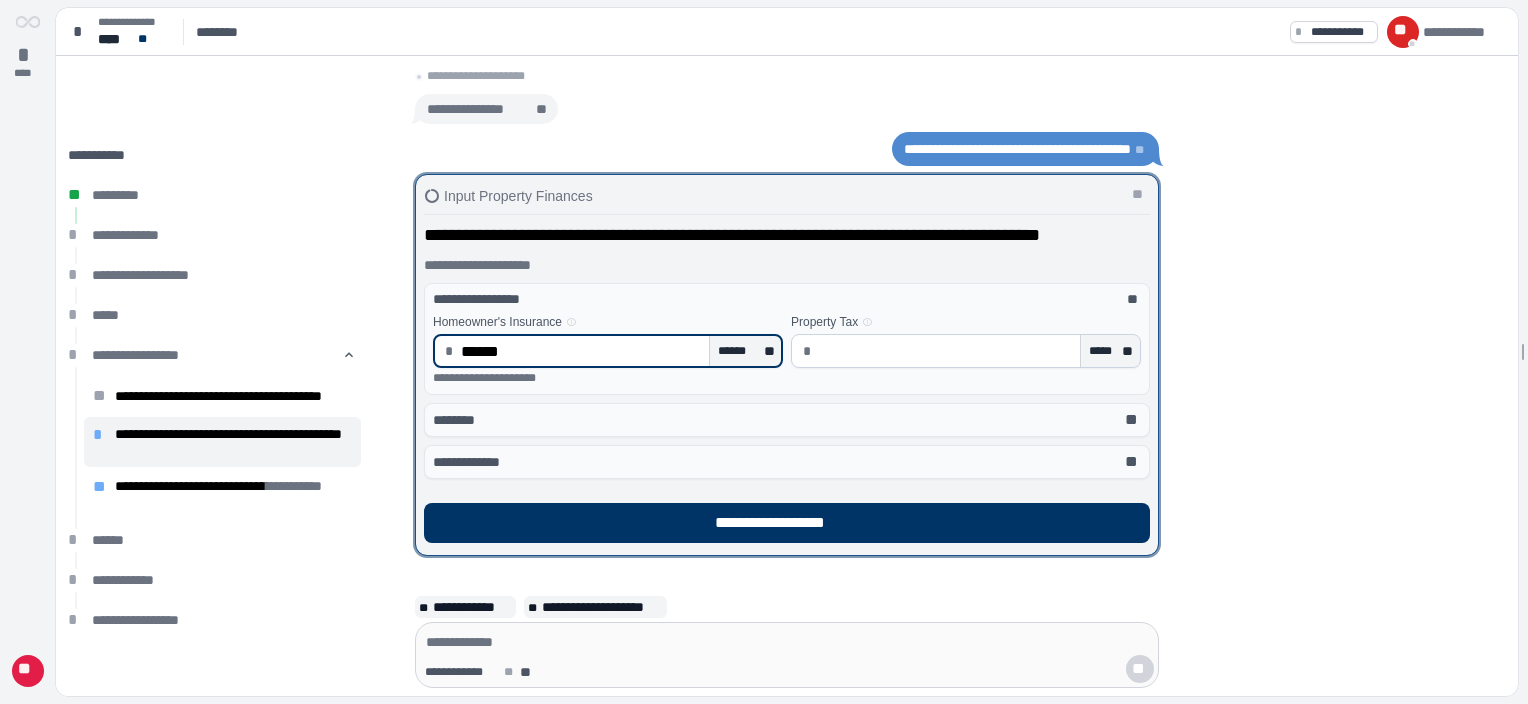 type on "******" 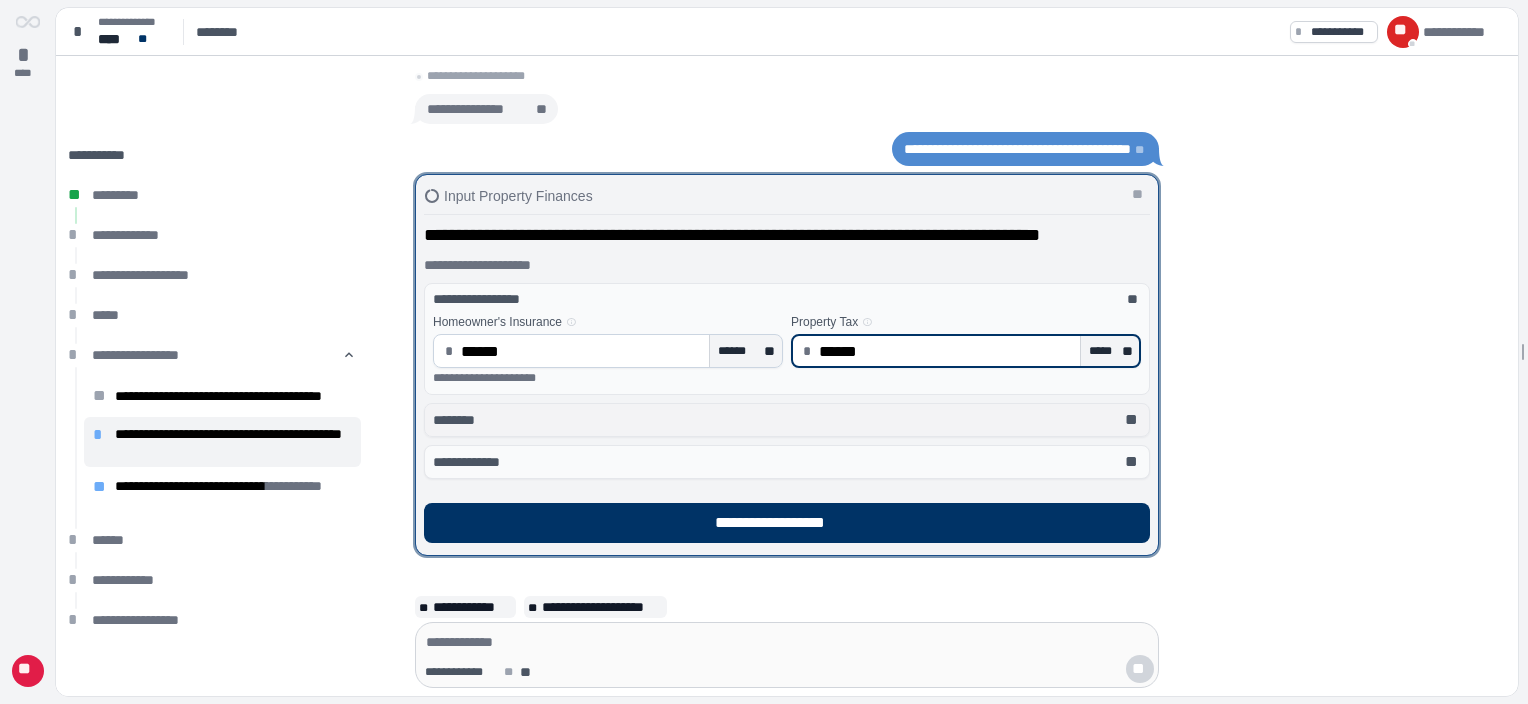 type on "******" 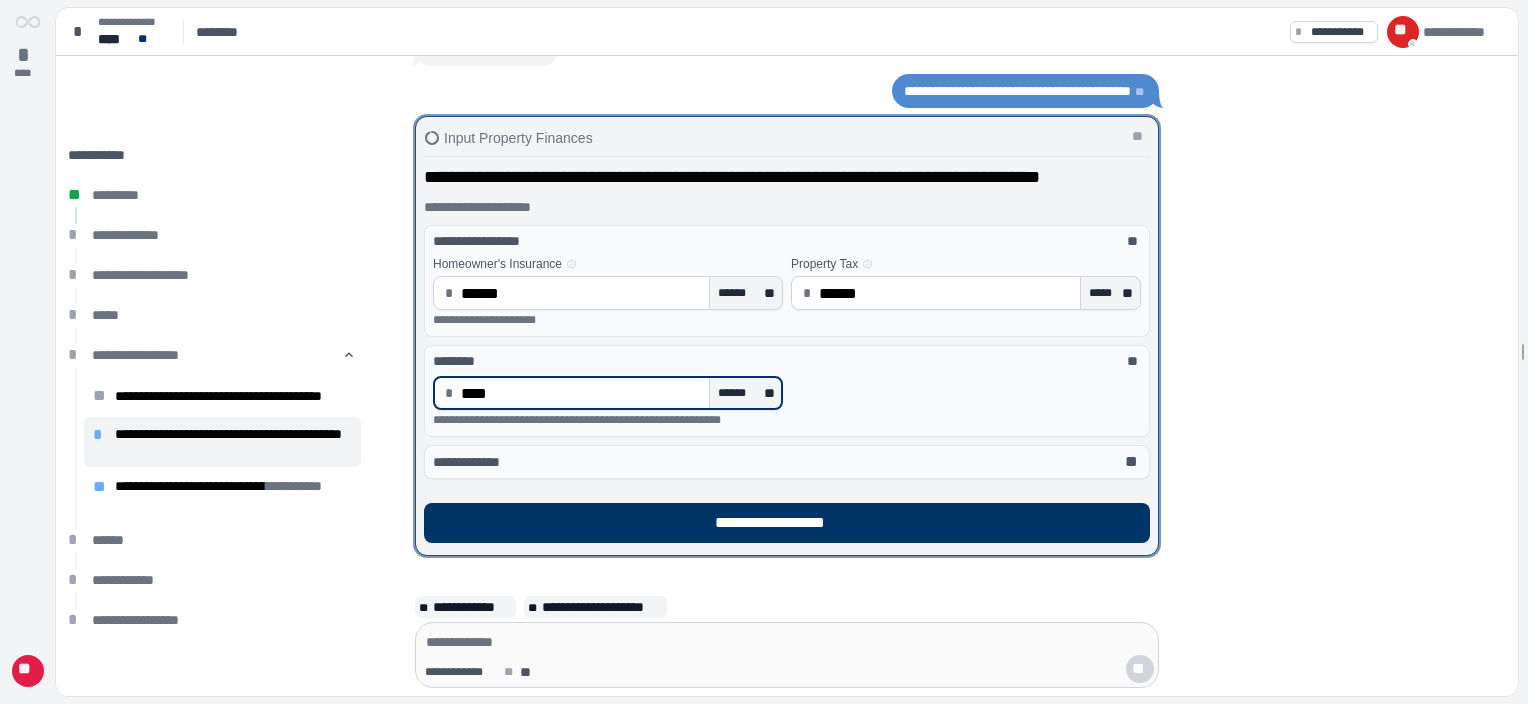 type on "****" 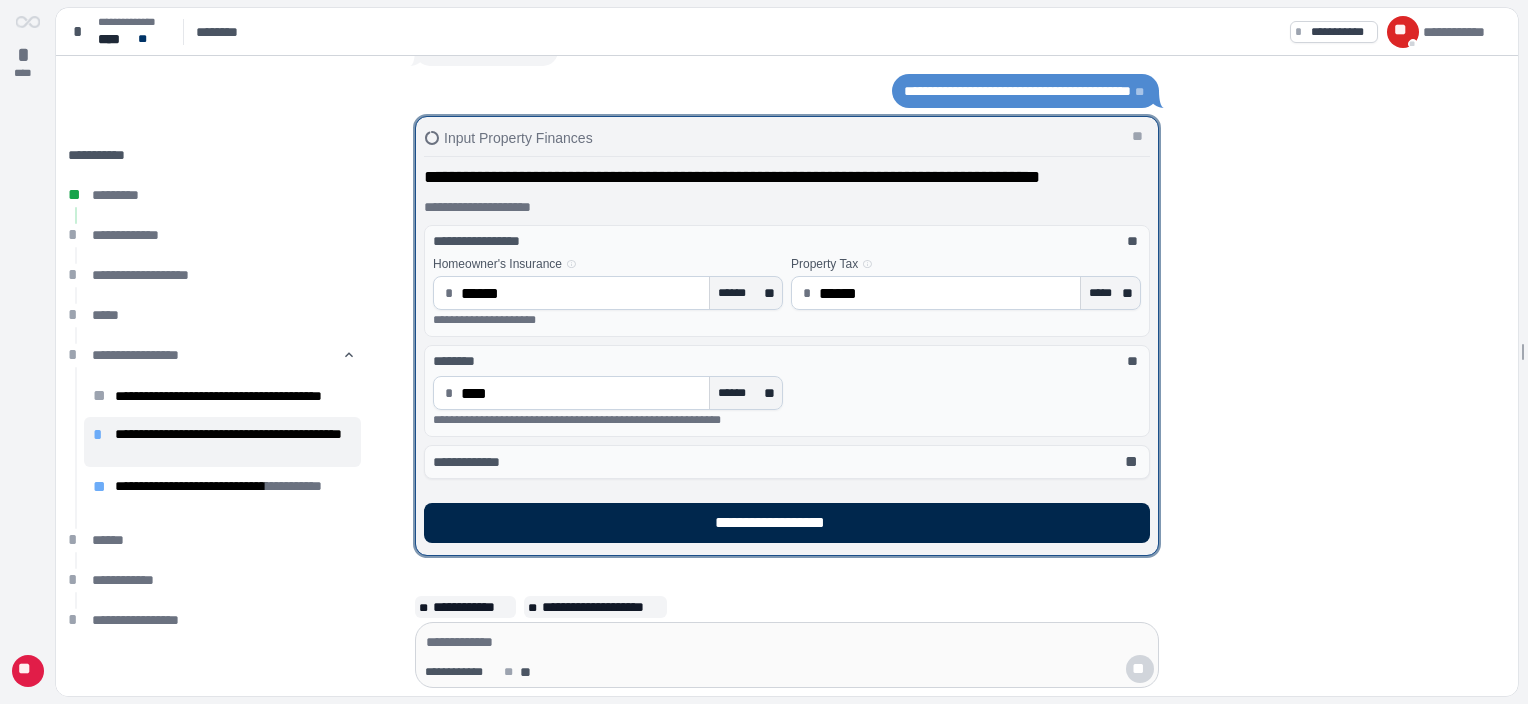 click on "**********" at bounding box center (787, 523) 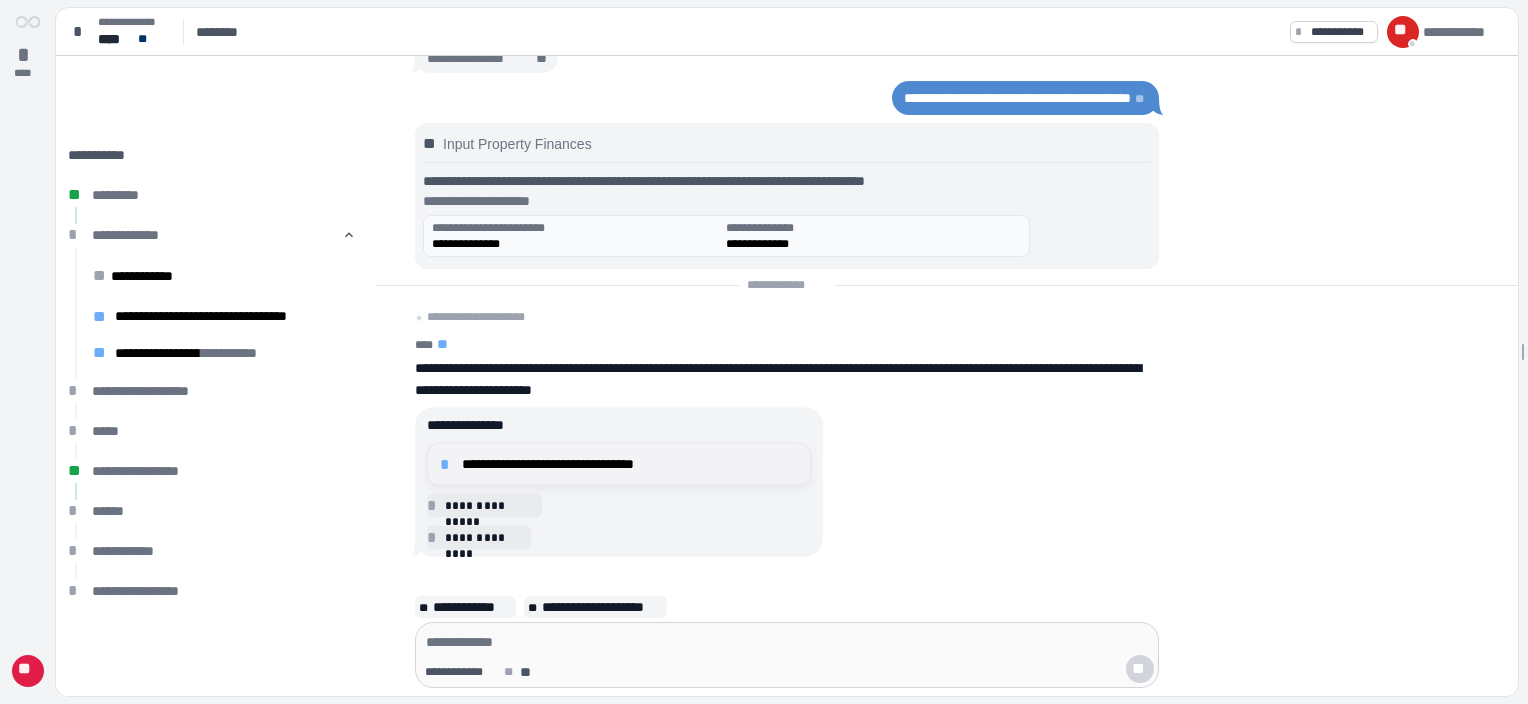click on "**********" at bounding box center (630, 464) 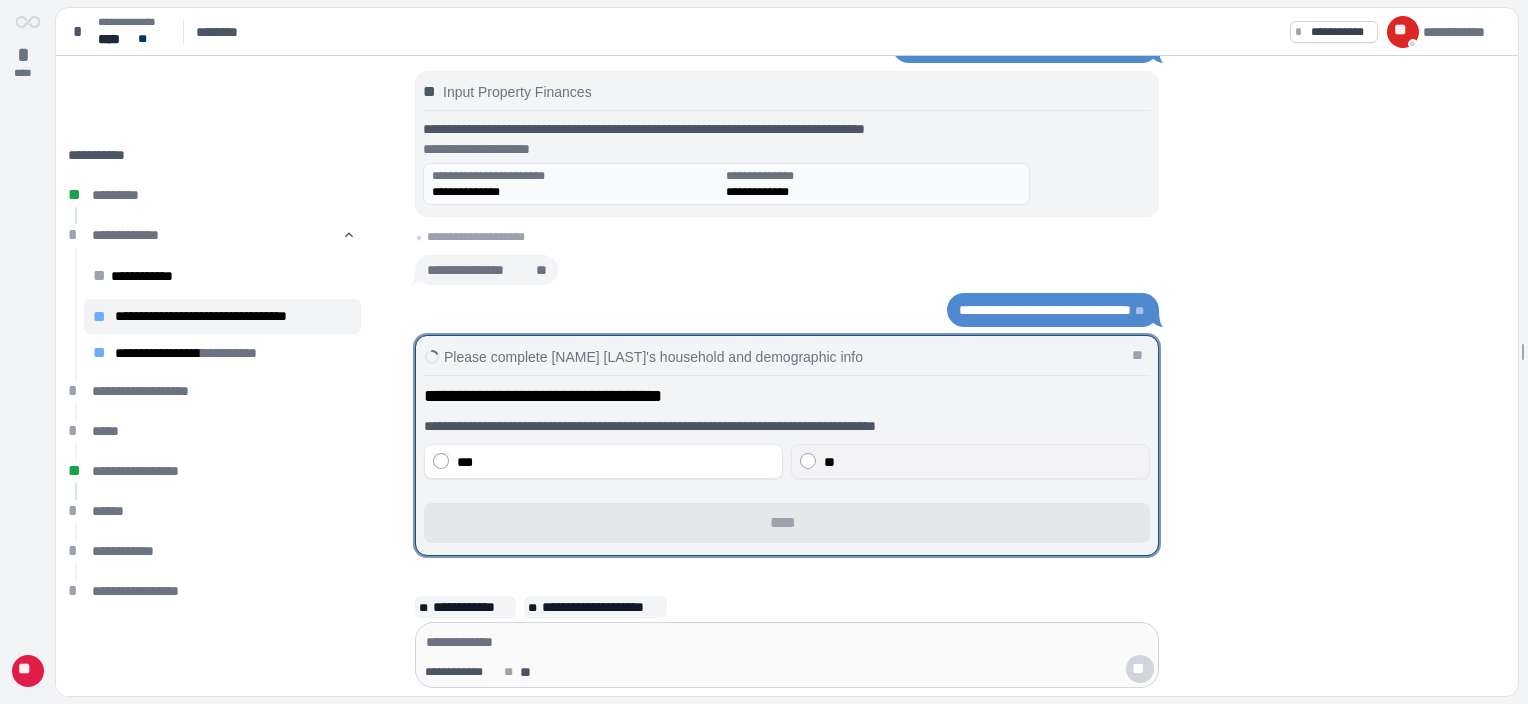 click on "**" at bounding box center [829, 462] 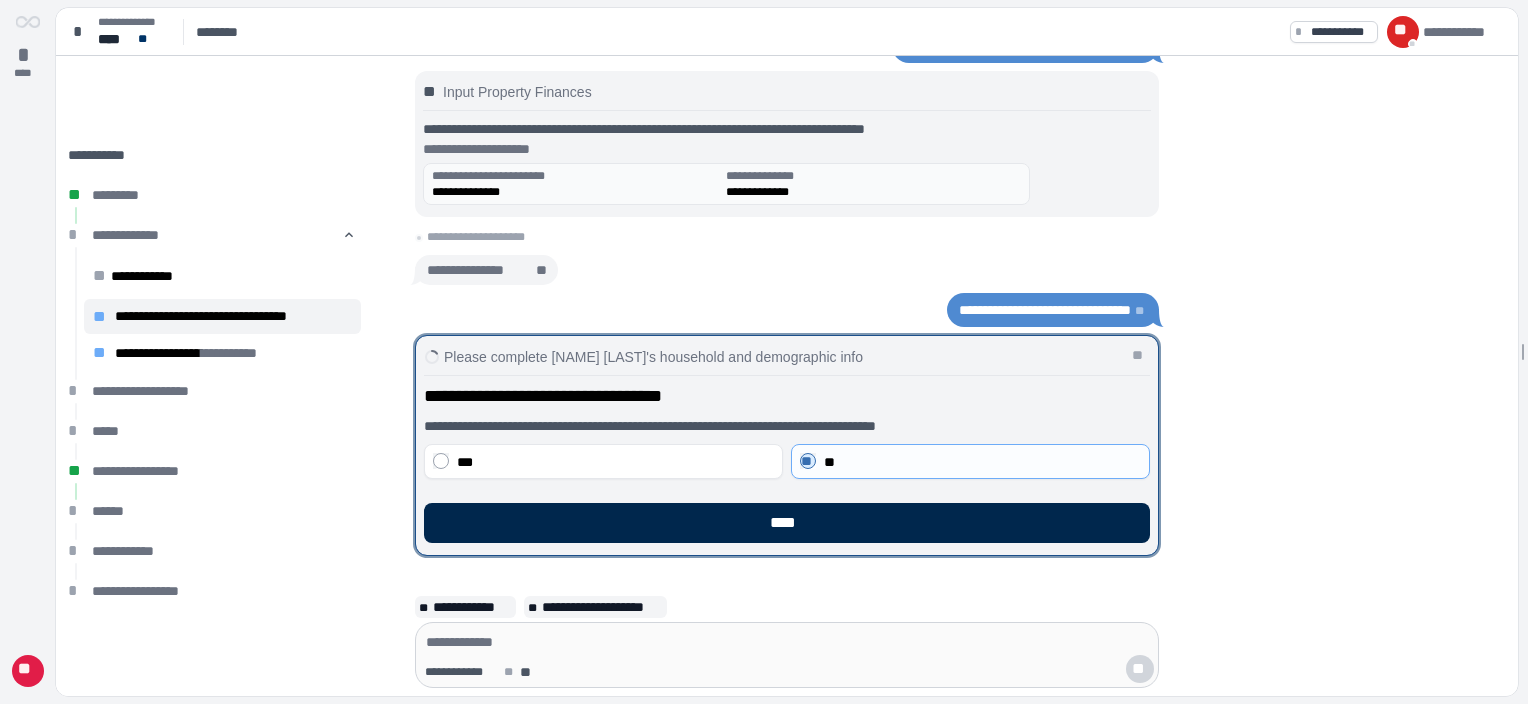click on "****" at bounding box center (787, 523) 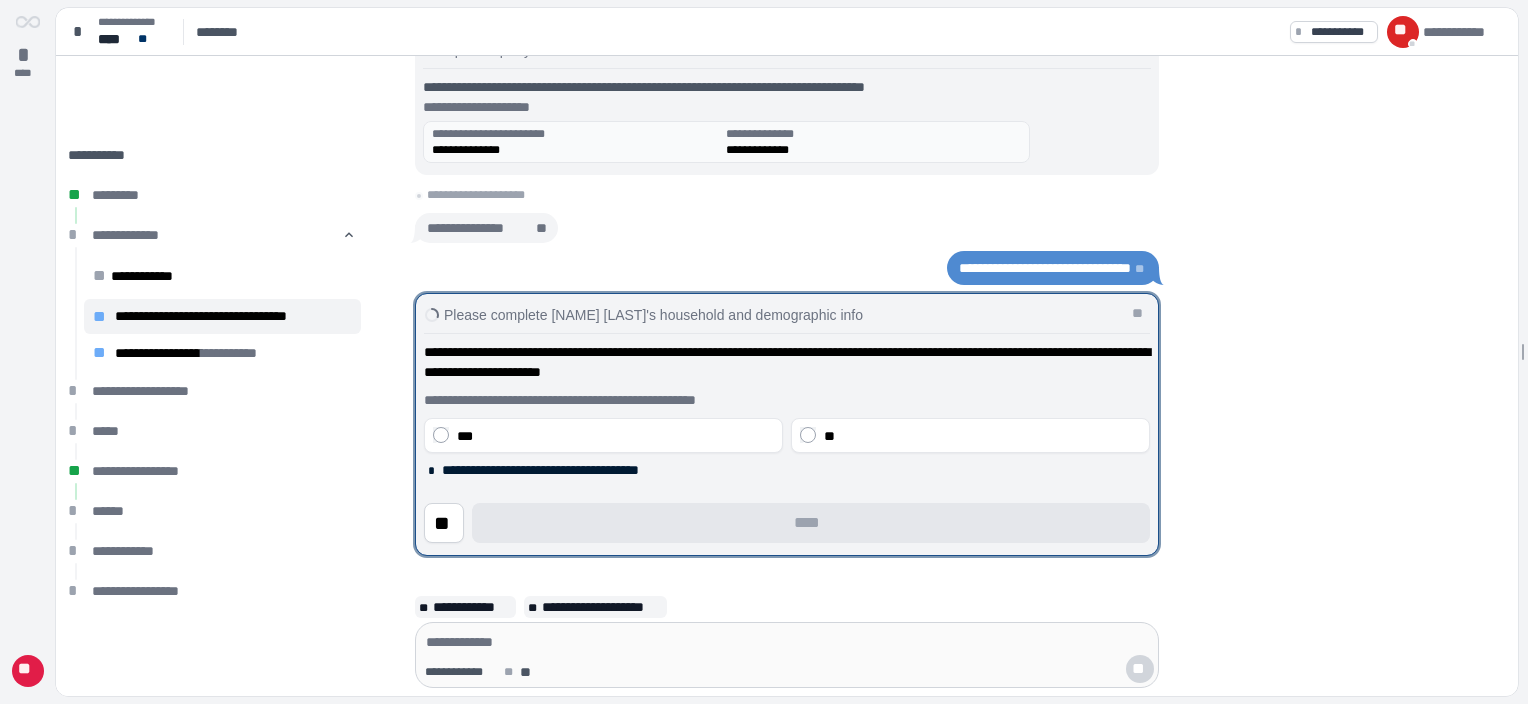 click on "**" at bounding box center (829, 436) 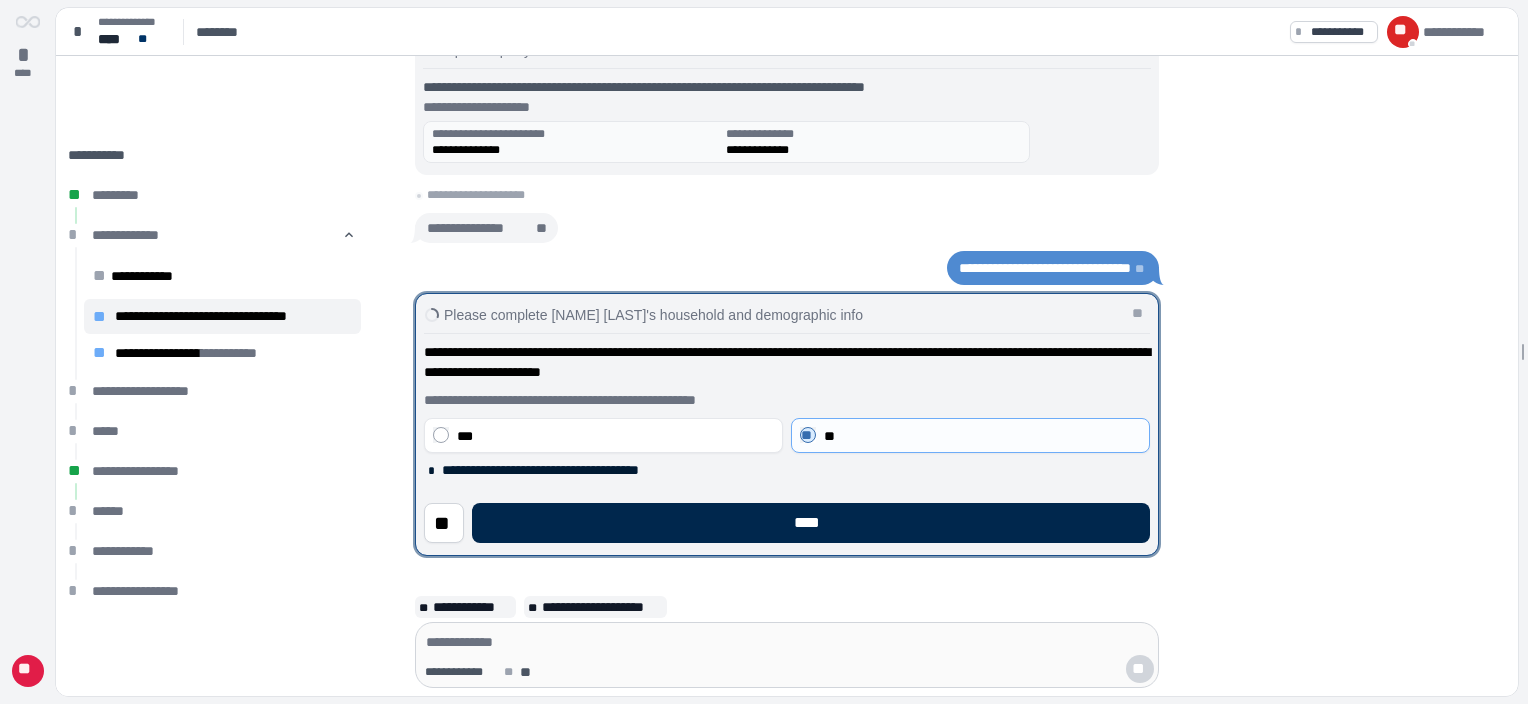 click on "****" at bounding box center [811, 523] 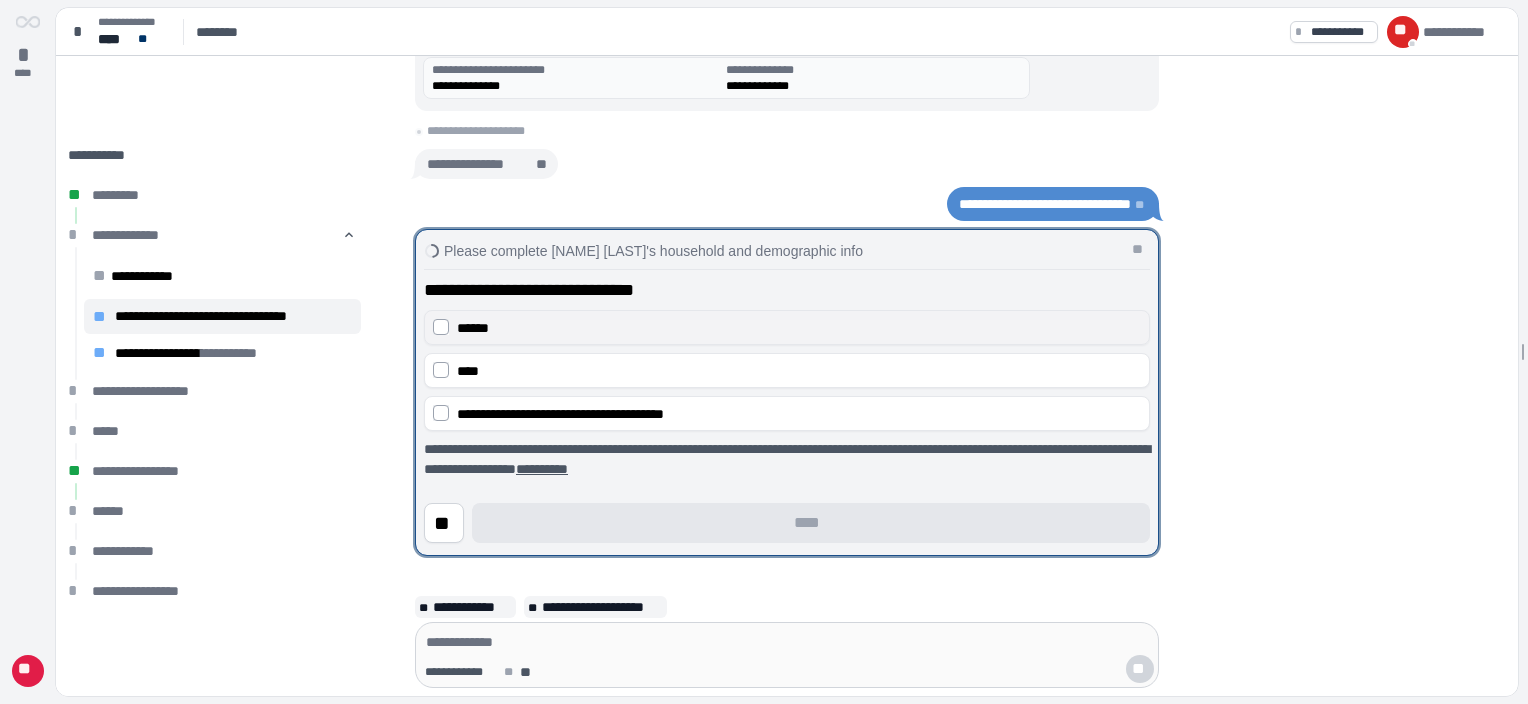 click on "******" at bounding box center (799, 328) 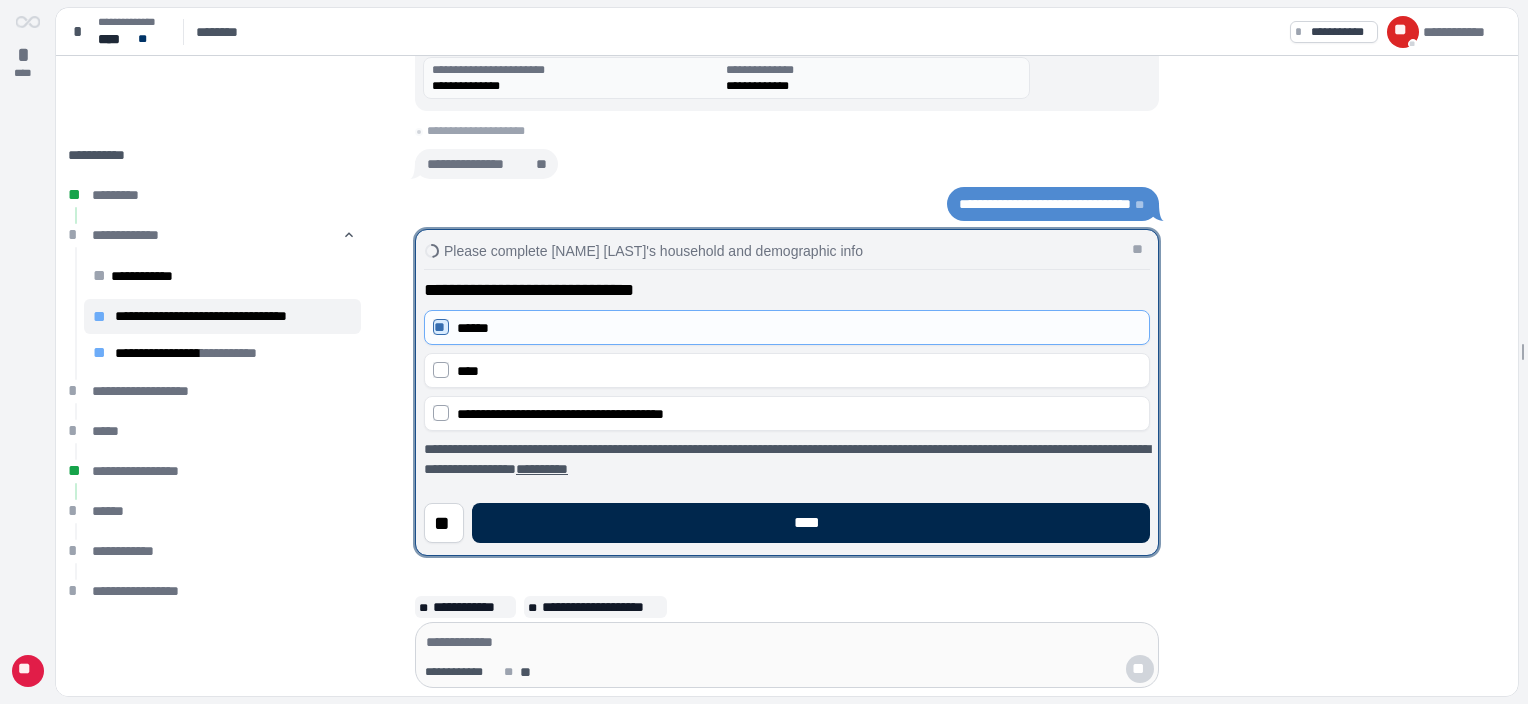 drag, startPoint x: 685, startPoint y: 536, endPoint x: 698, endPoint y: 534, distance: 13.152946 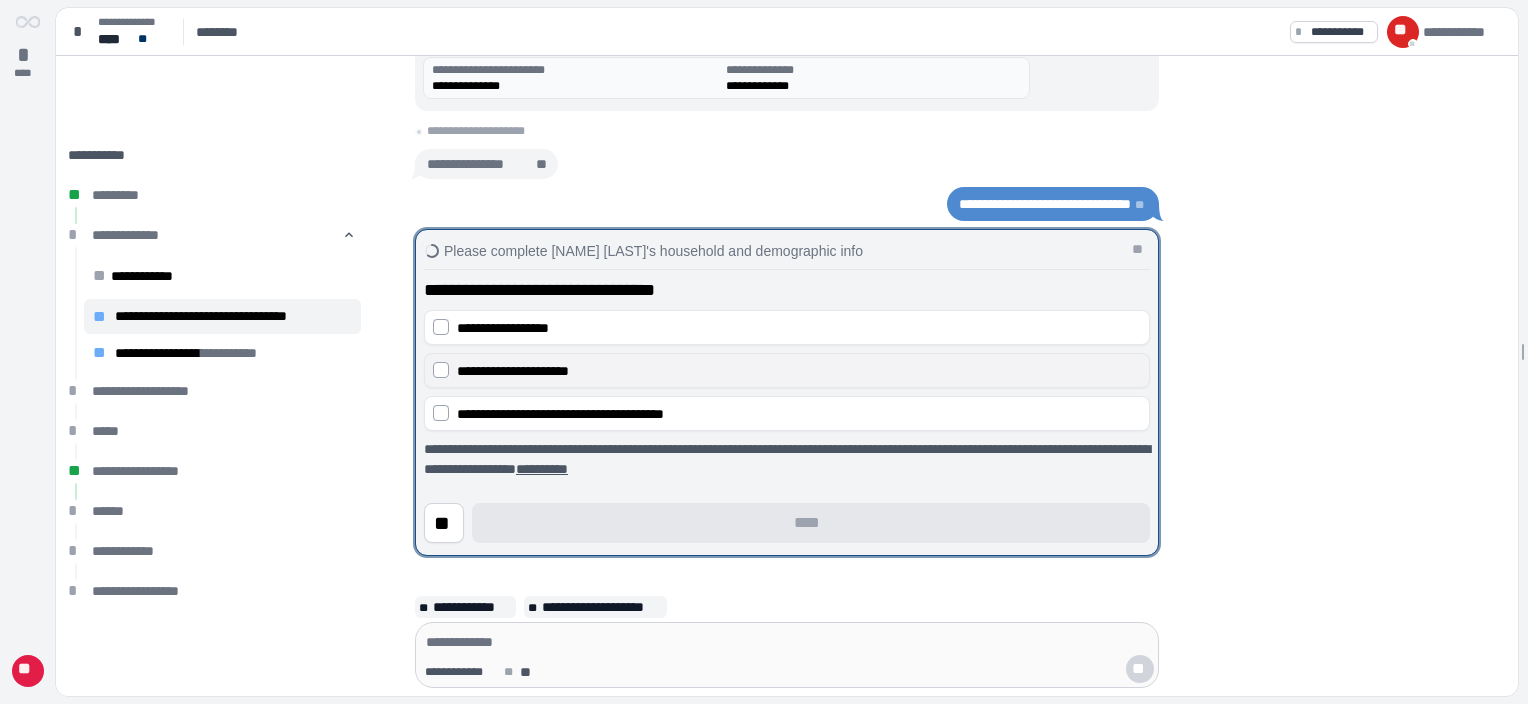 click on "**********" at bounding box center [799, 371] 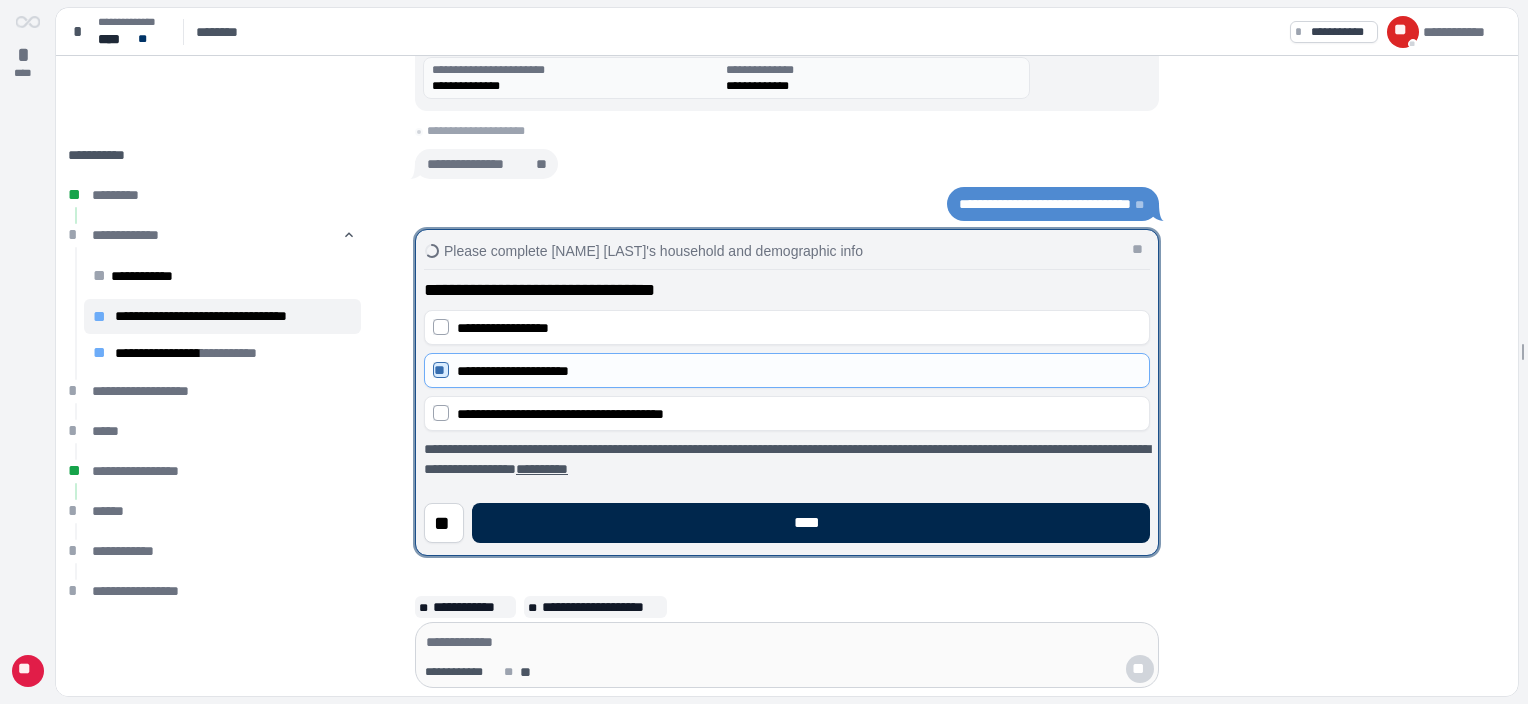 click on "****" at bounding box center [811, 523] 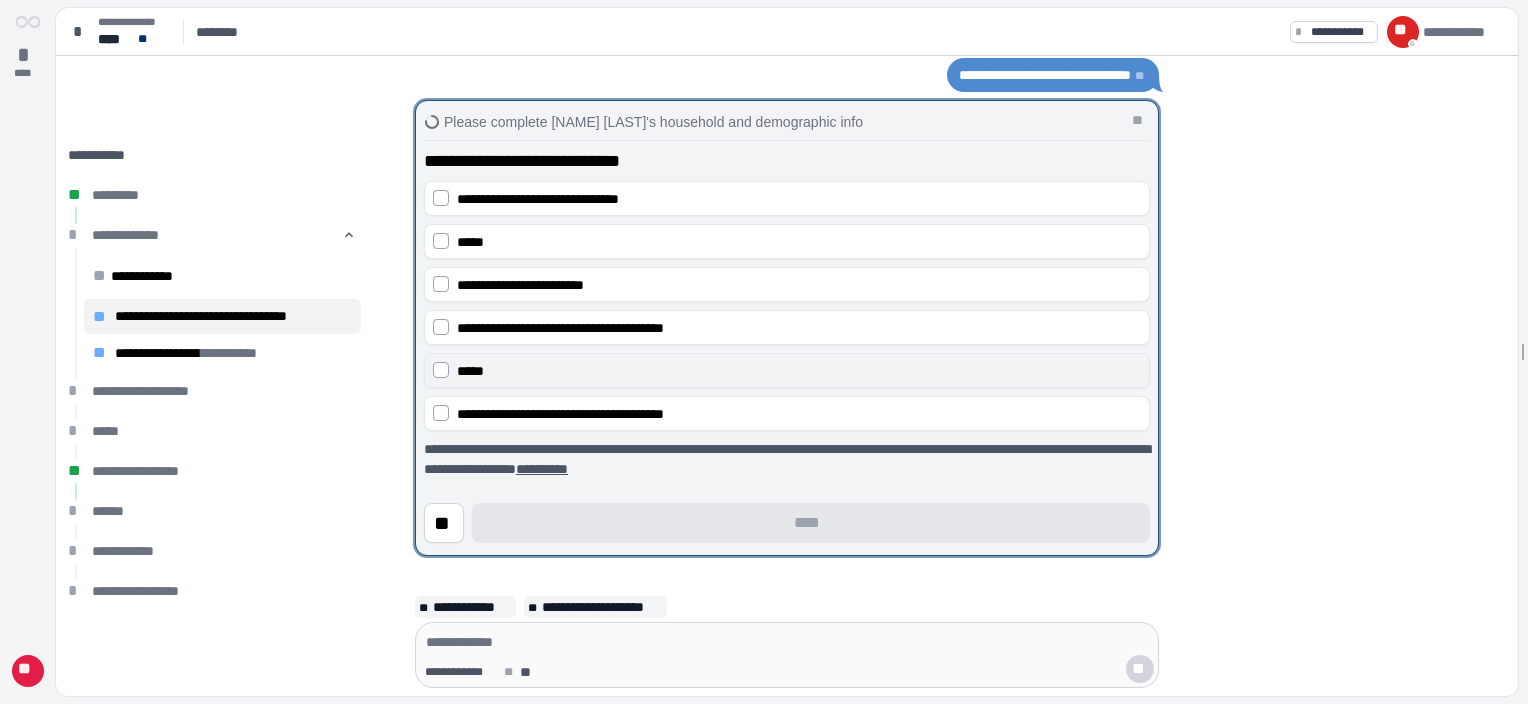 click on "*****" at bounding box center [799, 371] 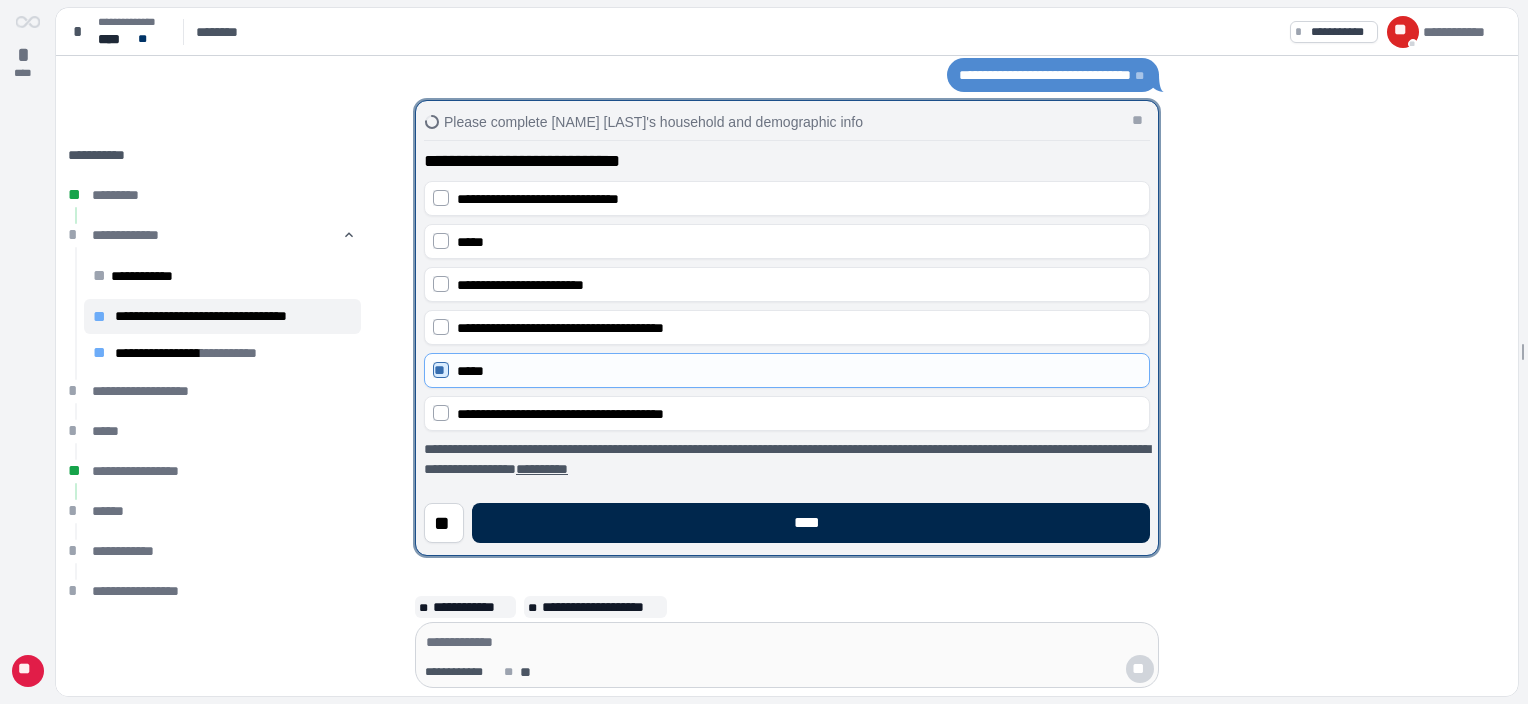 click on "****" at bounding box center (811, 523) 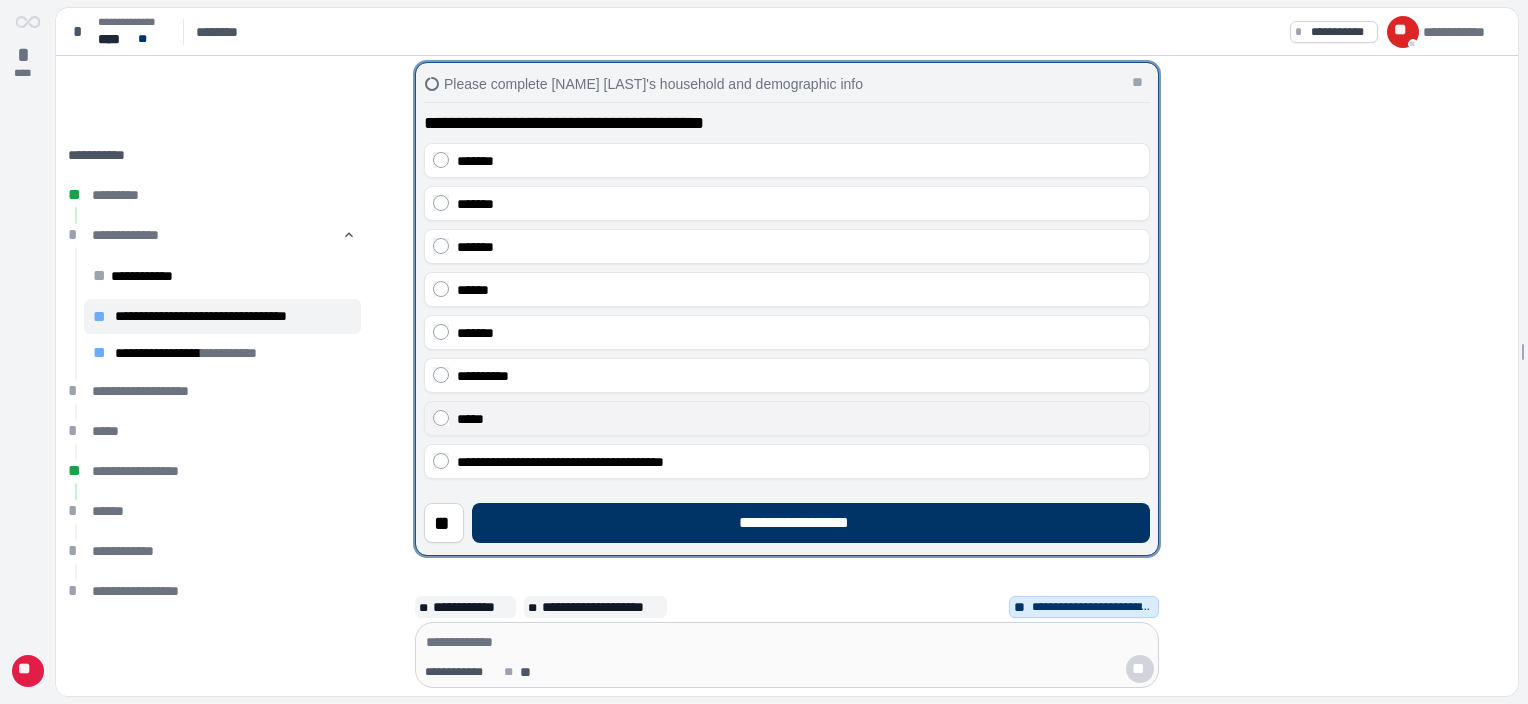 click on "*****" at bounding box center [787, 418] 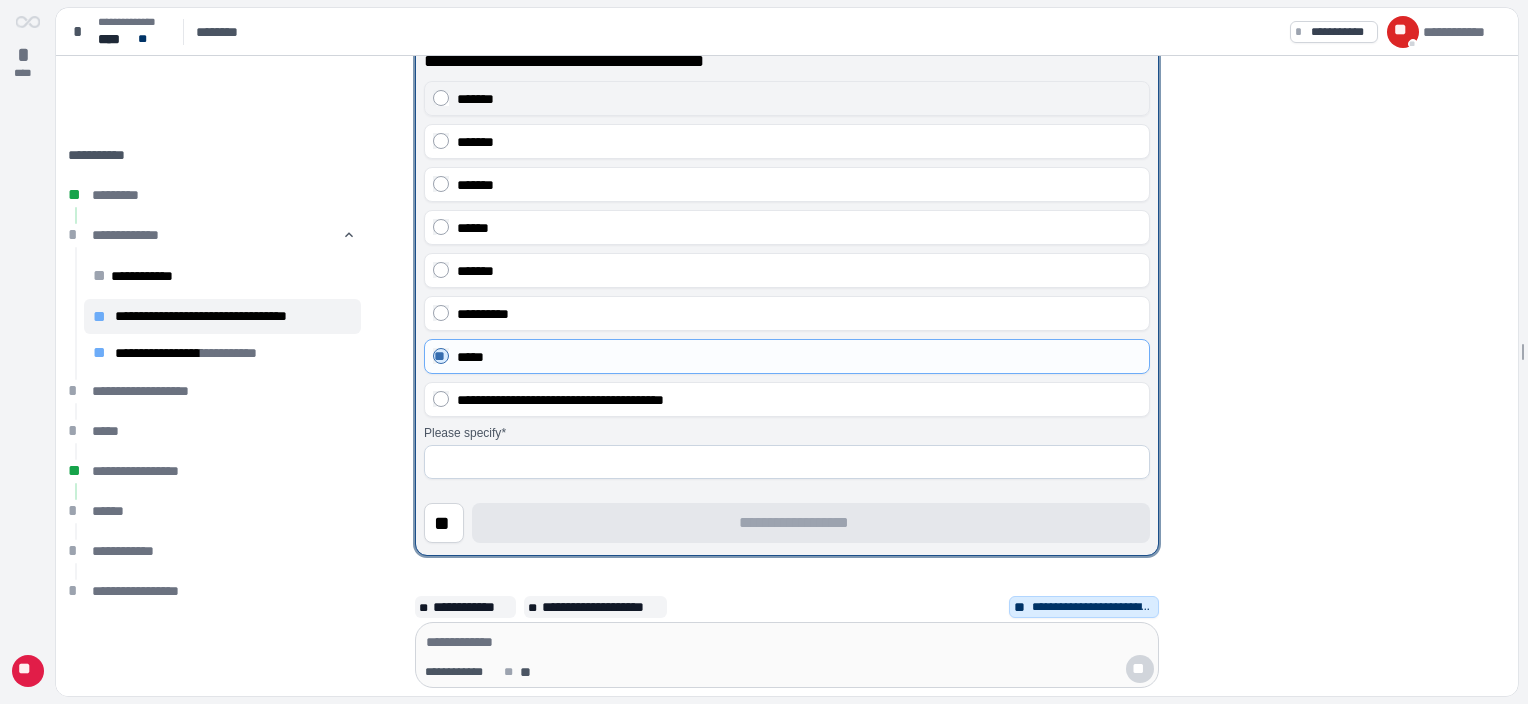 click on "*******" at bounding box center [799, 99] 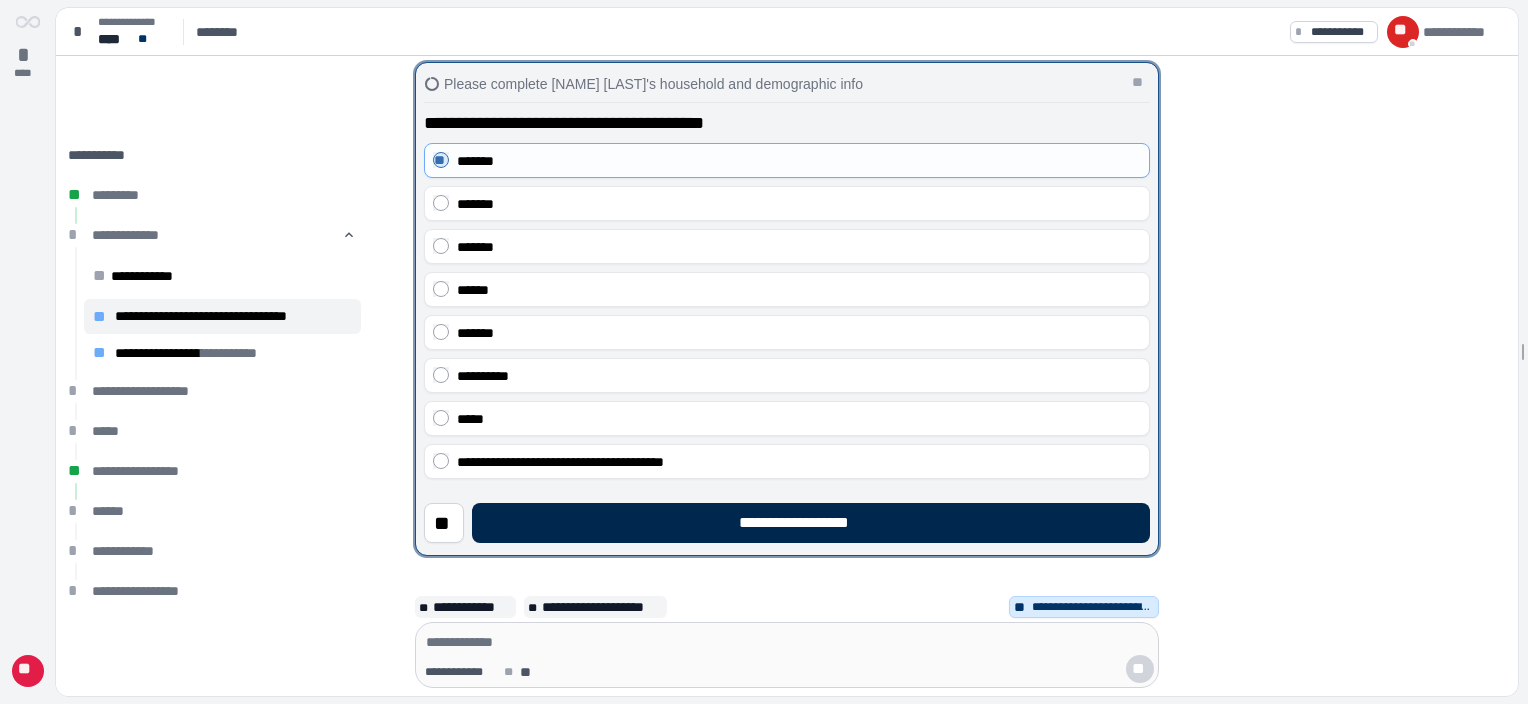 click on "**********" at bounding box center [811, 523] 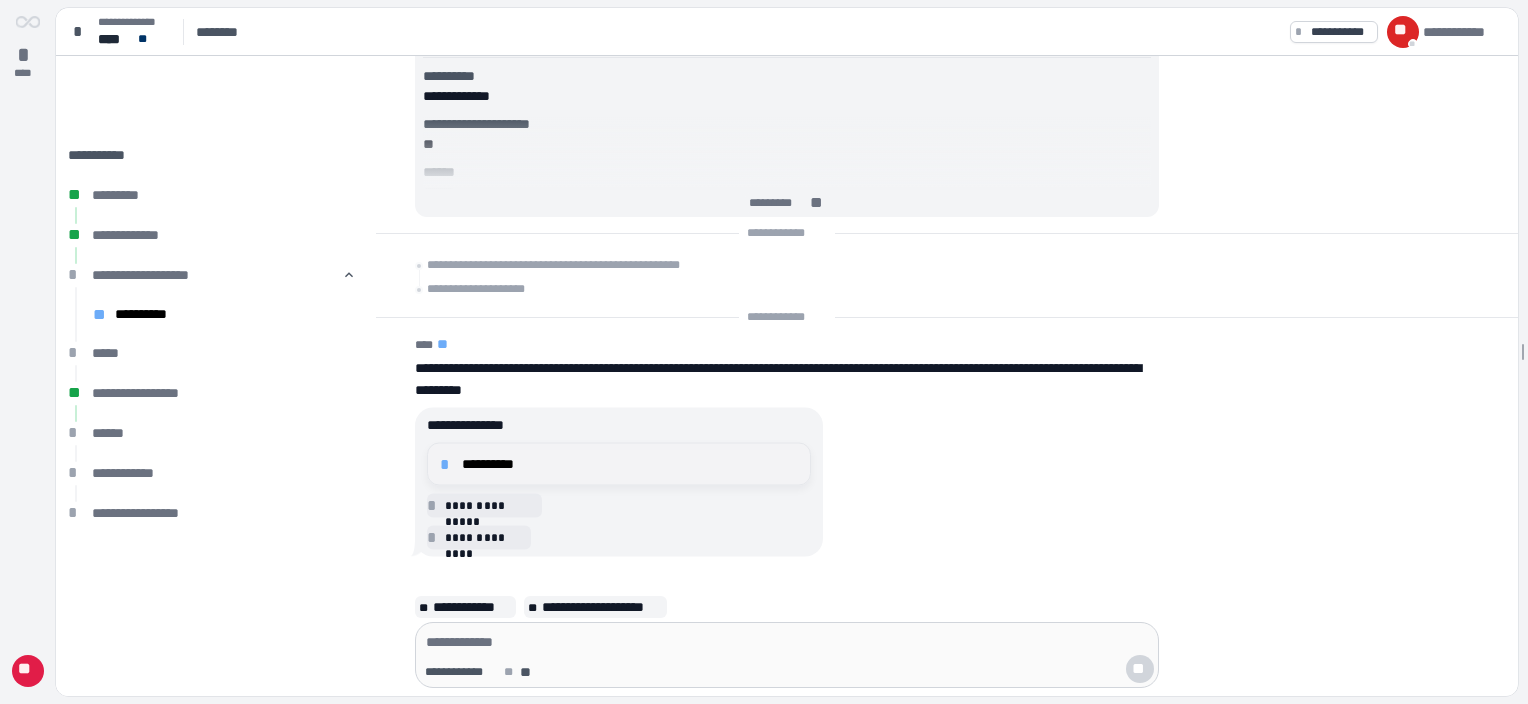 click on "**********" at bounding box center [630, 464] 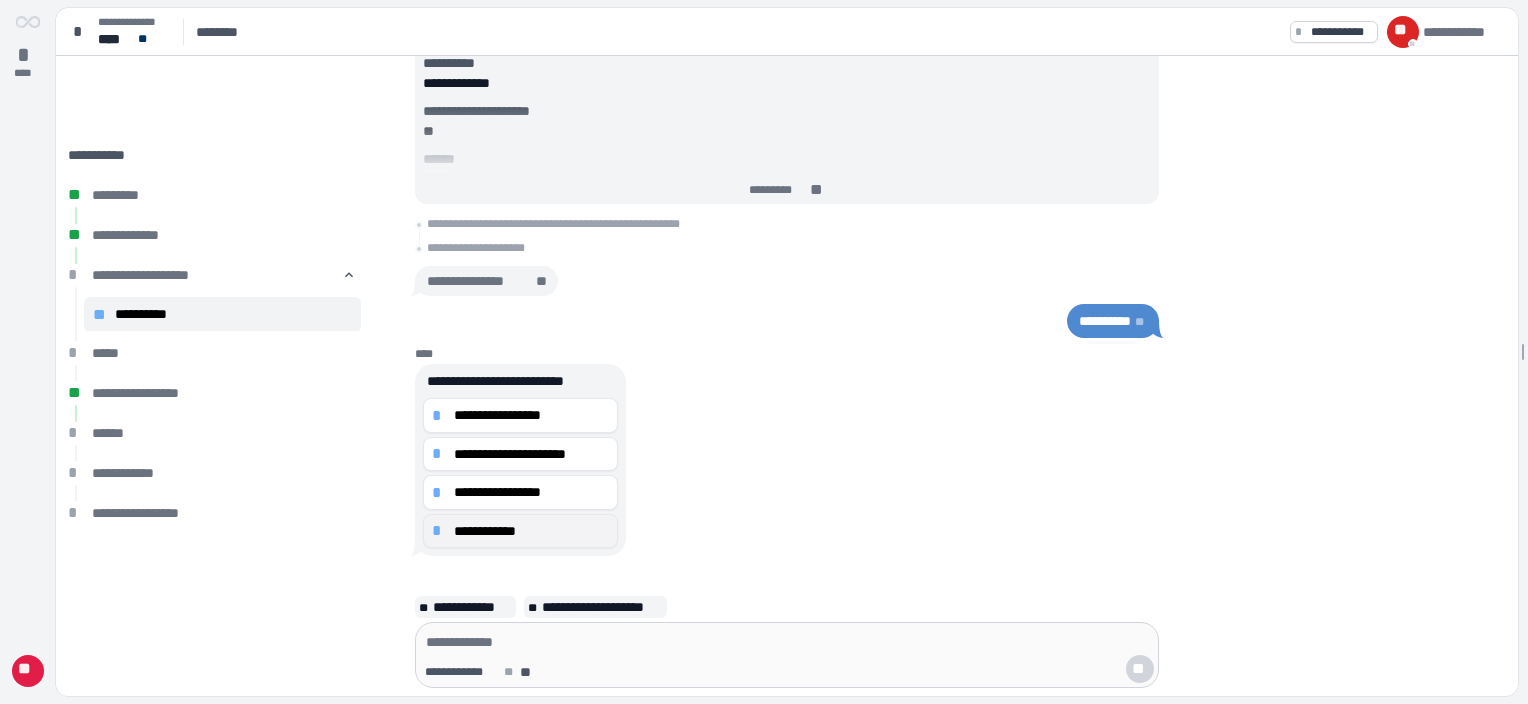 click on "**********" at bounding box center (531, 531) 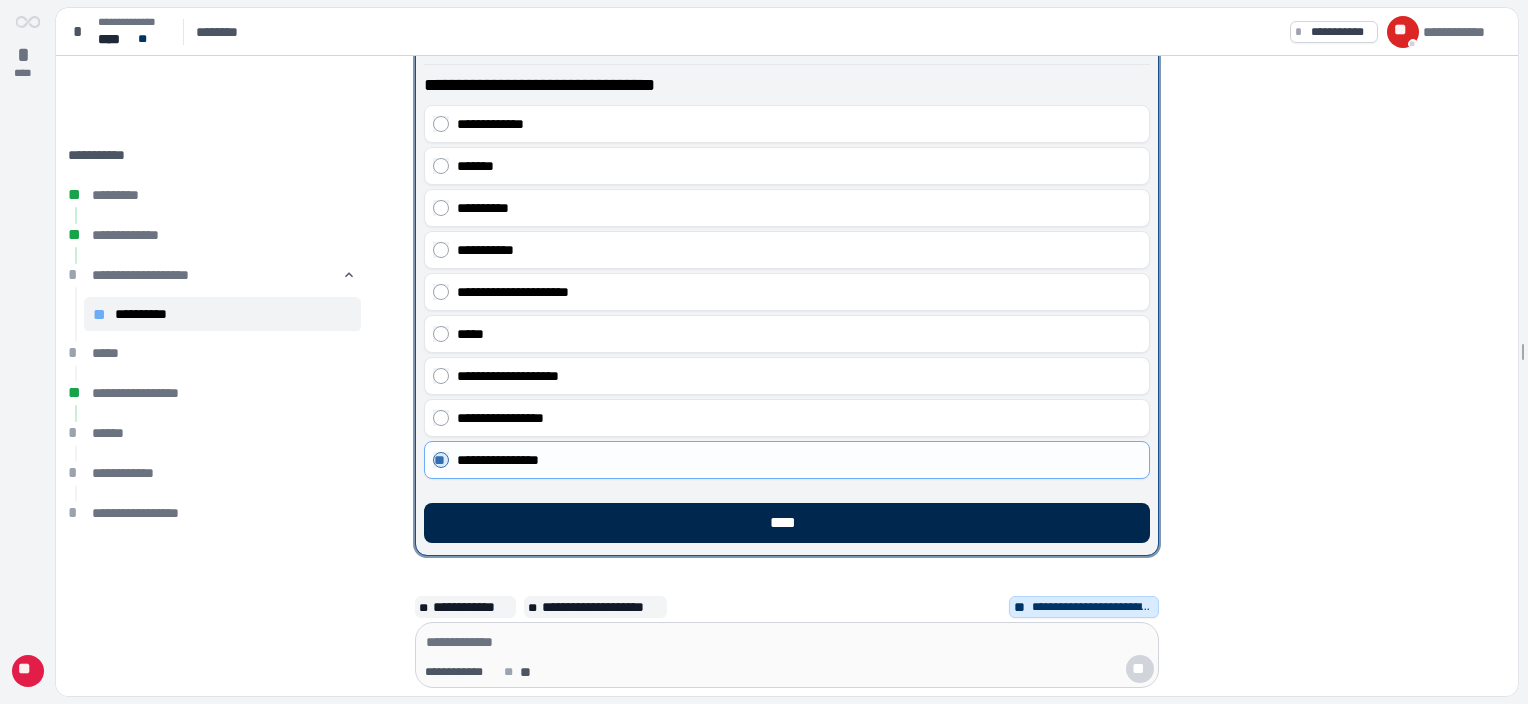 click on "****" at bounding box center [787, 523] 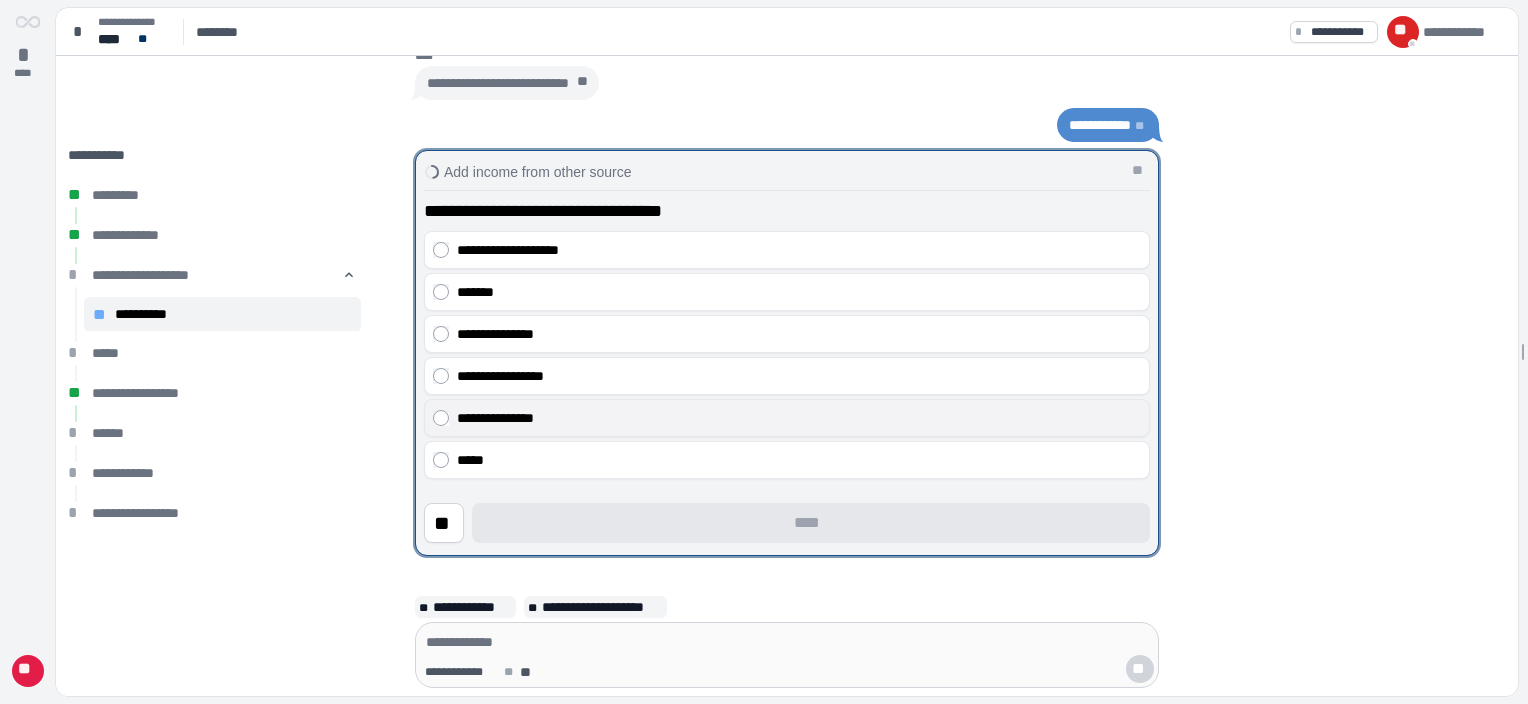 click on "**********" at bounding box center (799, 418) 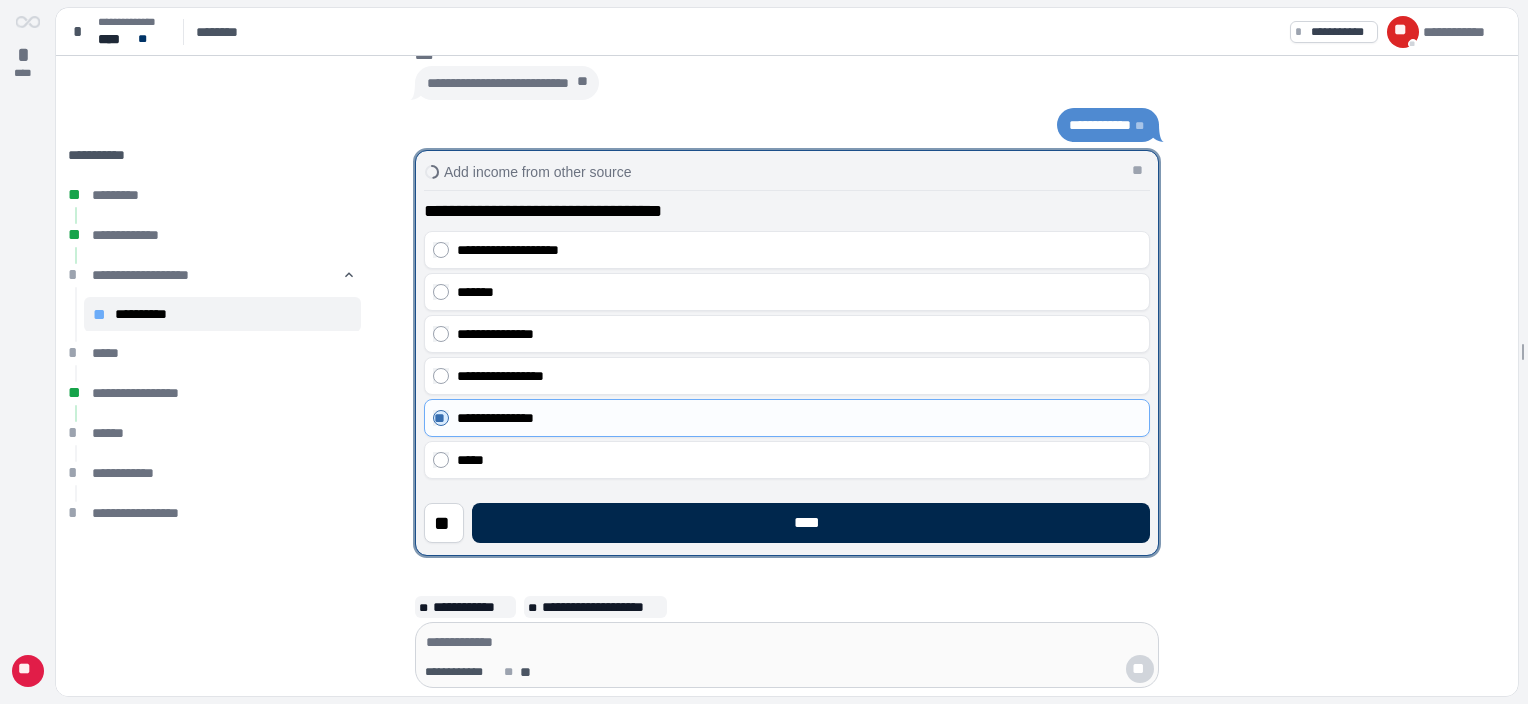 click on "****" at bounding box center [811, 523] 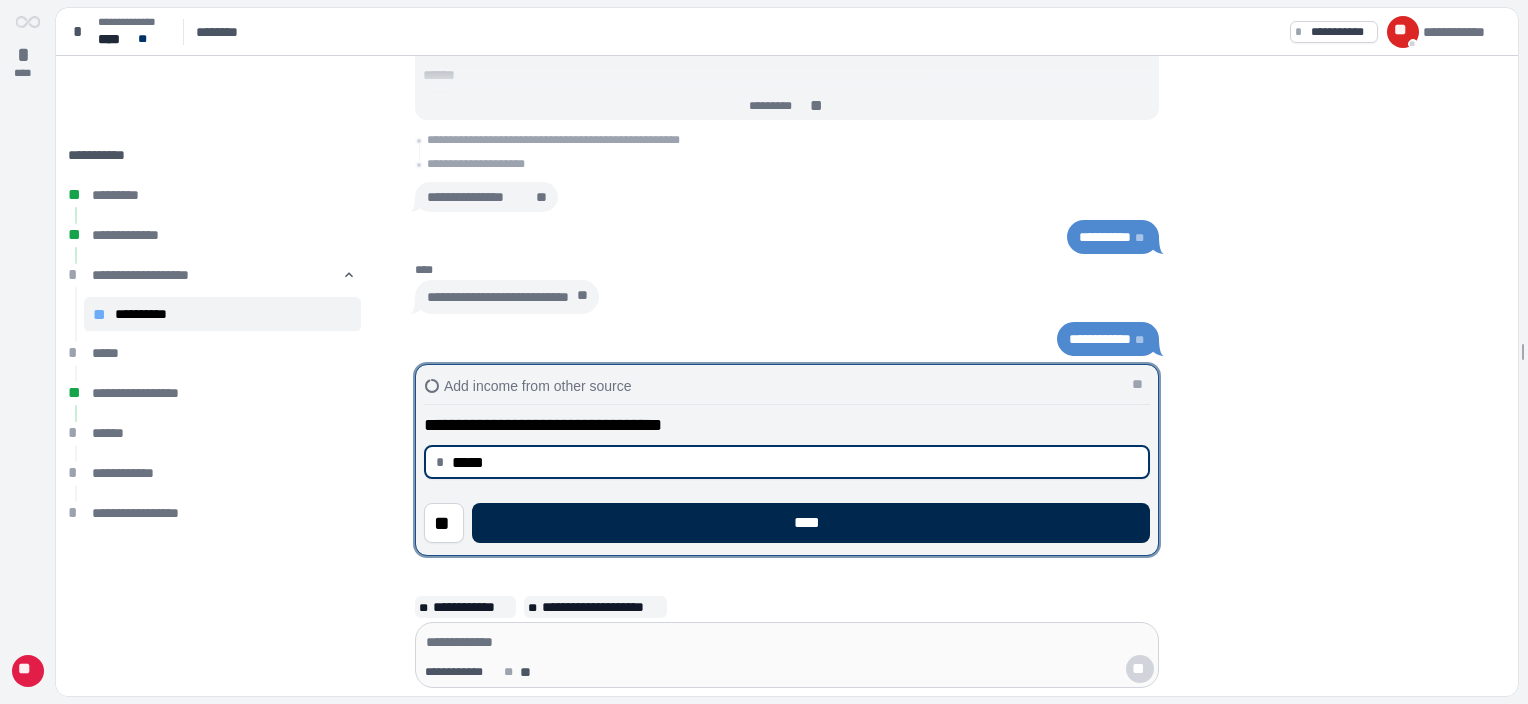 type on "********" 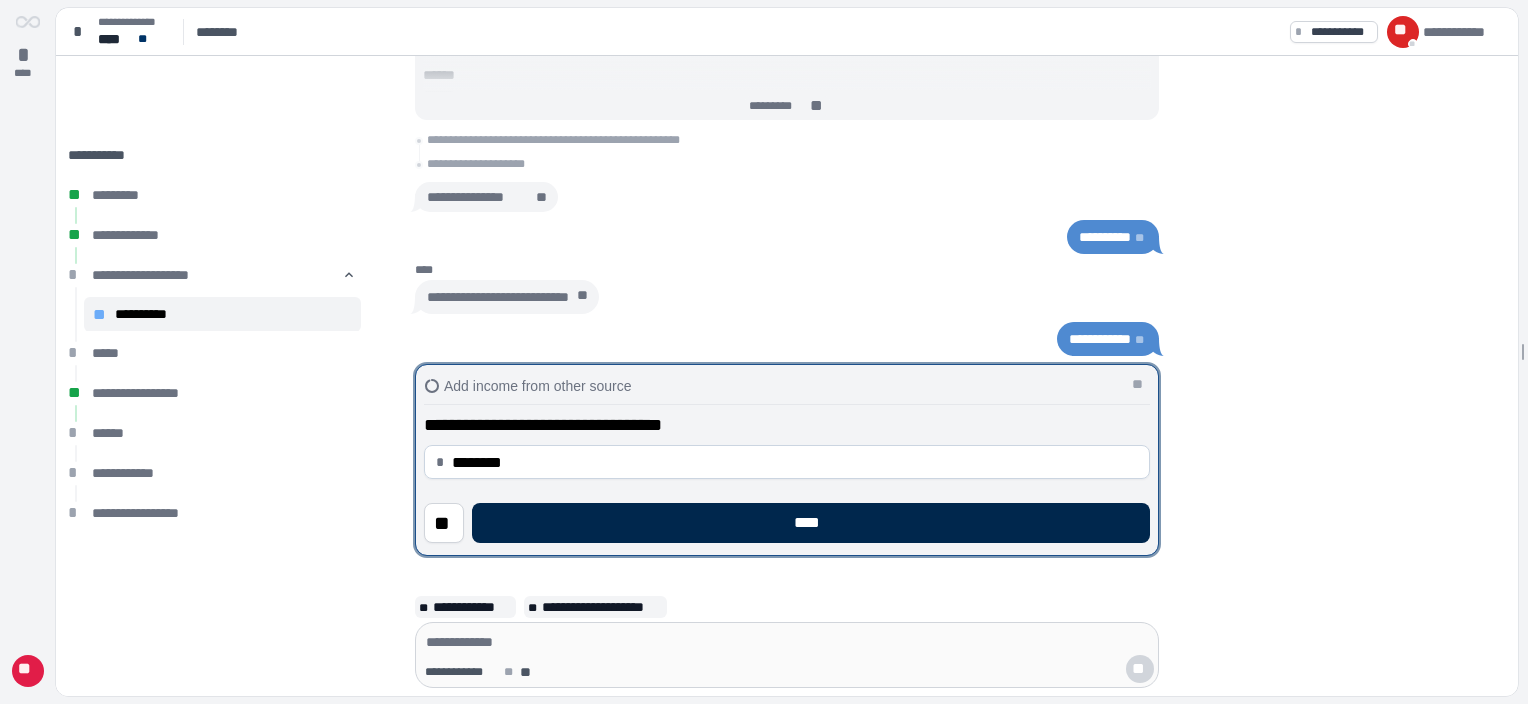 click on "****" at bounding box center [811, 523] 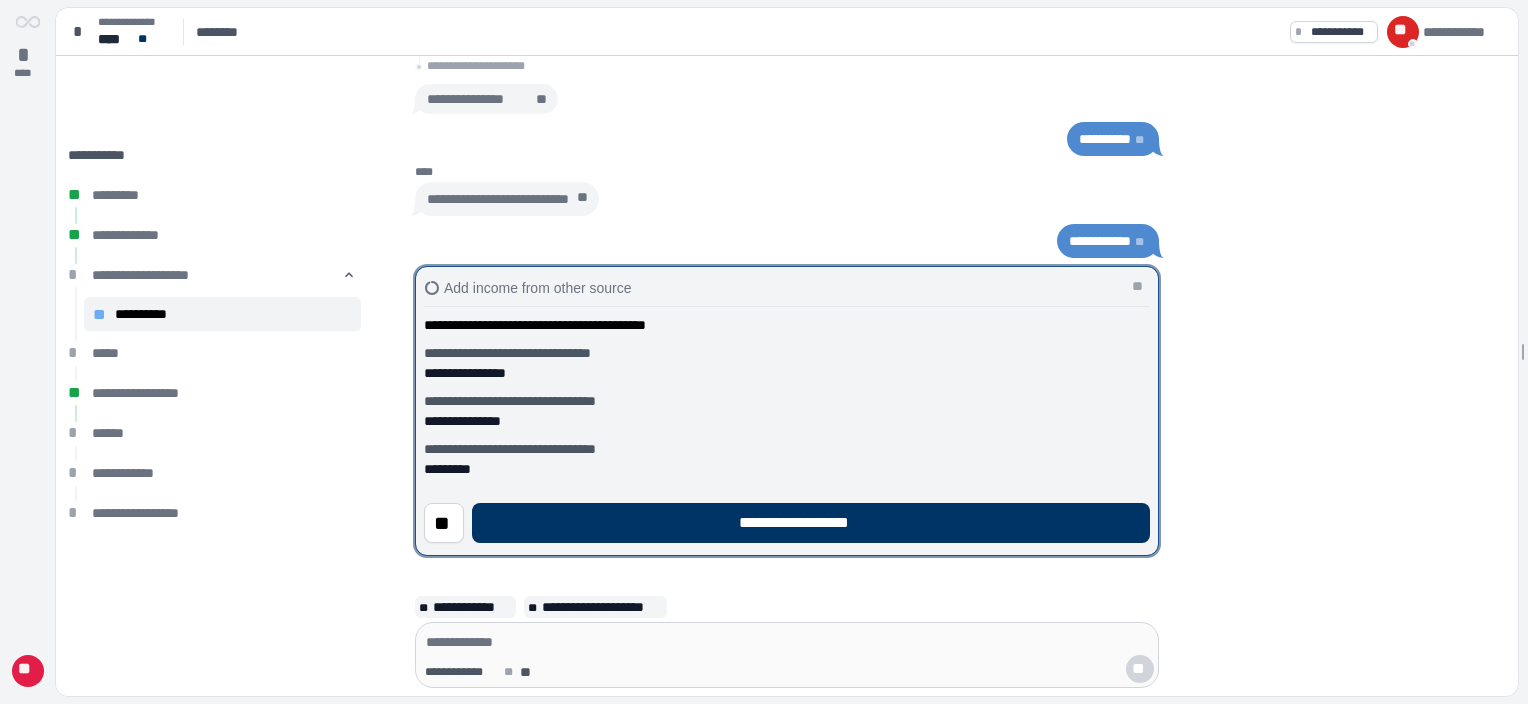 click on "**********" at bounding box center (811, 523) 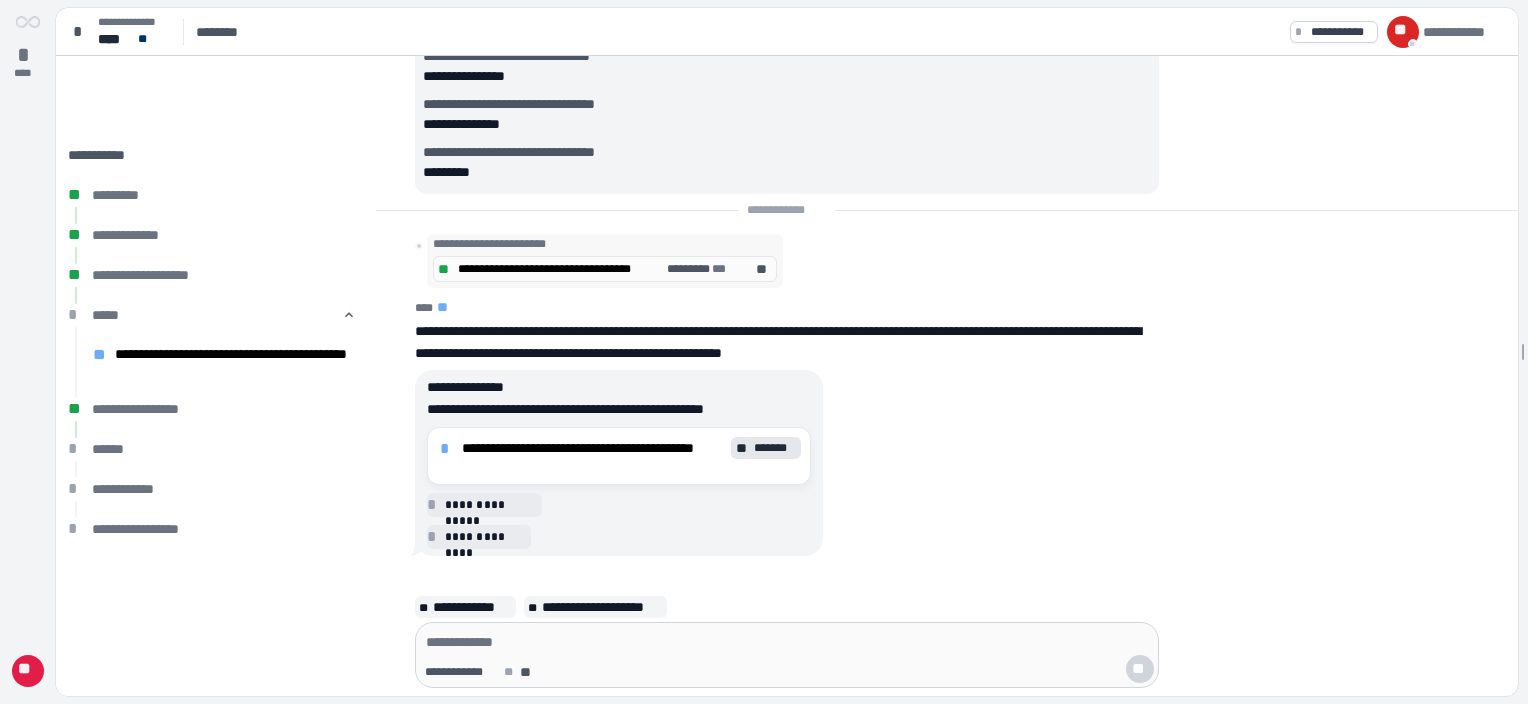 scroll, scrollTop: 400, scrollLeft: 0, axis: vertical 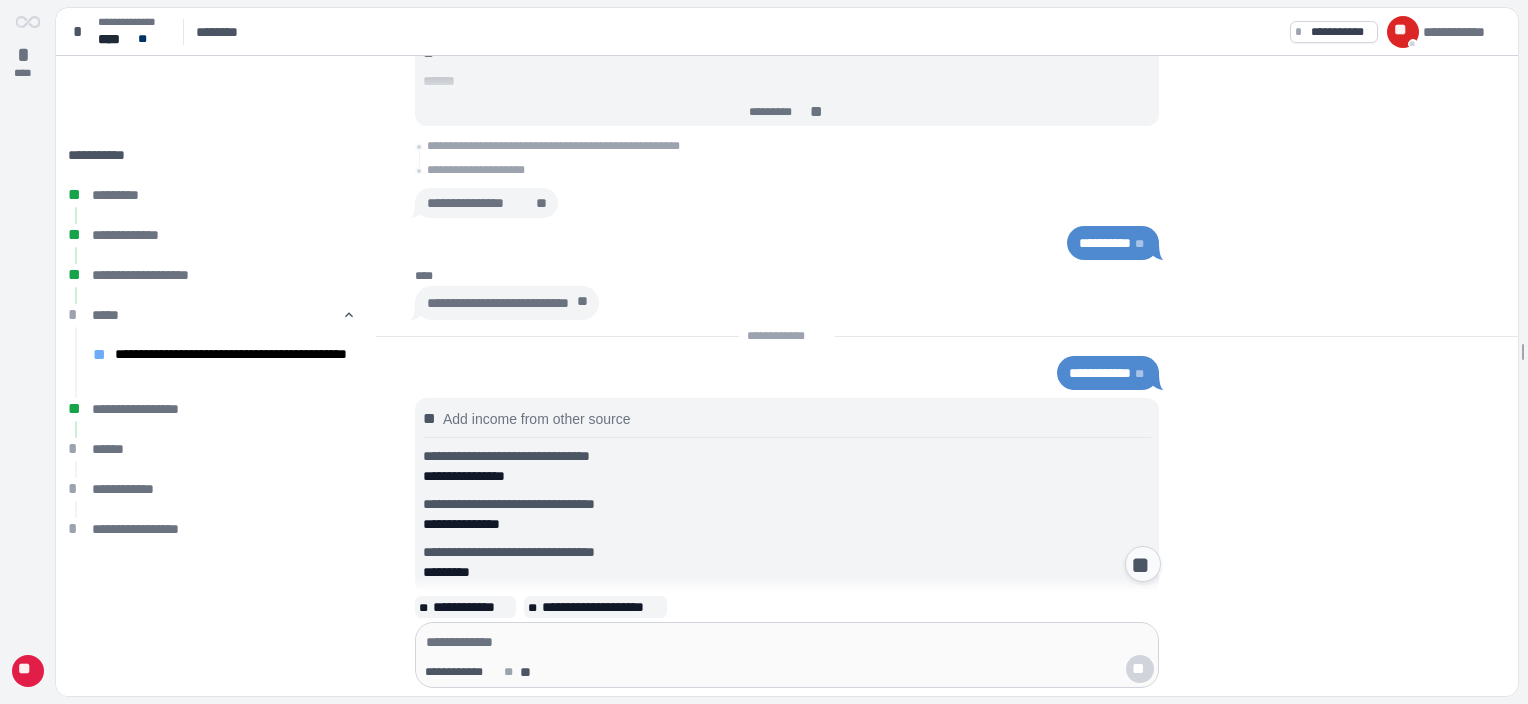 click on "**********" at bounding box center (1105, 243) 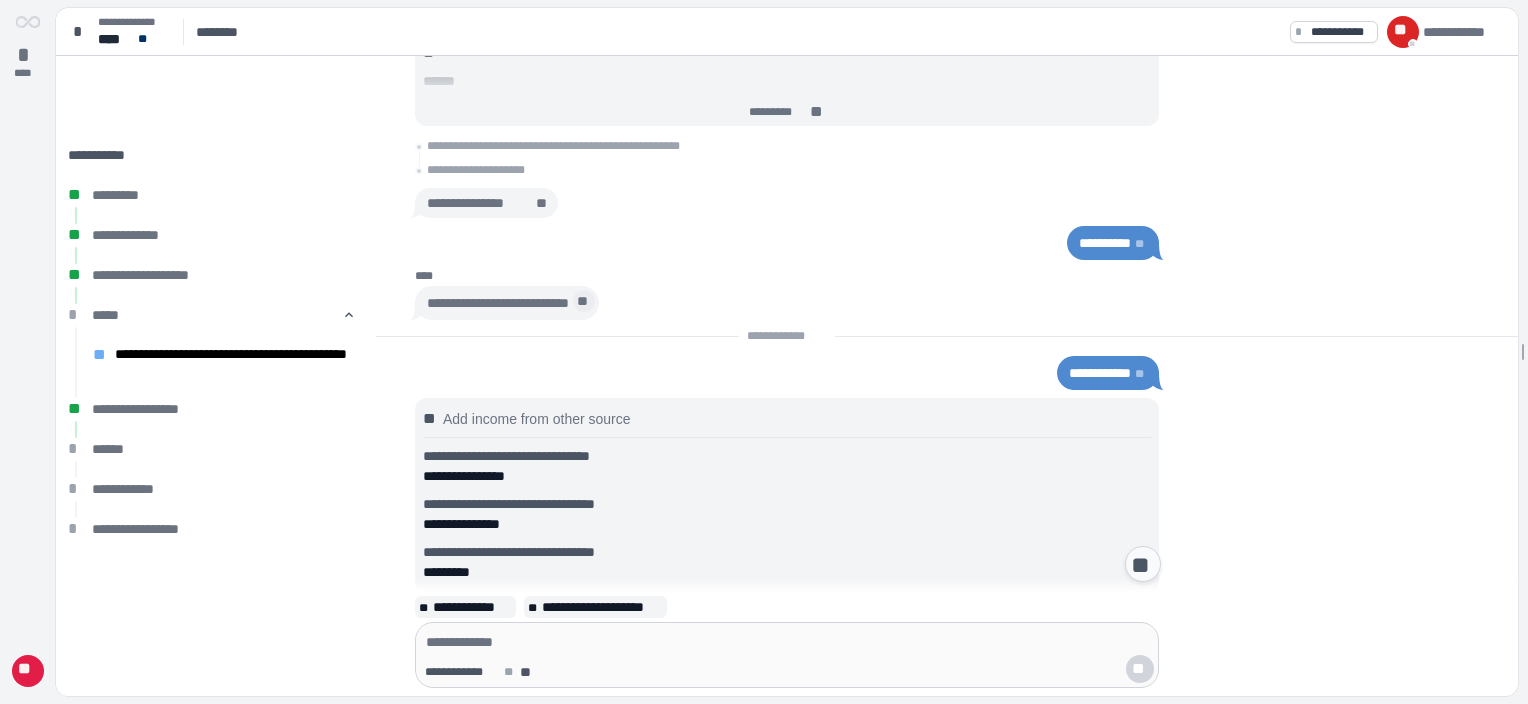 click on "**" at bounding box center (584, 301) 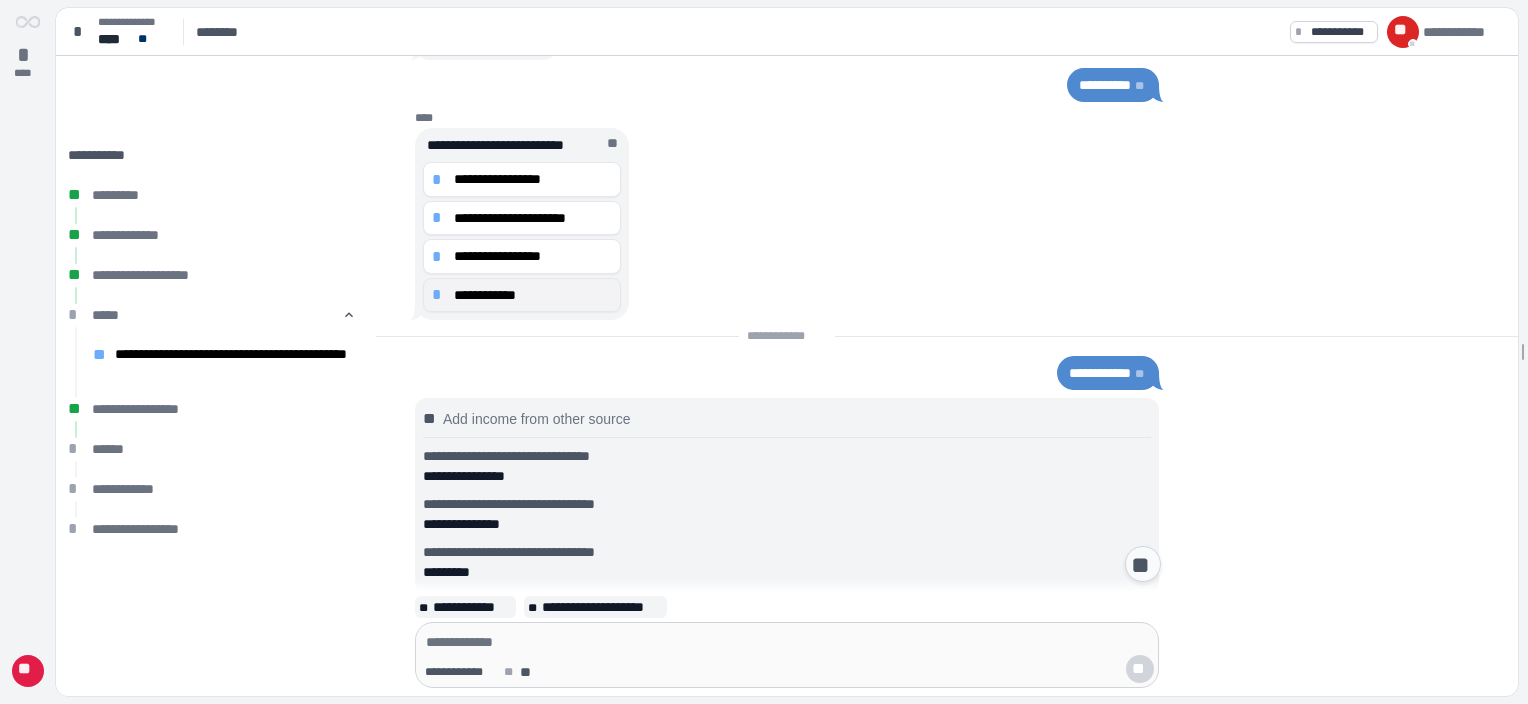 click on "**********" at bounding box center [533, 295] 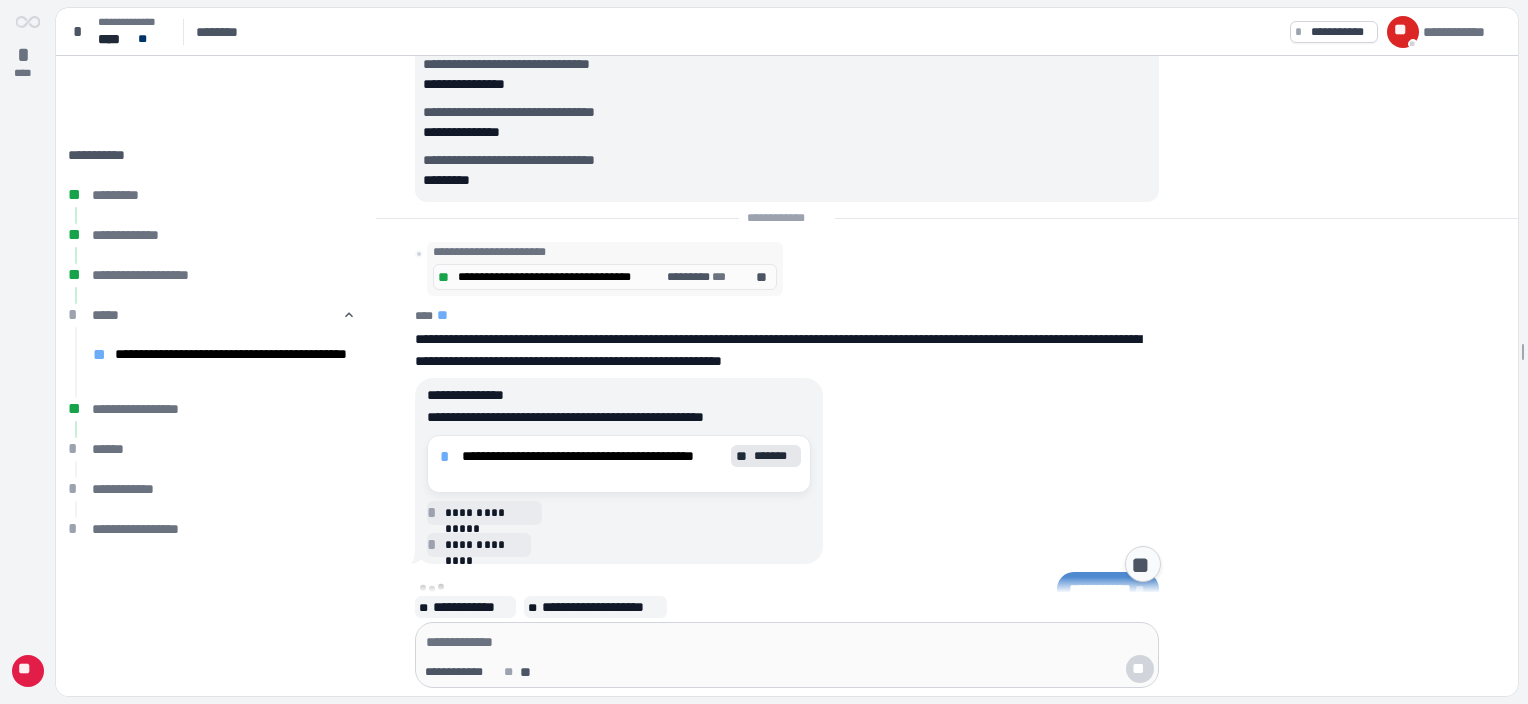 scroll, scrollTop: 0, scrollLeft: 0, axis: both 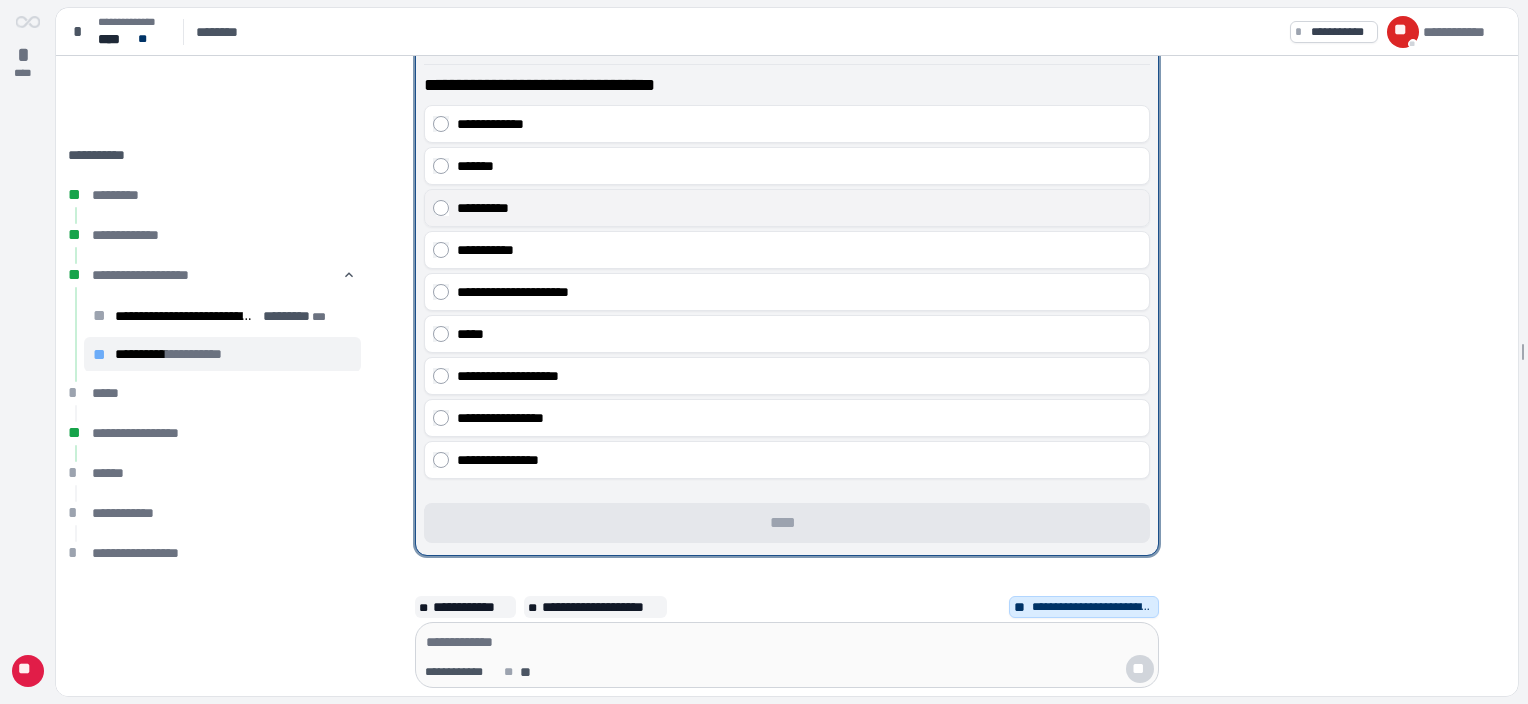 click on "**********" at bounding box center [799, 208] 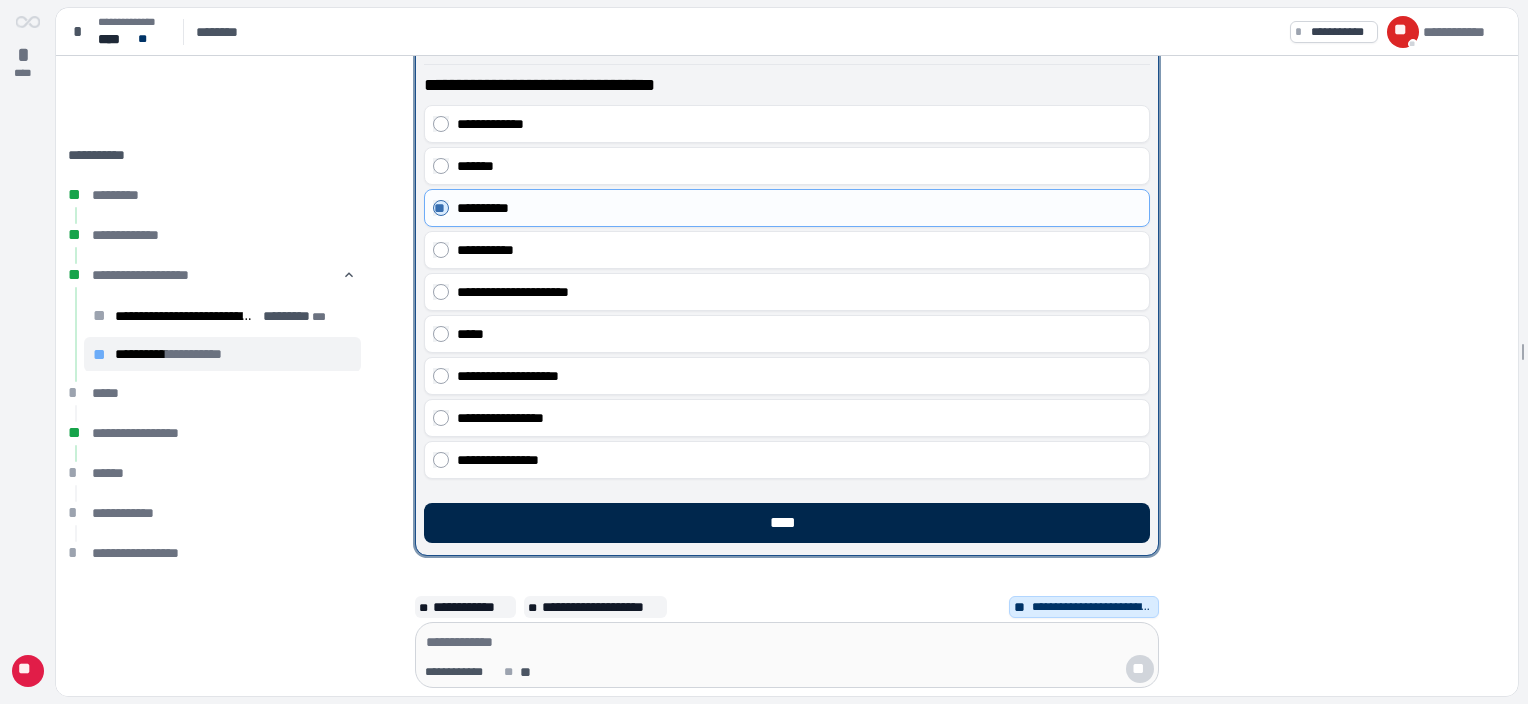 click on "****" at bounding box center [787, 523] 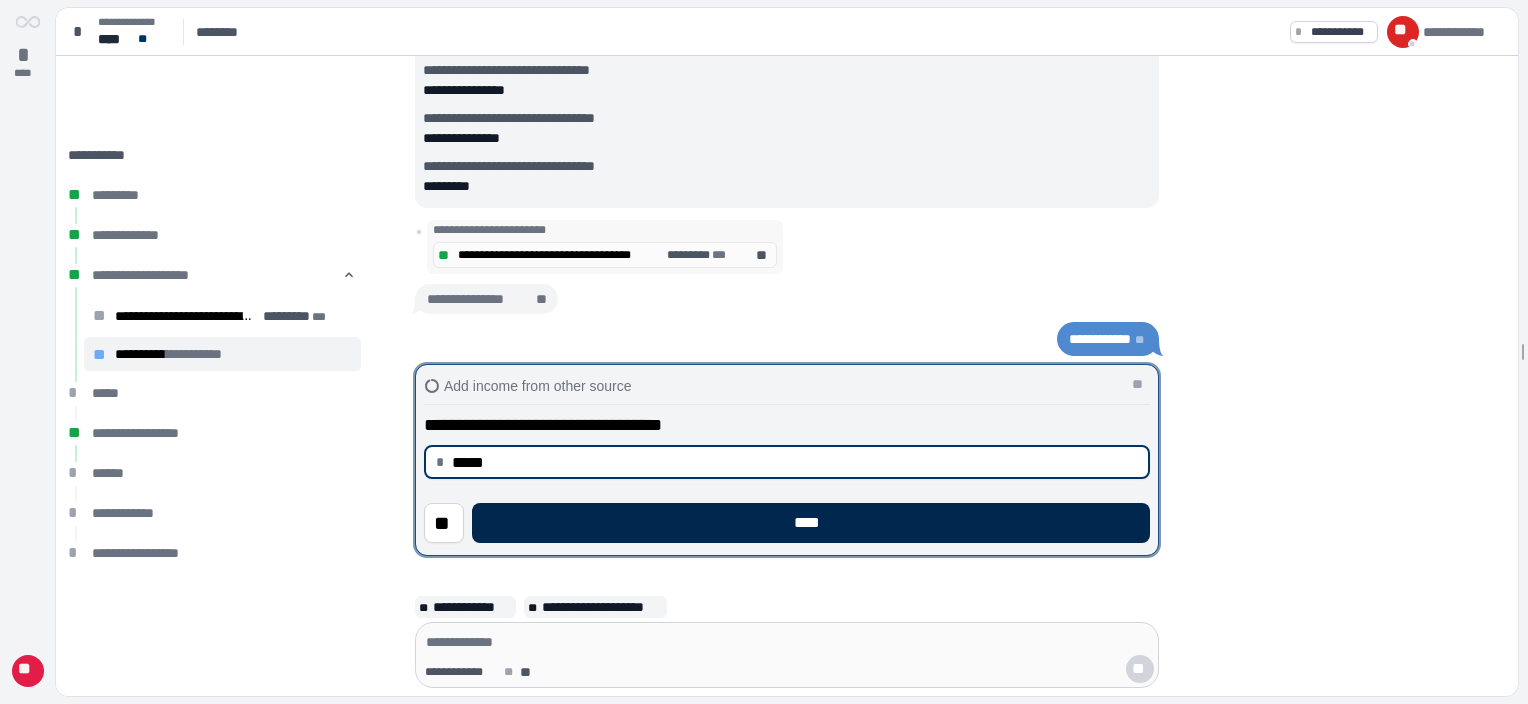 type on "********" 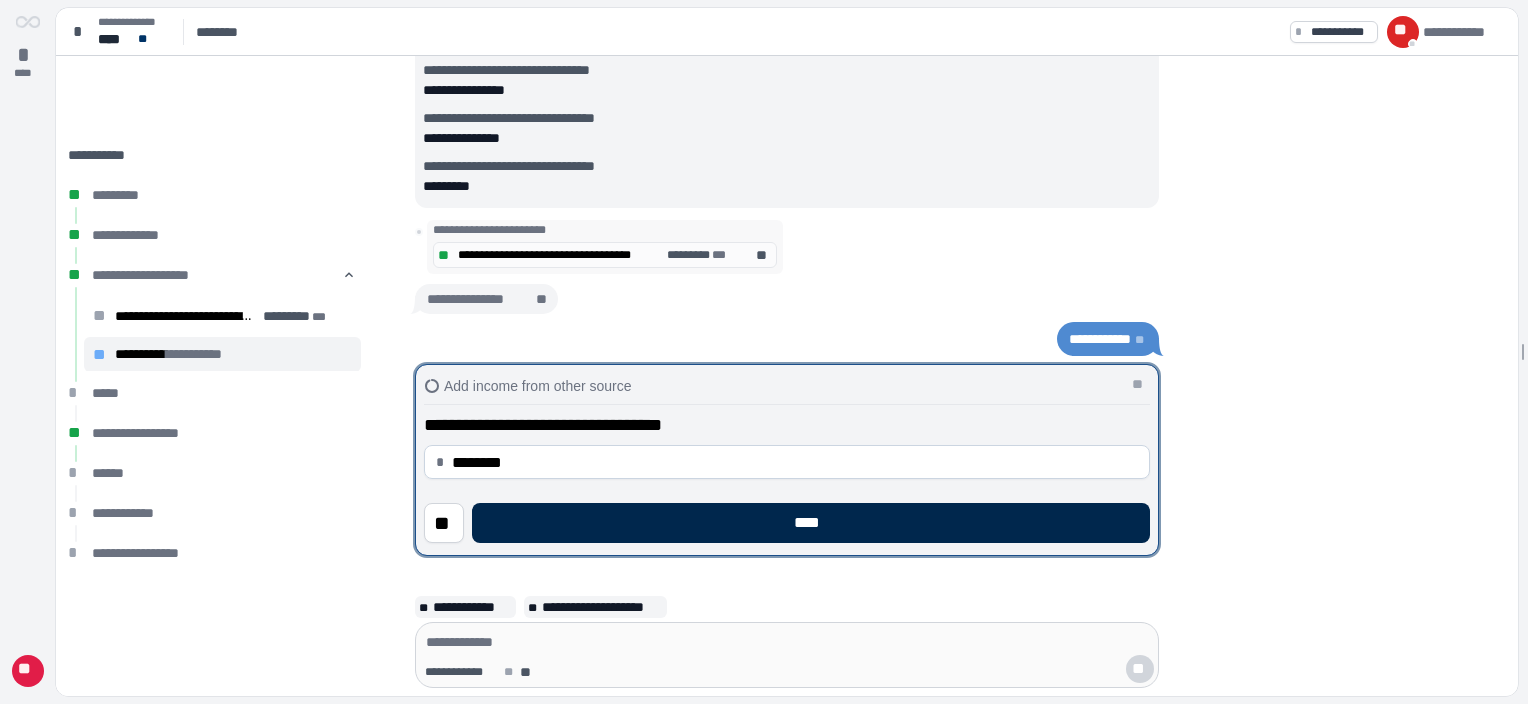 click on "****" at bounding box center (811, 523) 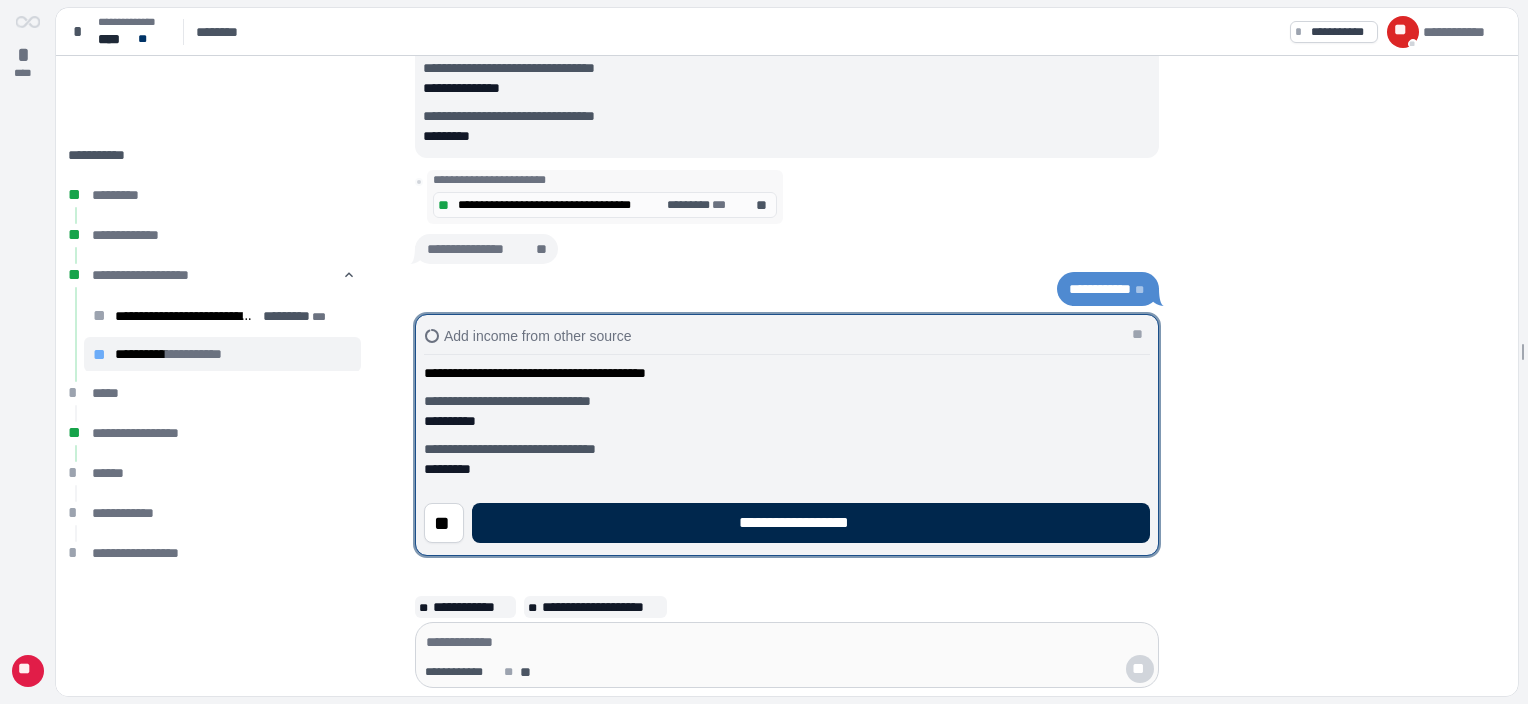 click on "**********" at bounding box center (811, 523) 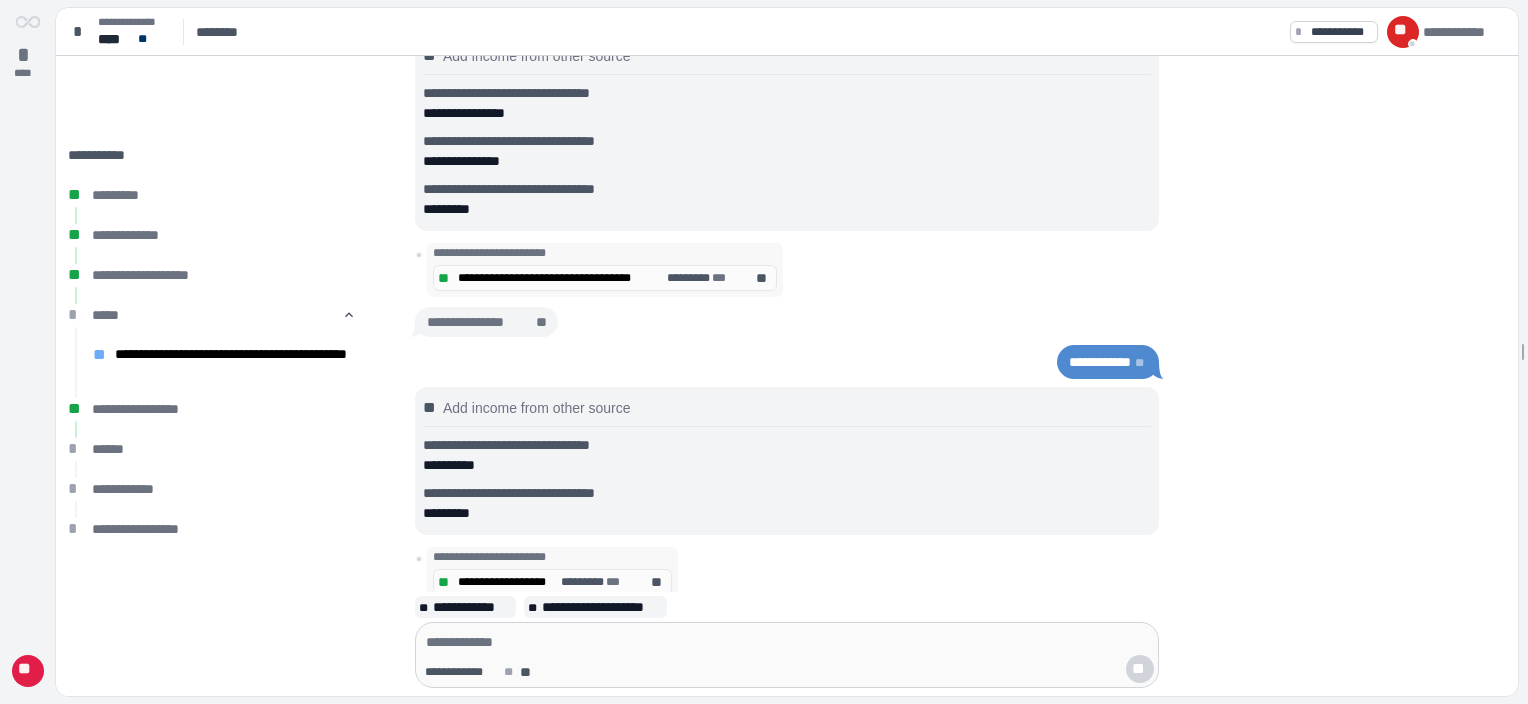 scroll, scrollTop: 0, scrollLeft: 0, axis: both 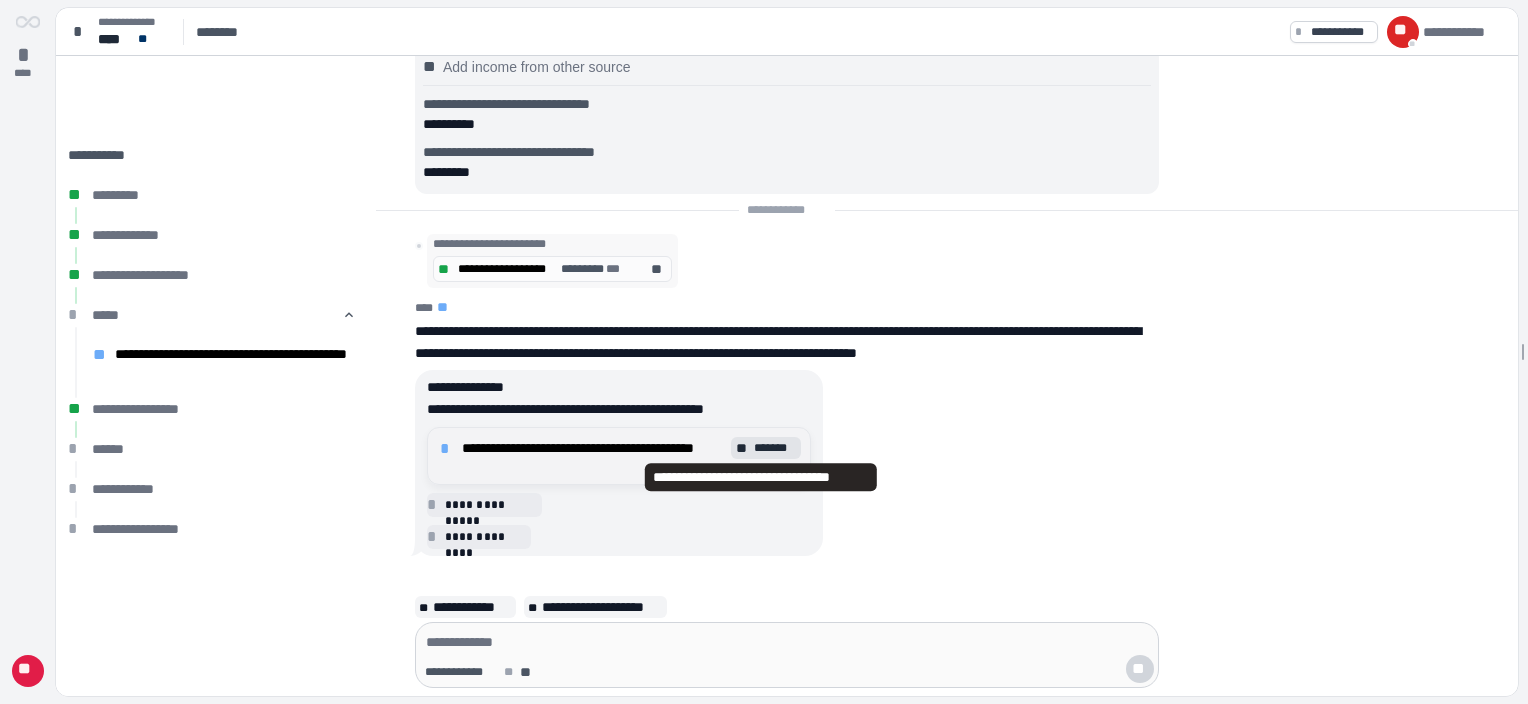 click on "*******" at bounding box center [775, 448] 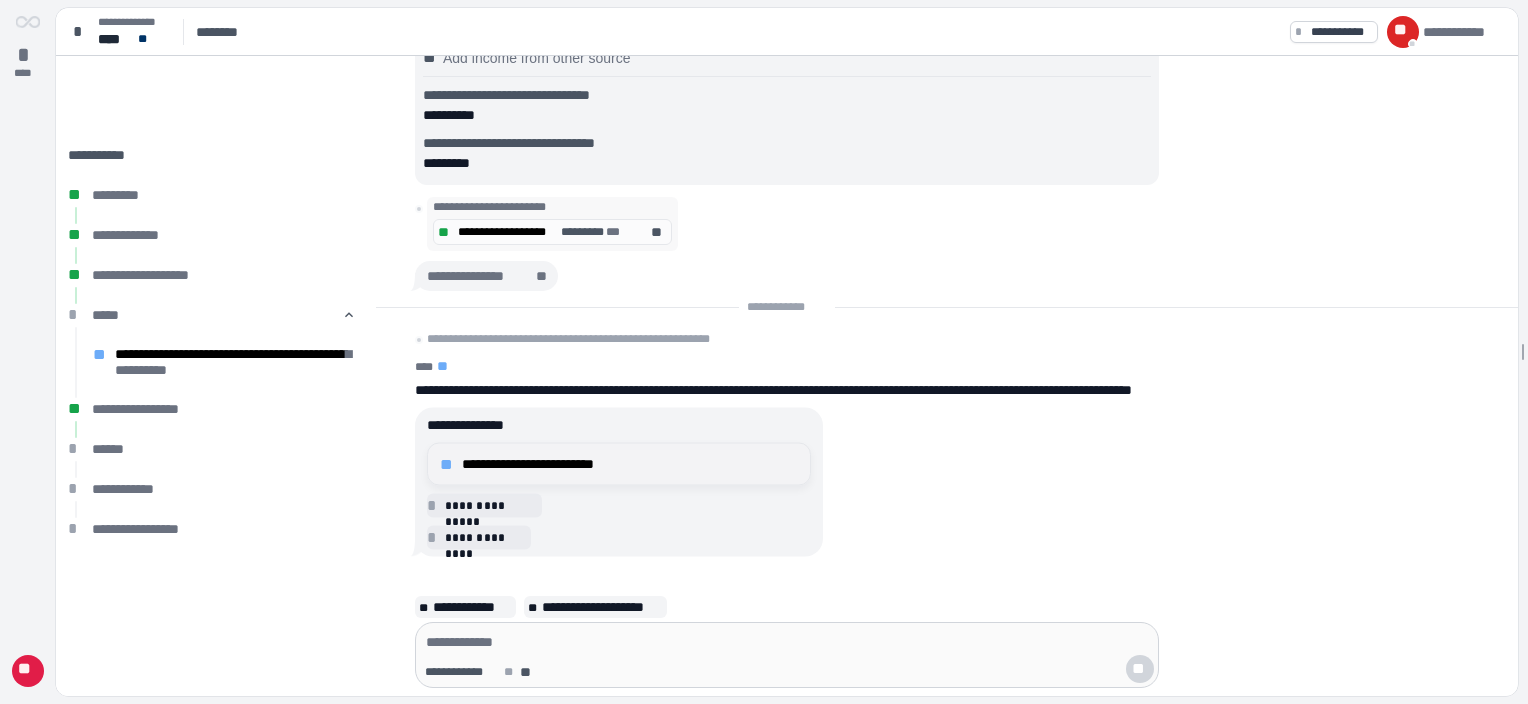 click on "**********" at bounding box center [630, 464] 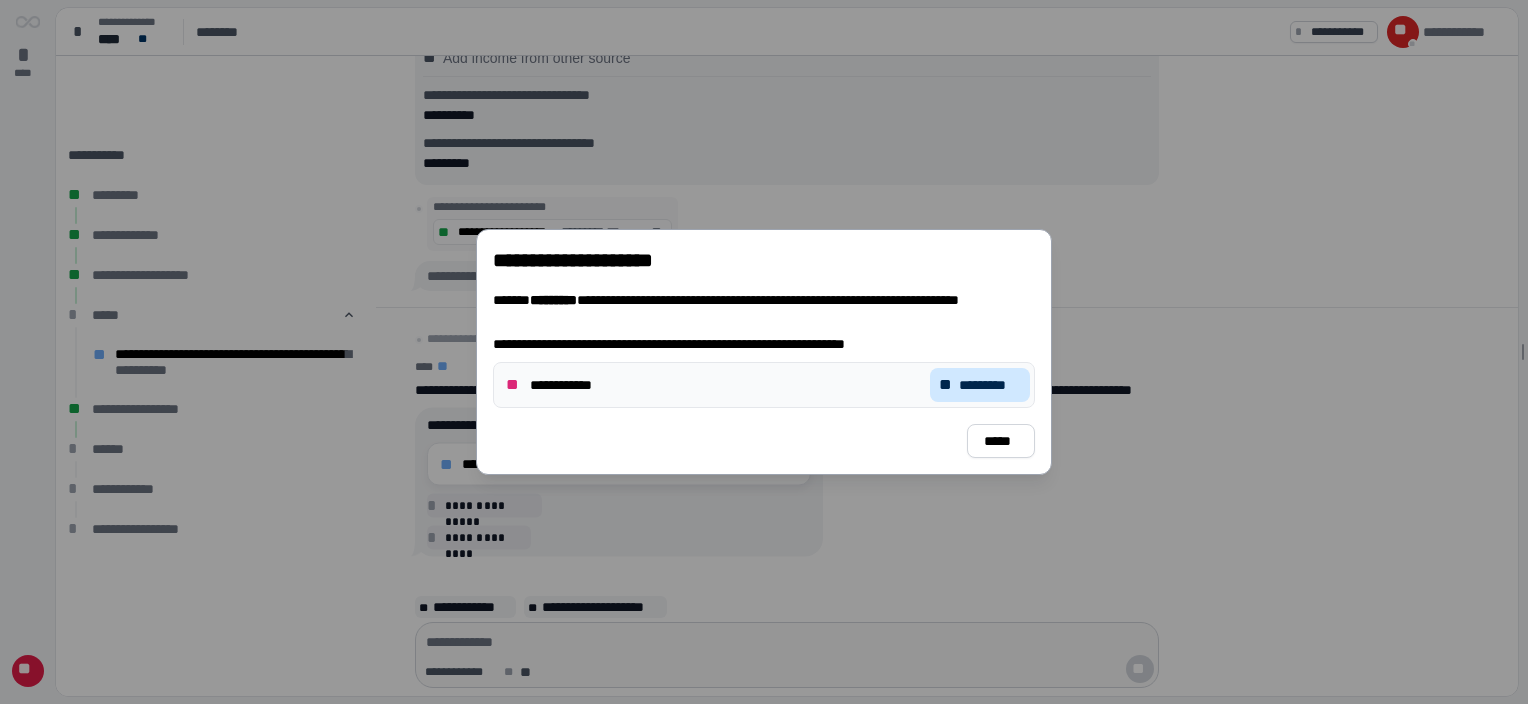 click on "*********" at bounding box center [990, 385] 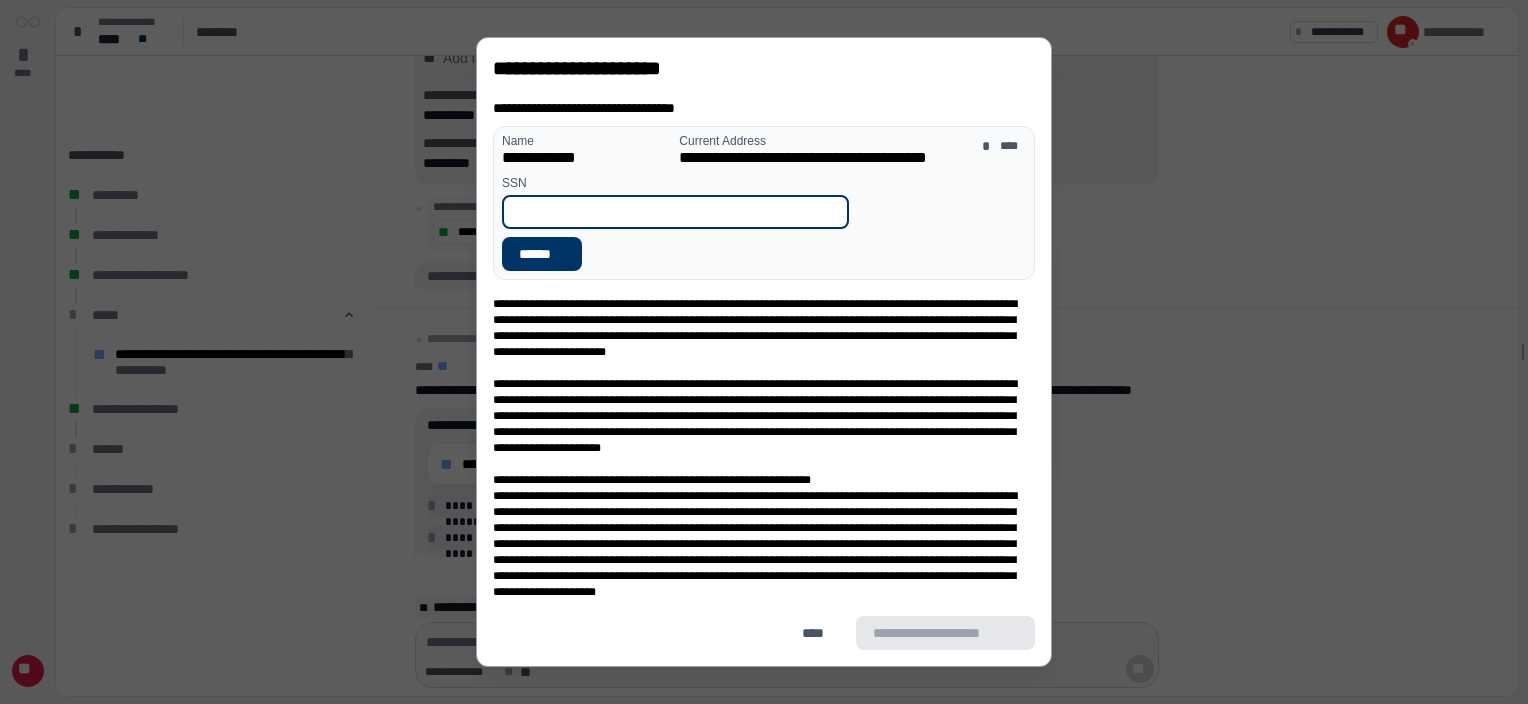 click at bounding box center [675, 212] 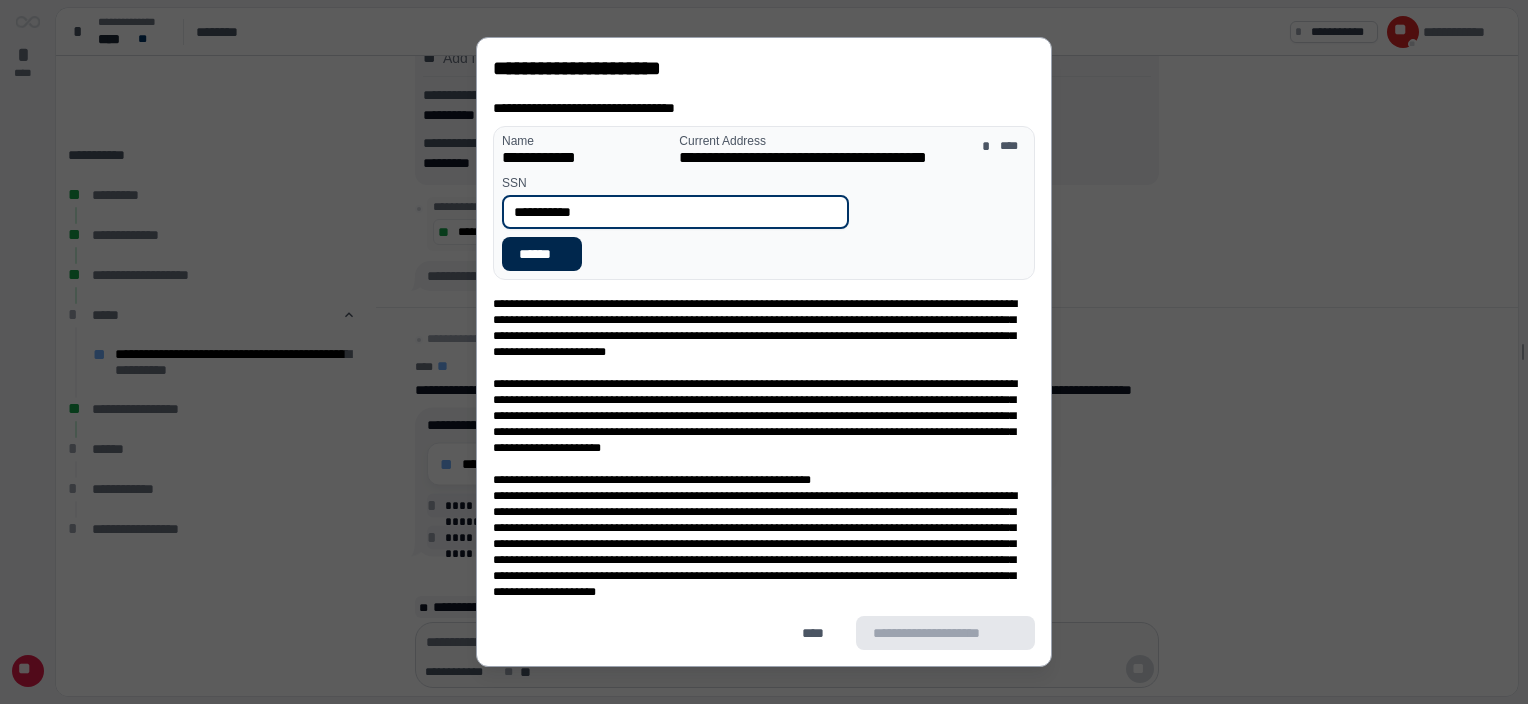 type on "**********" 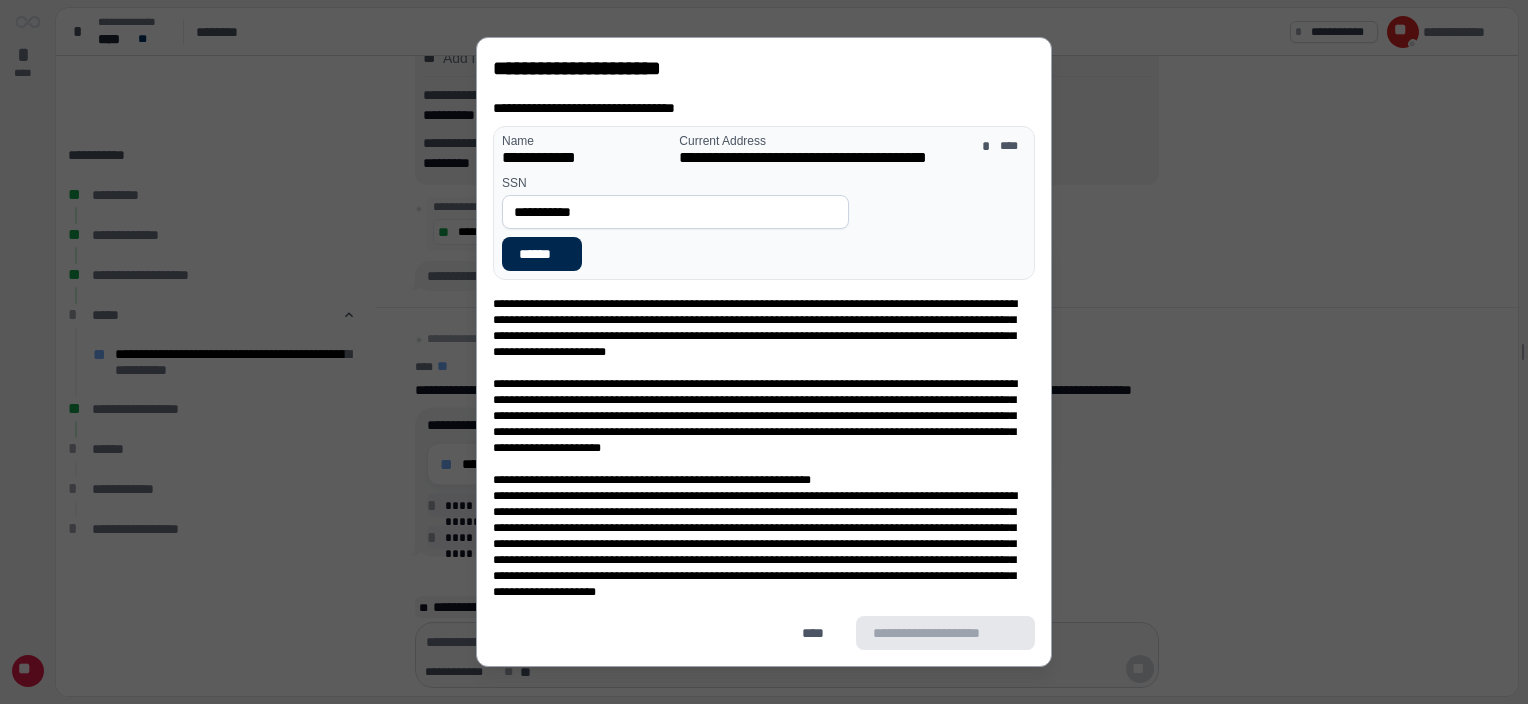 click on "******" at bounding box center (542, 254) 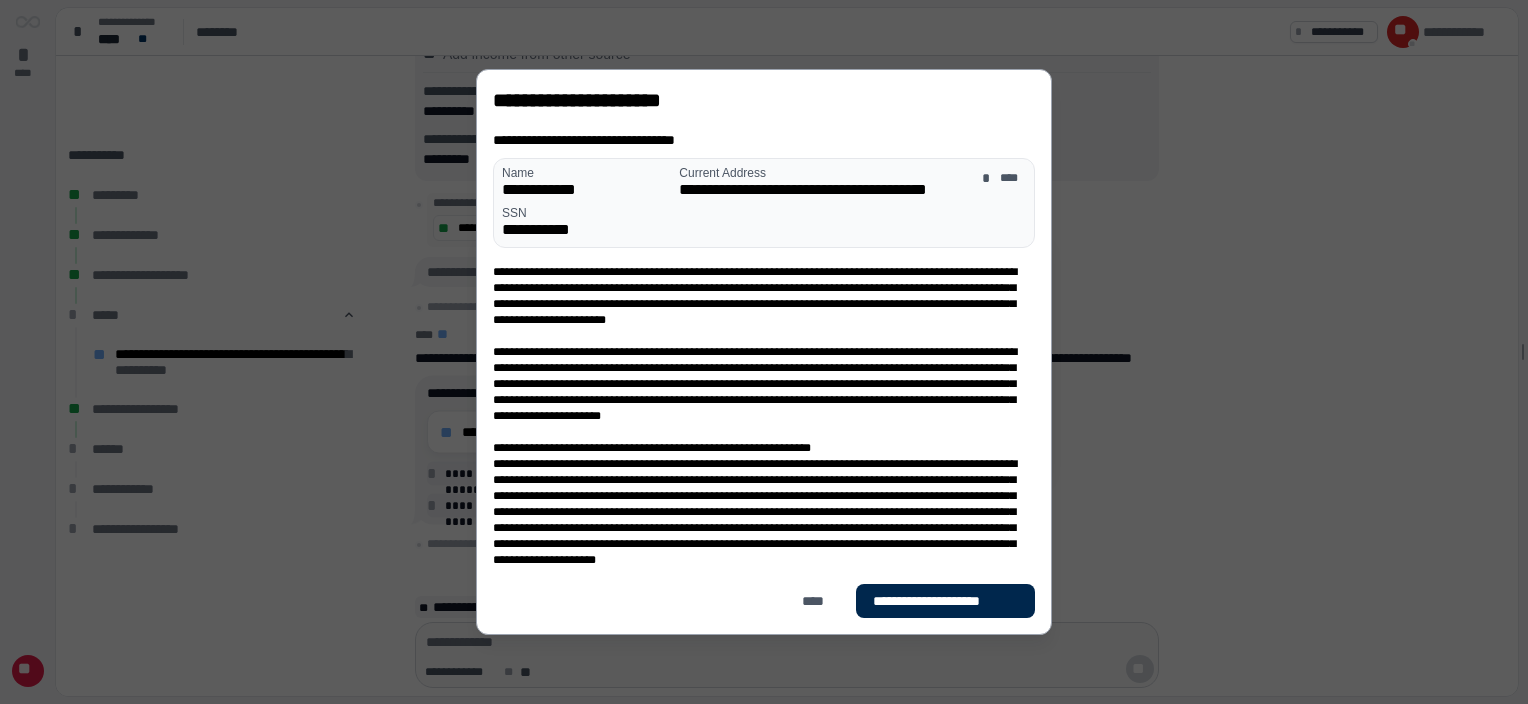 click on "**********" at bounding box center (945, 601) 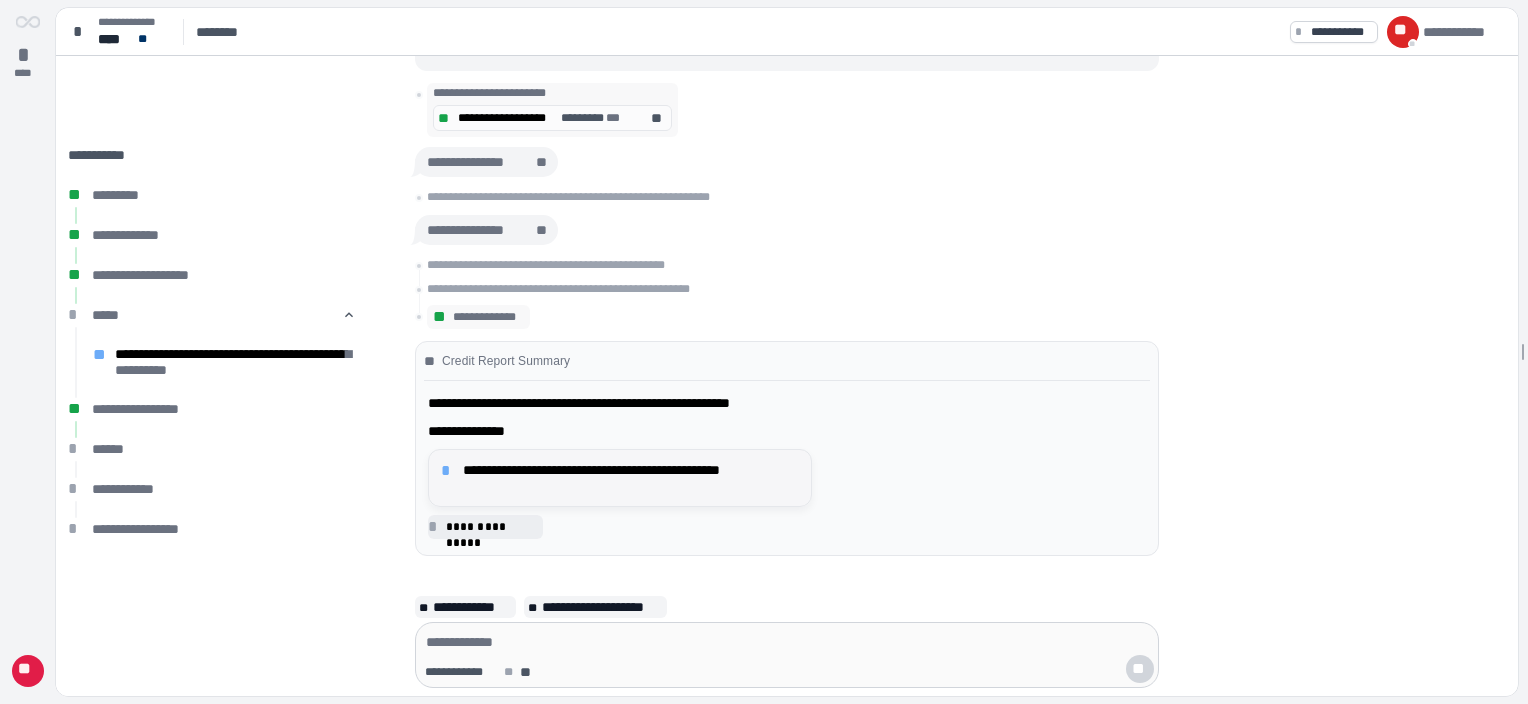 click on "**********" at bounding box center [631, 478] 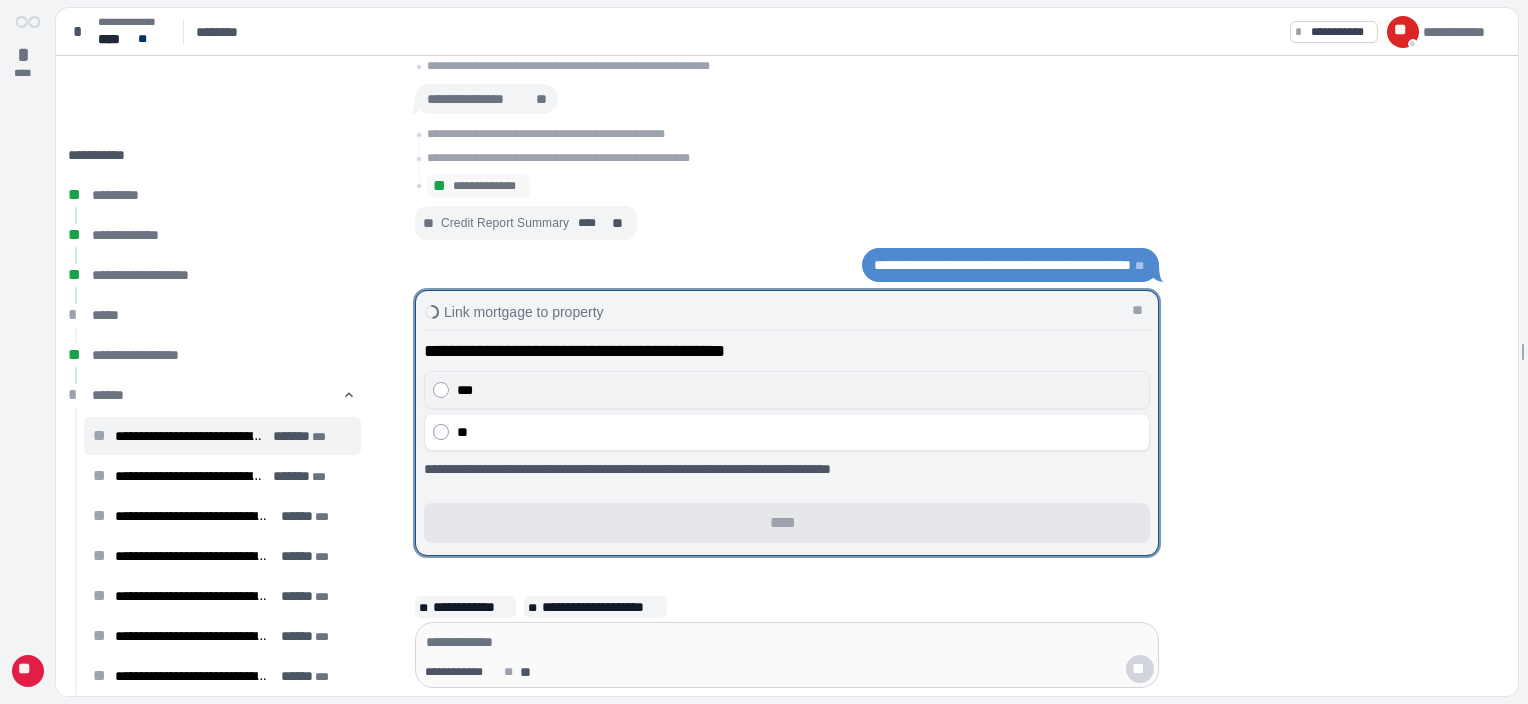 click on "***" at bounding box center (799, 390) 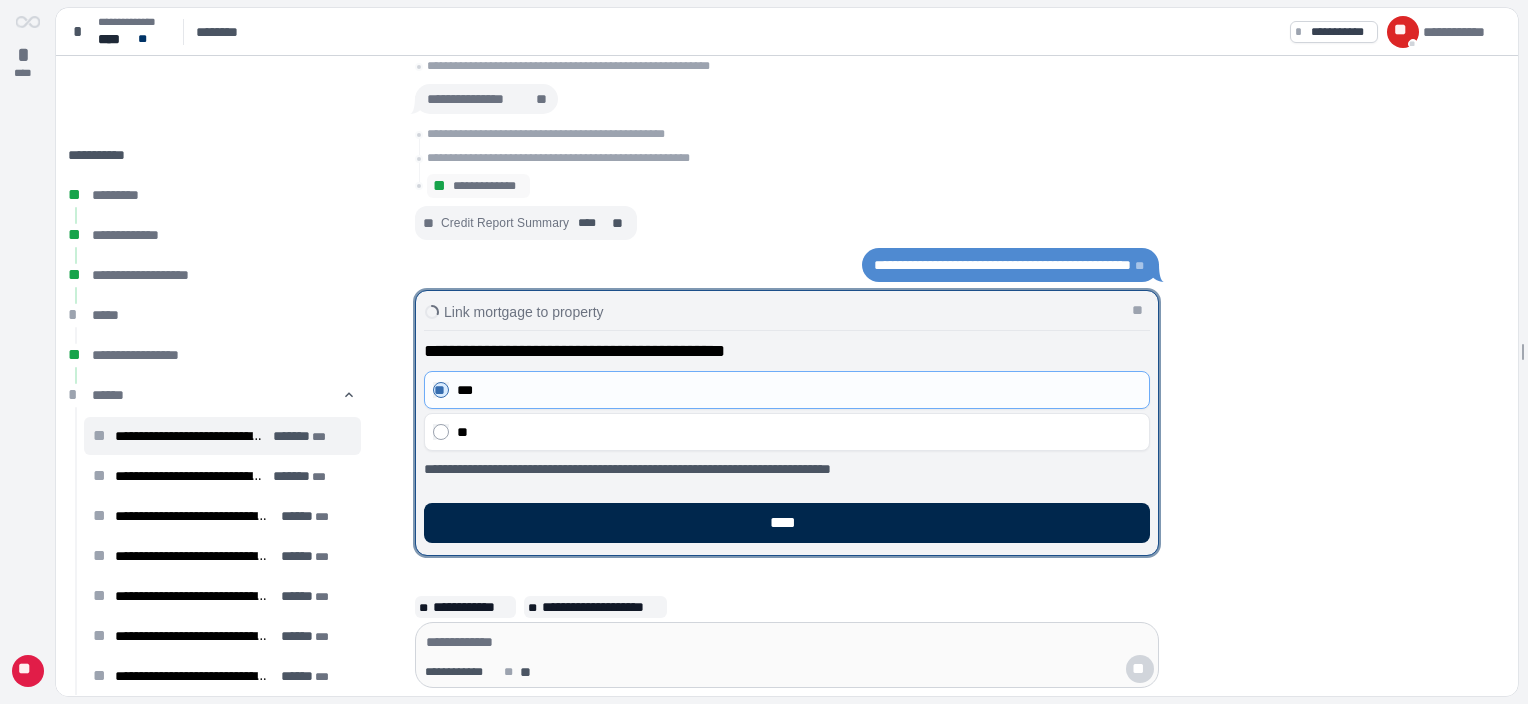 click on "****" at bounding box center [787, 523] 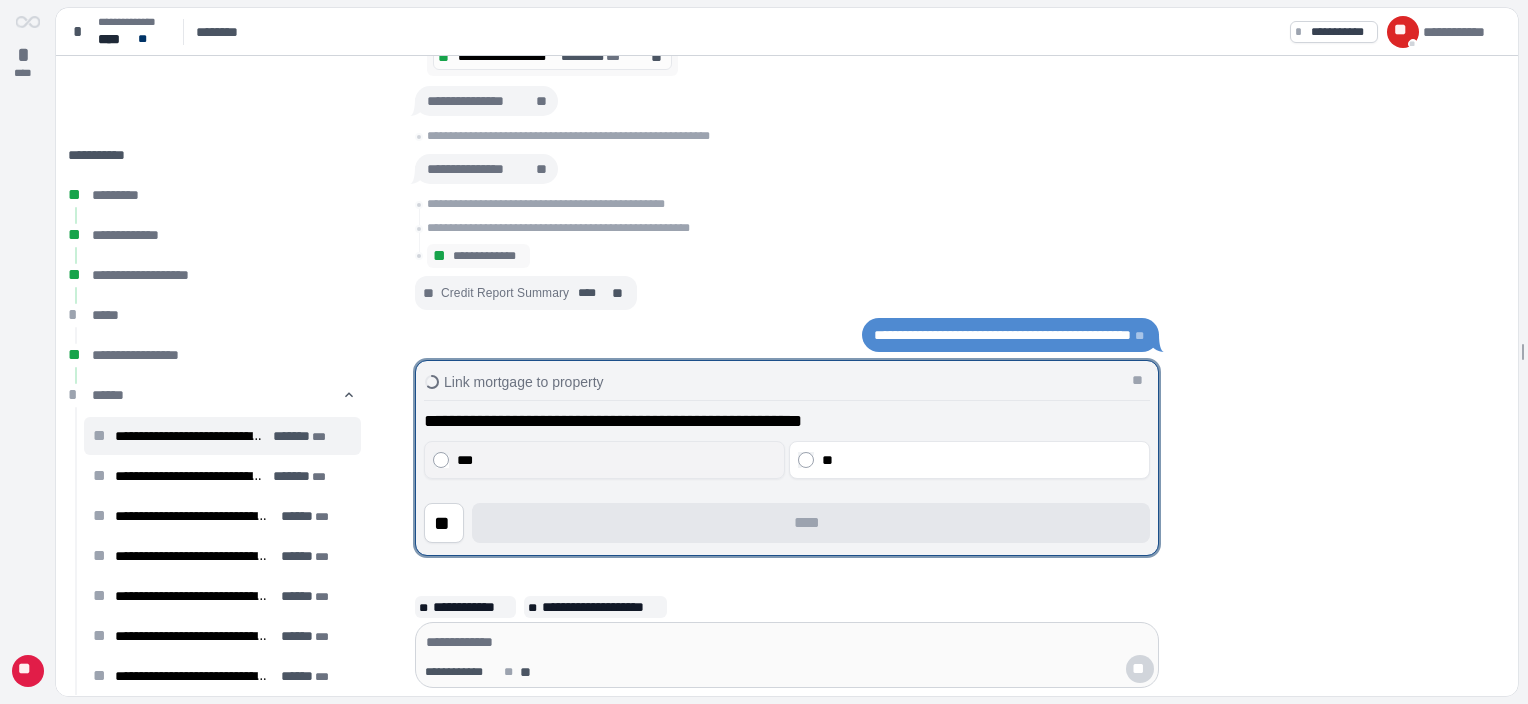 click on "***" at bounding box center [617, 460] 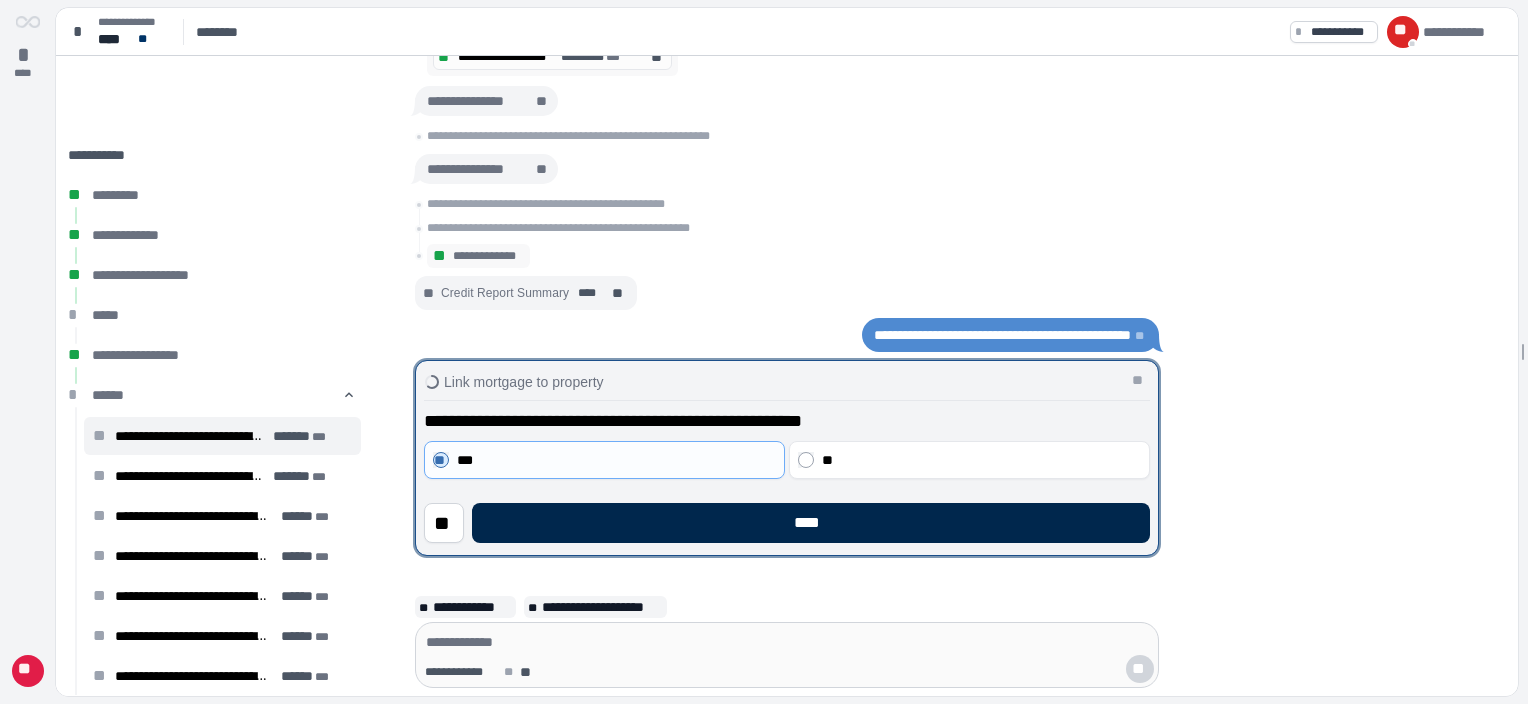 click on "****" at bounding box center (811, 523) 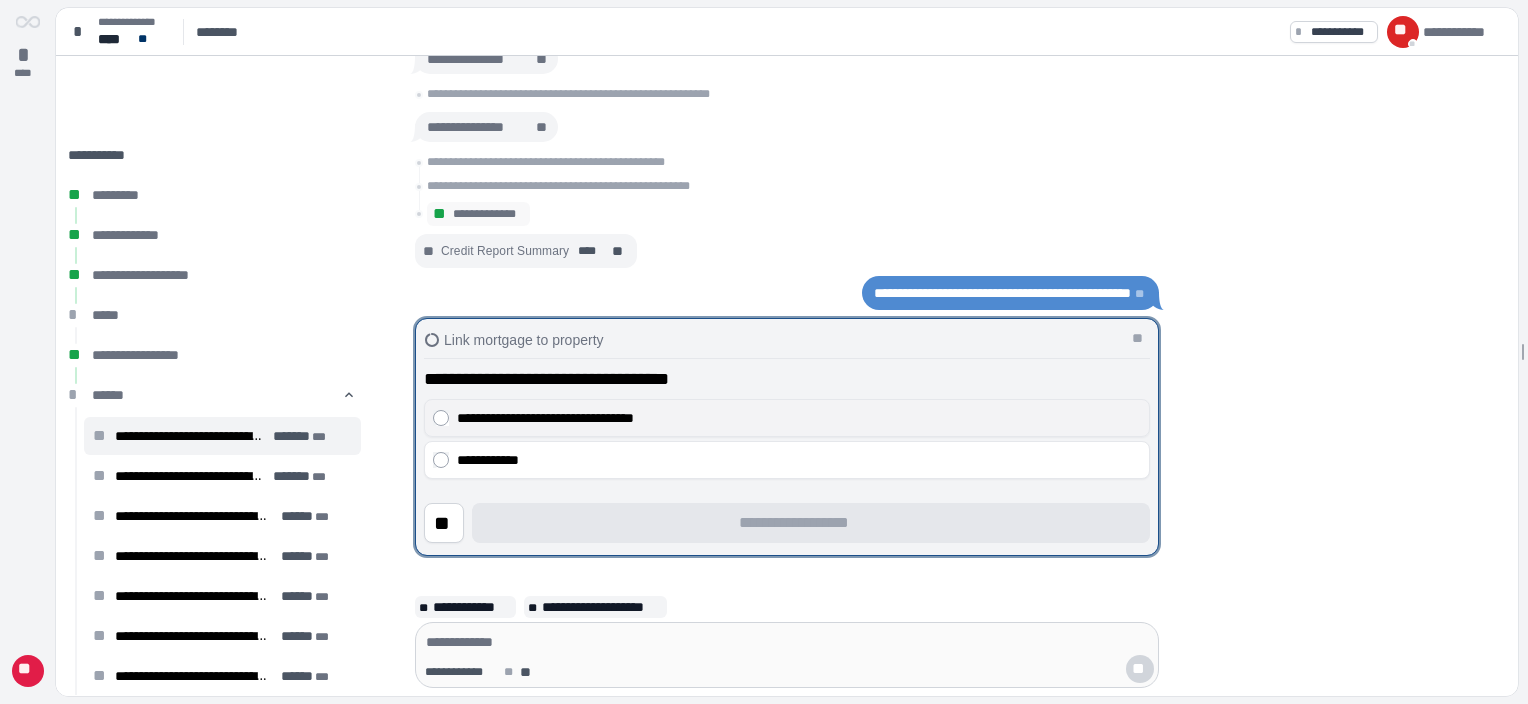 click on "**********" at bounding box center [799, 418] 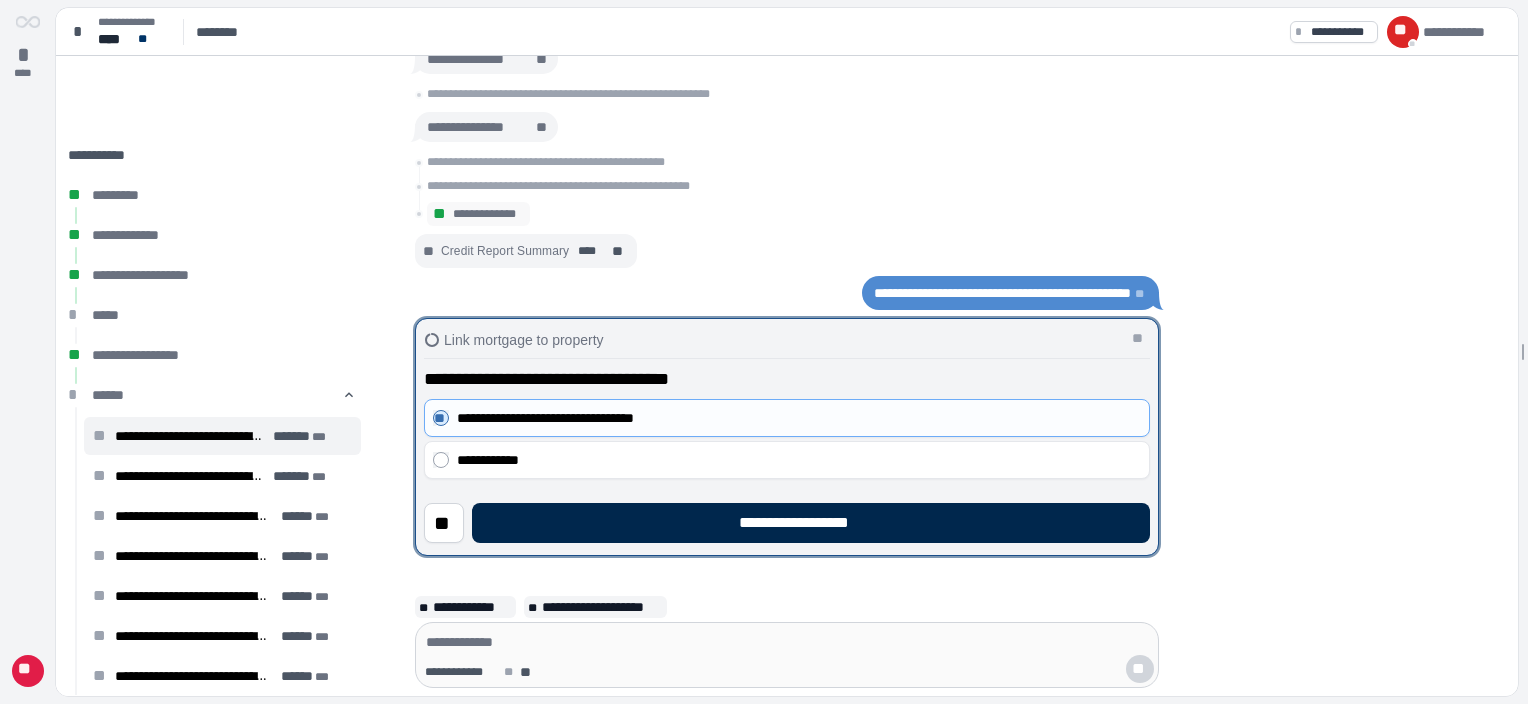 click on "**********" at bounding box center (811, 523) 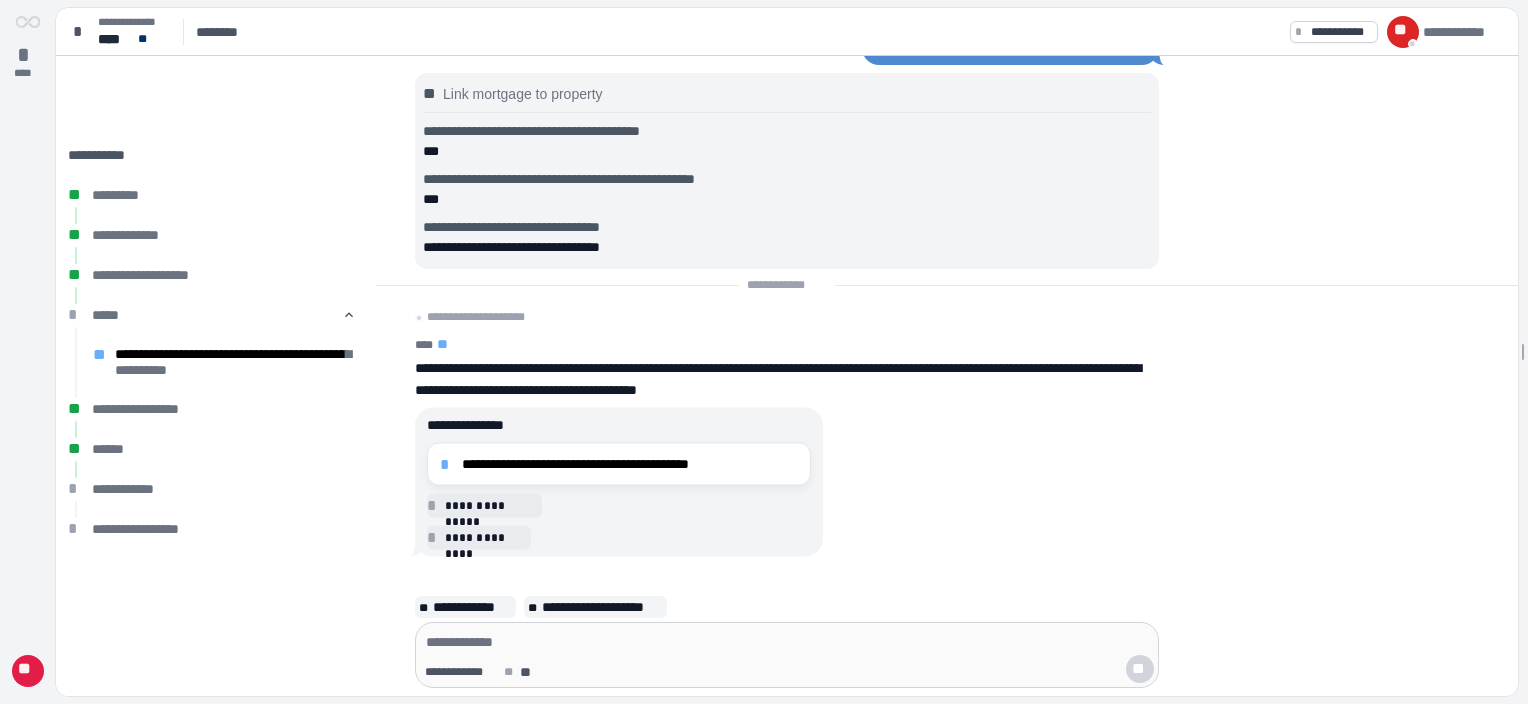 click on "**********" at bounding box center [630, 464] 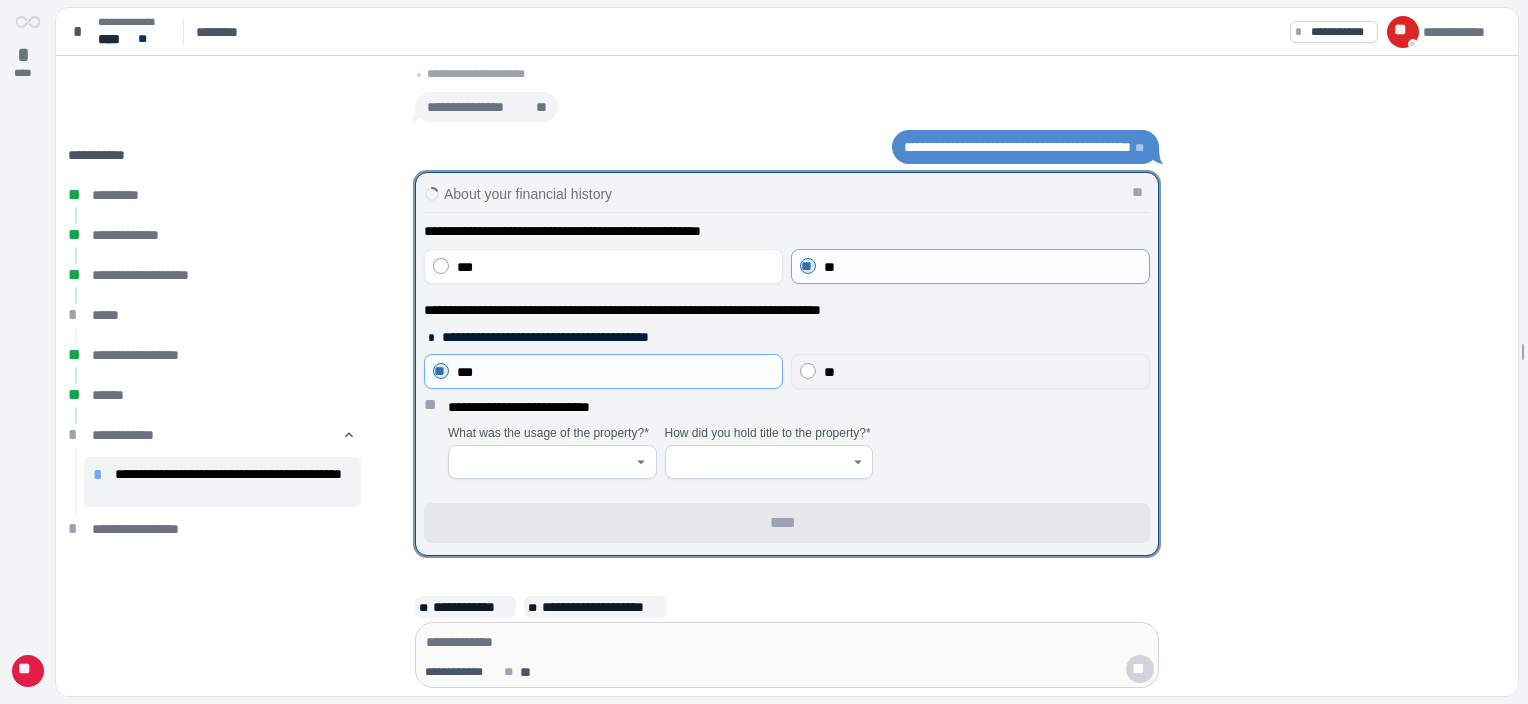 click on "**" at bounding box center (982, 372) 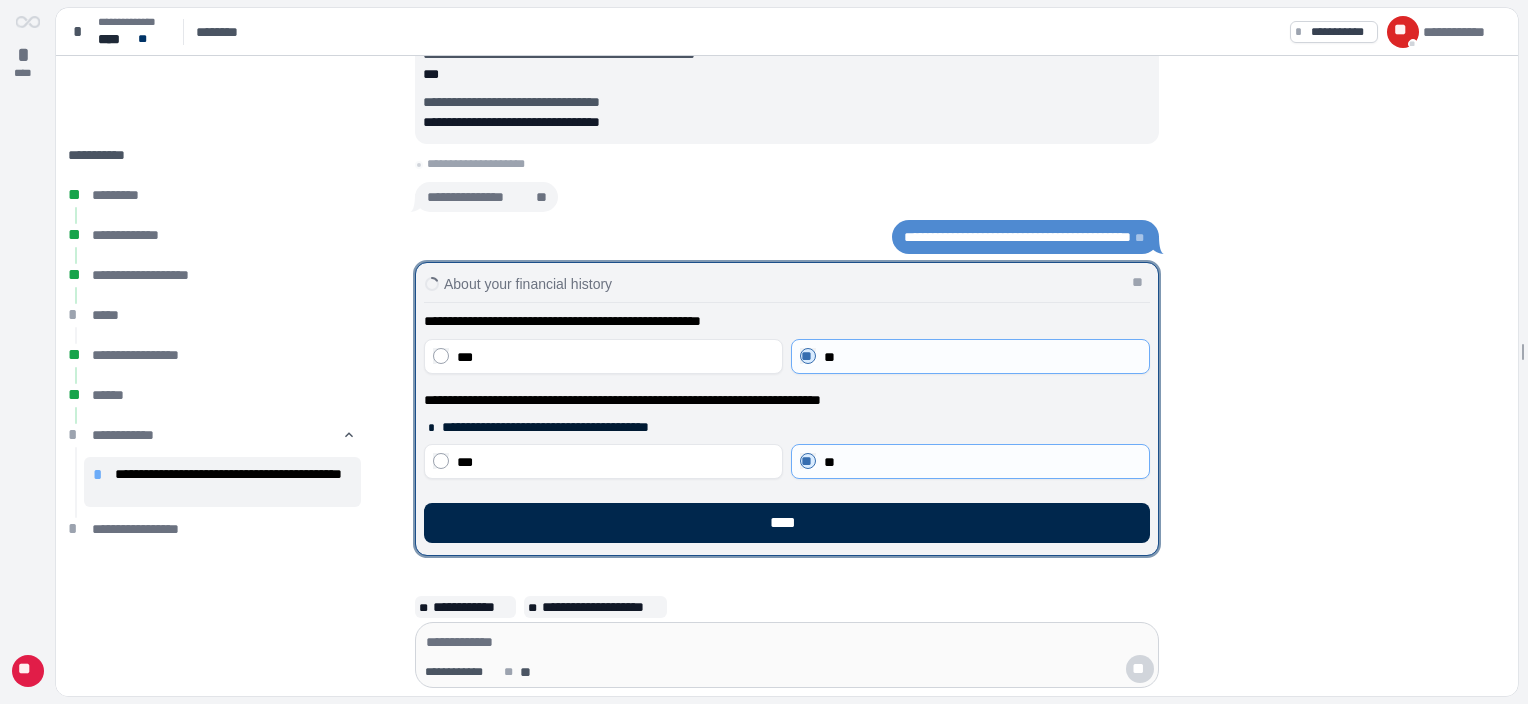 click on "****" at bounding box center (787, 523) 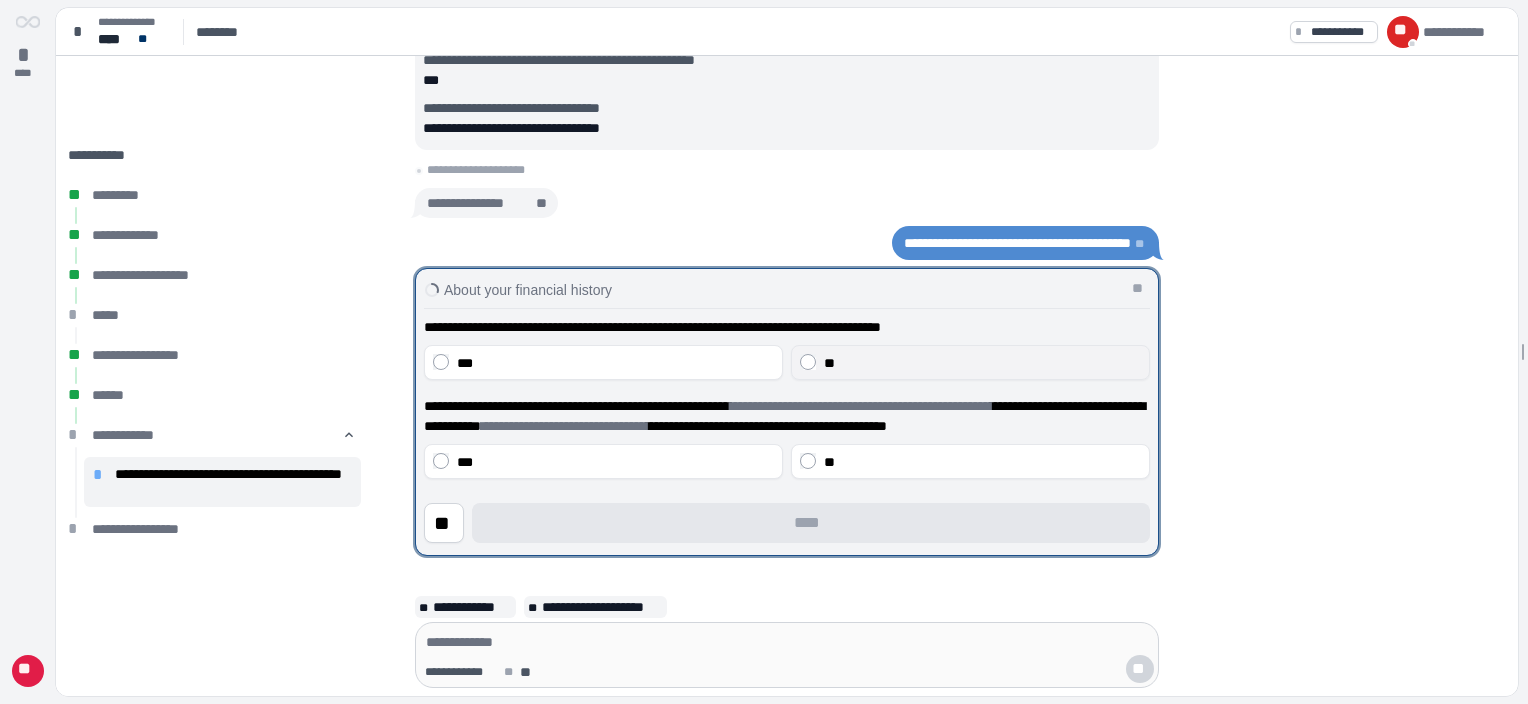 click on "**" at bounding box center [982, 363] 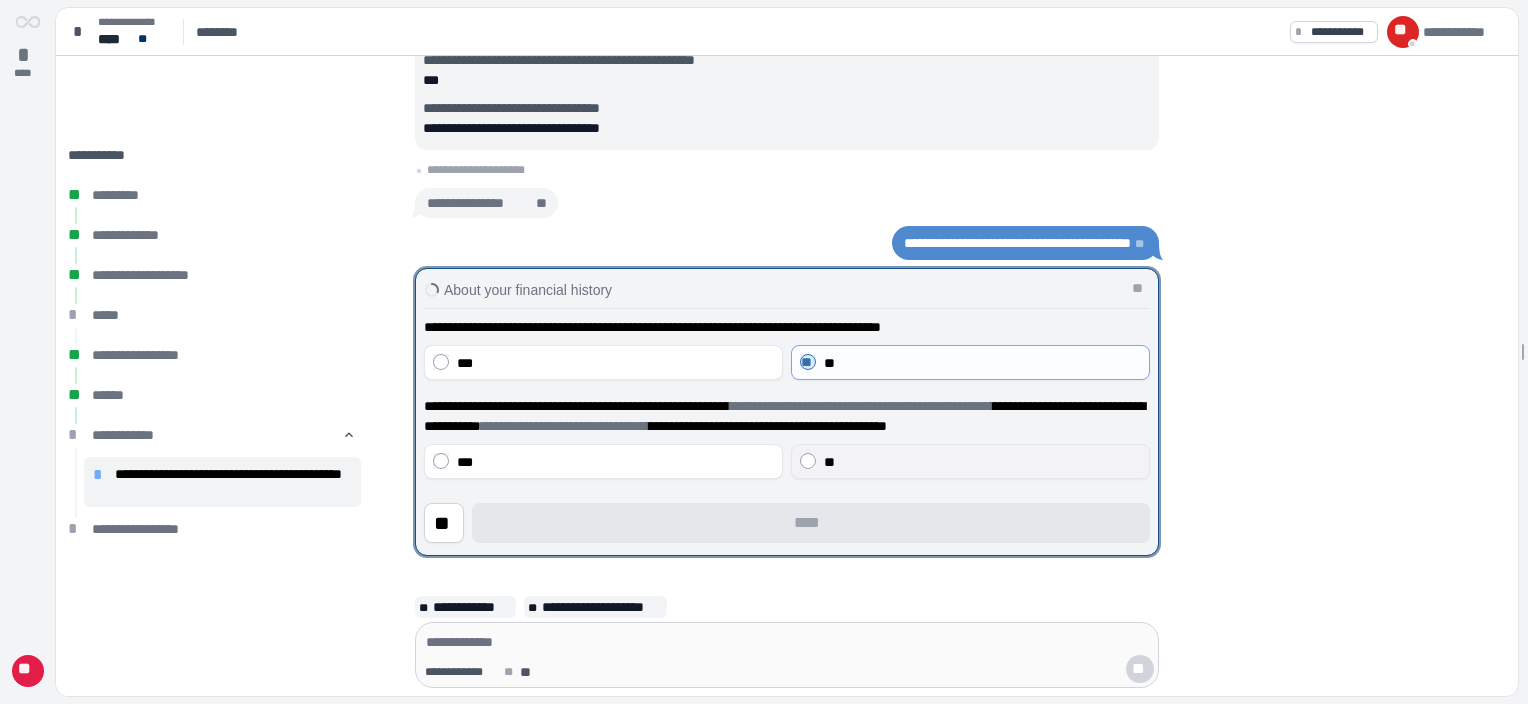 click on "**" at bounding box center [982, 462] 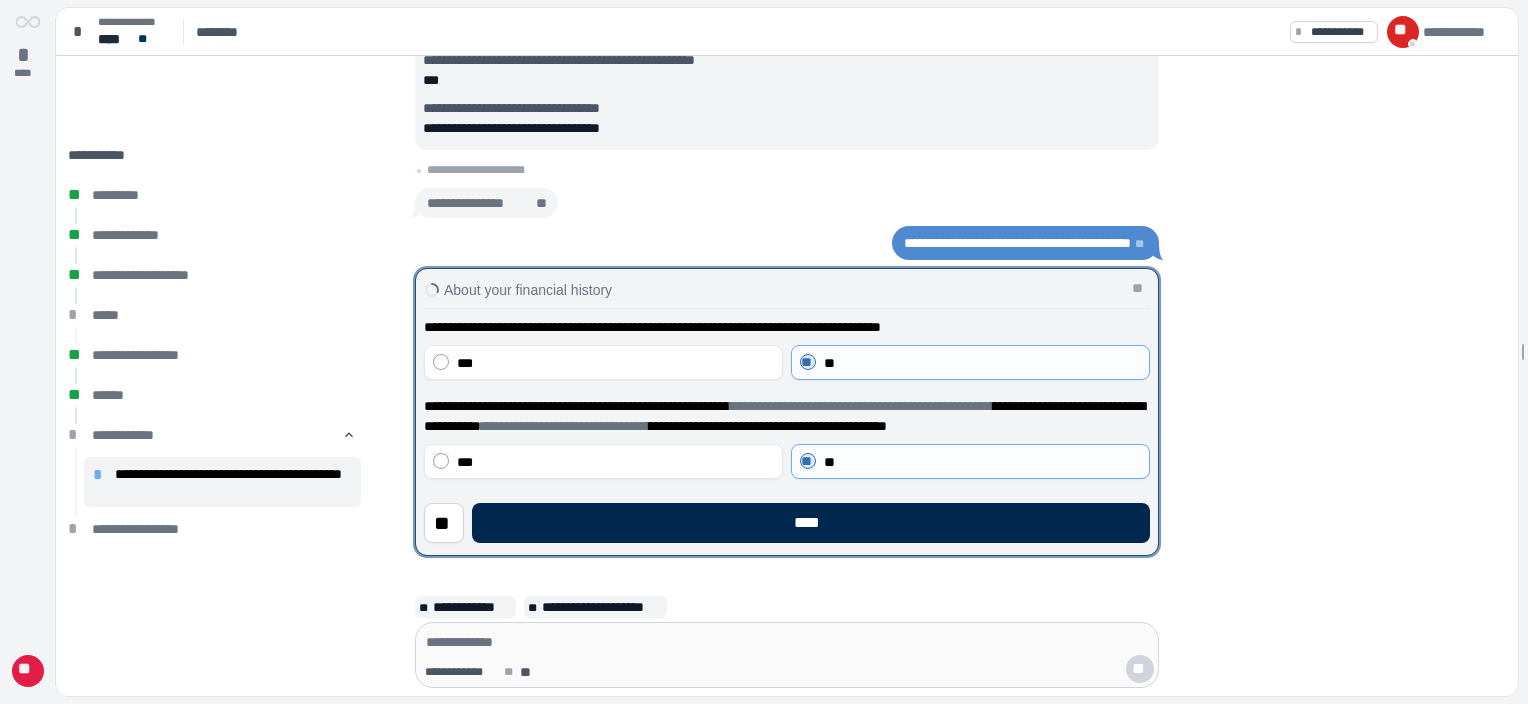 click on "****" at bounding box center (811, 523) 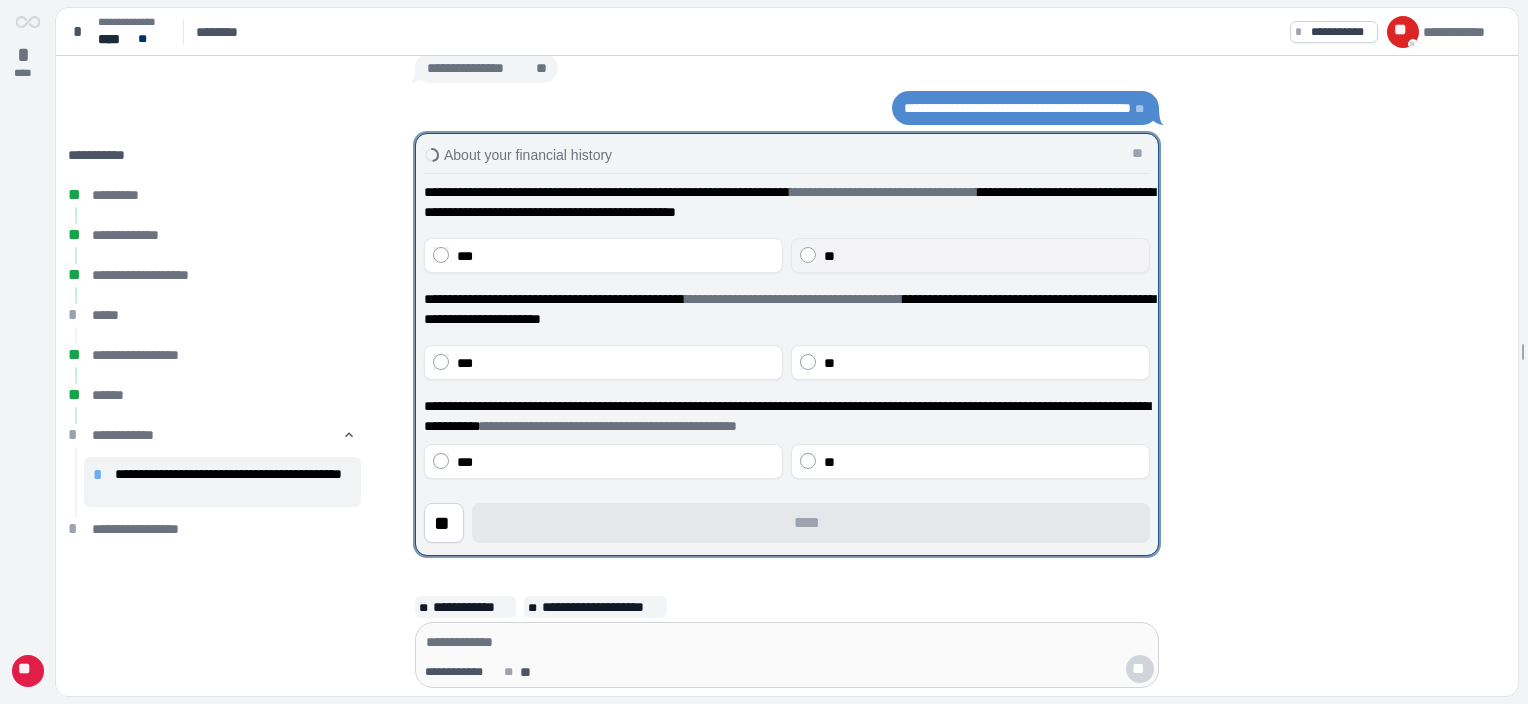 click on "**" at bounding box center (982, 256) 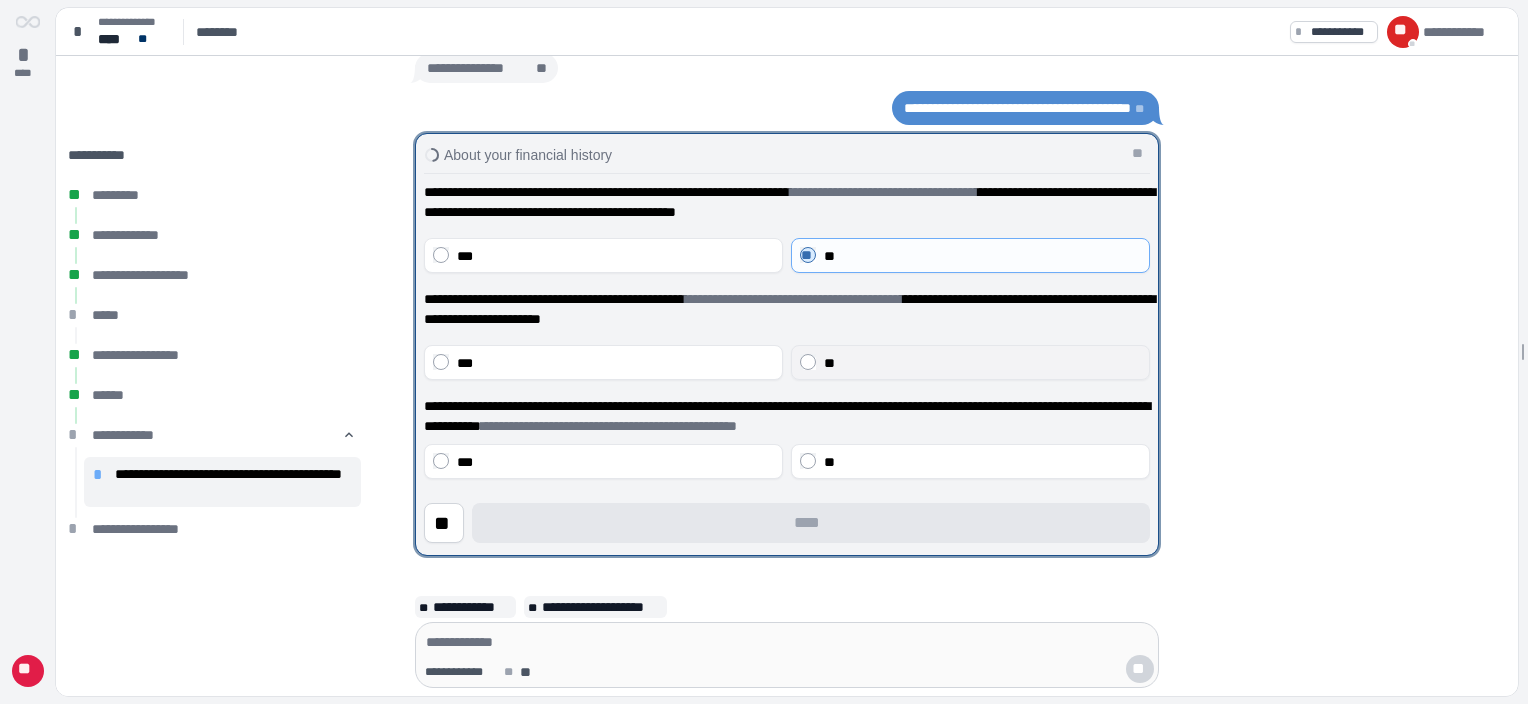click on "**" at bounding box center (970, 362) 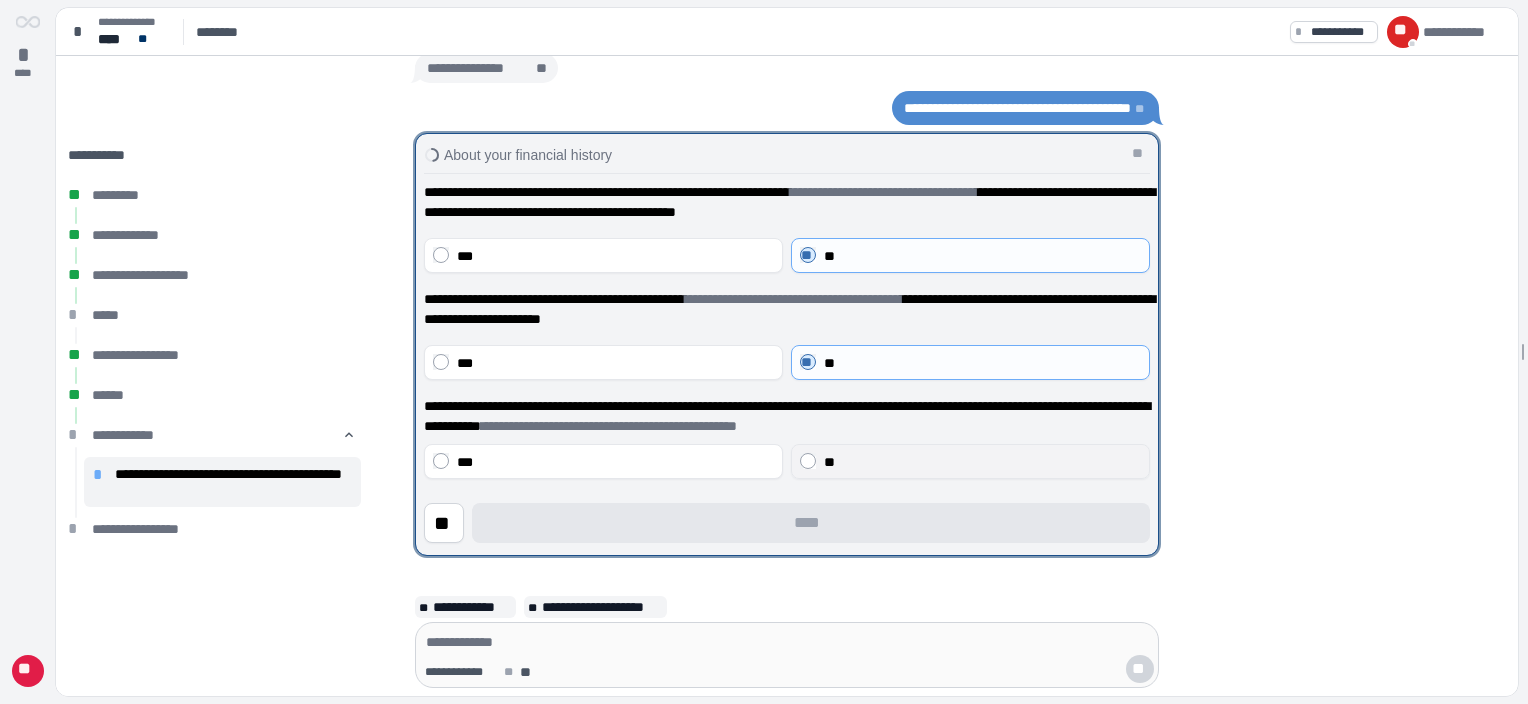 click on "**" at bounding box center [982, 462] 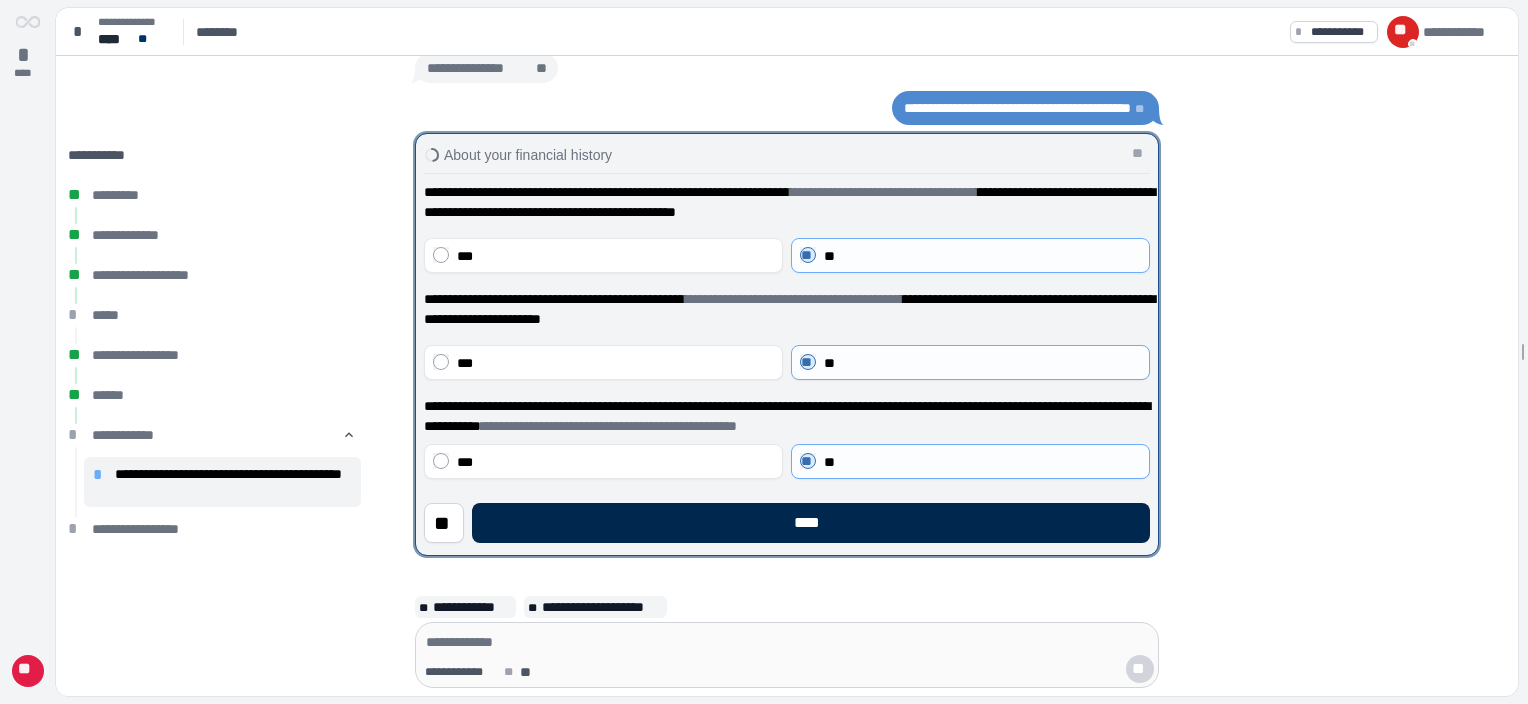 click on "****" at bounding box center [811, 523] 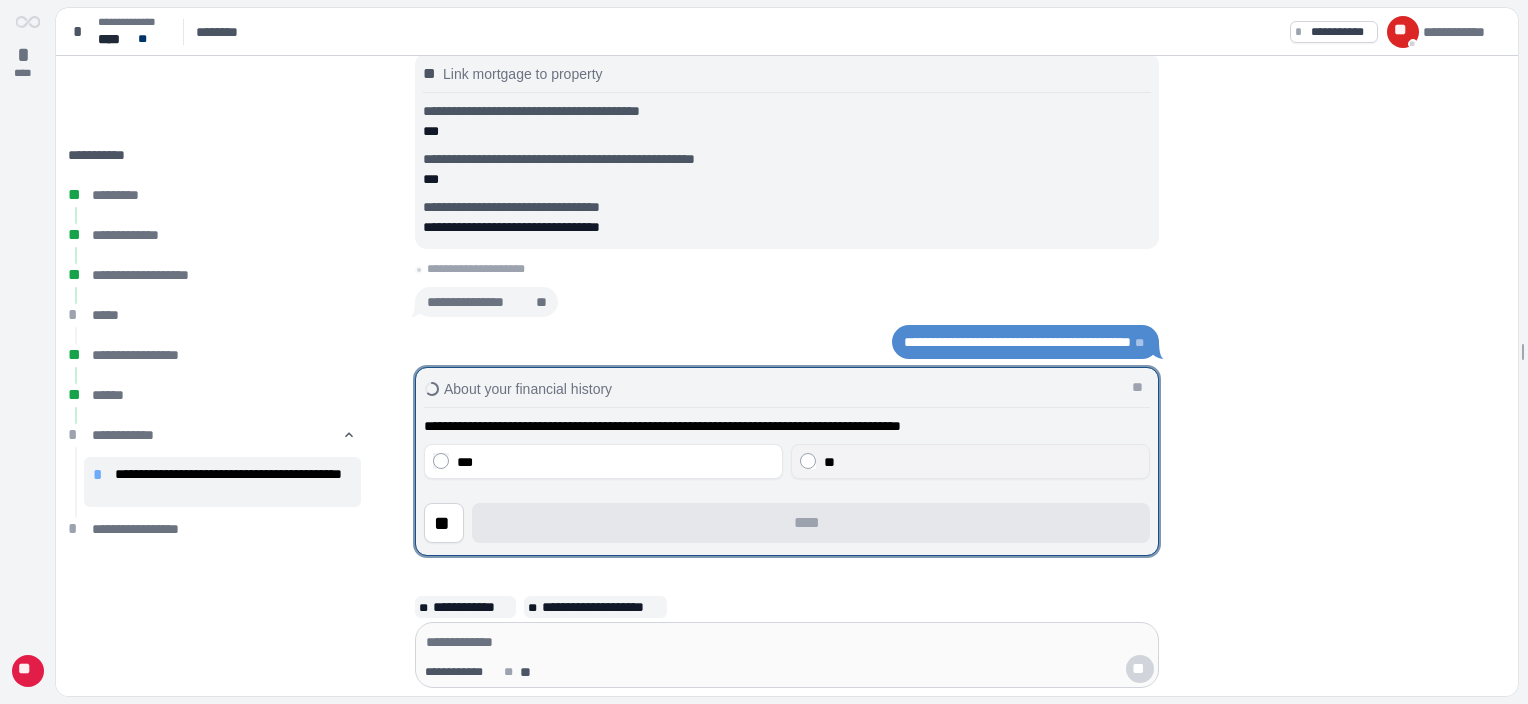 click on "**" at bounding box center [982, 462] 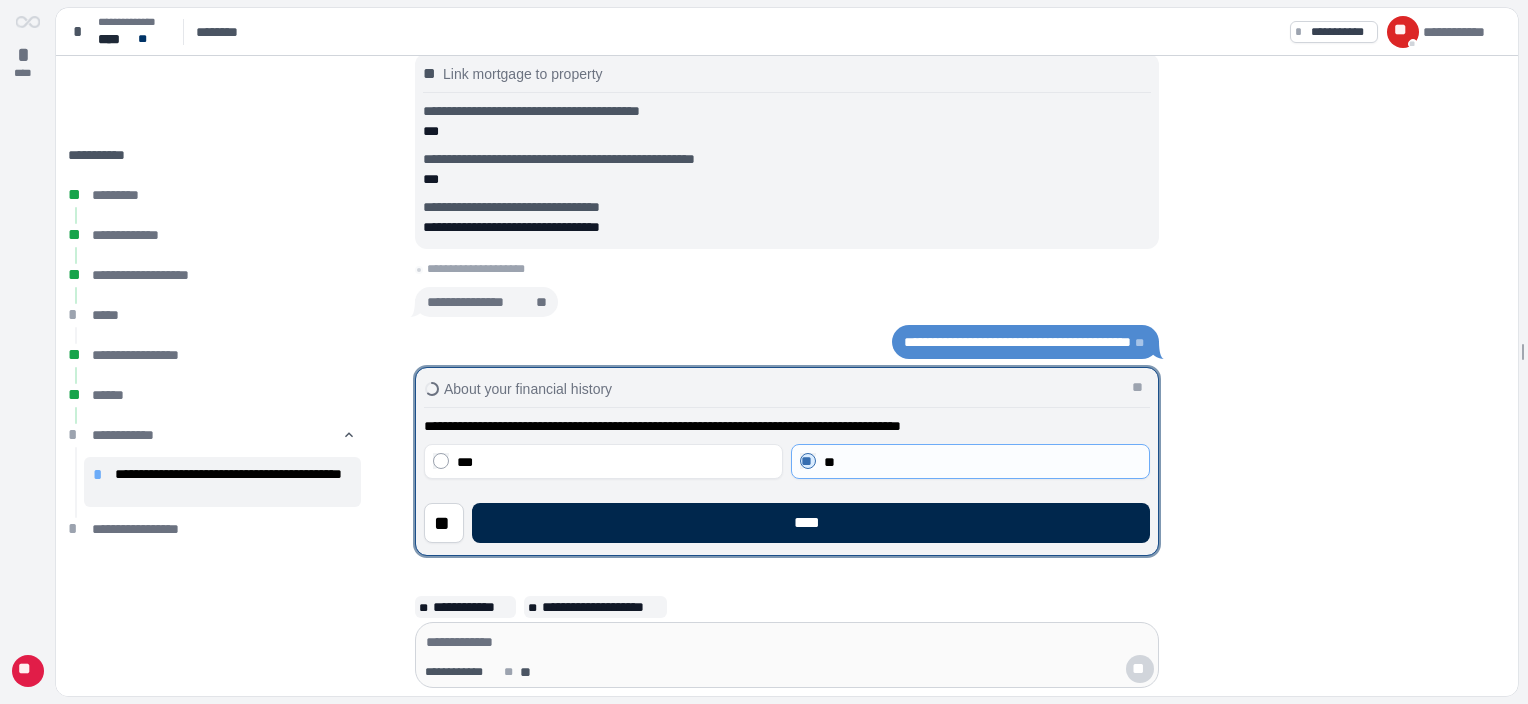 click on "****" at bounding box center [811, 523] 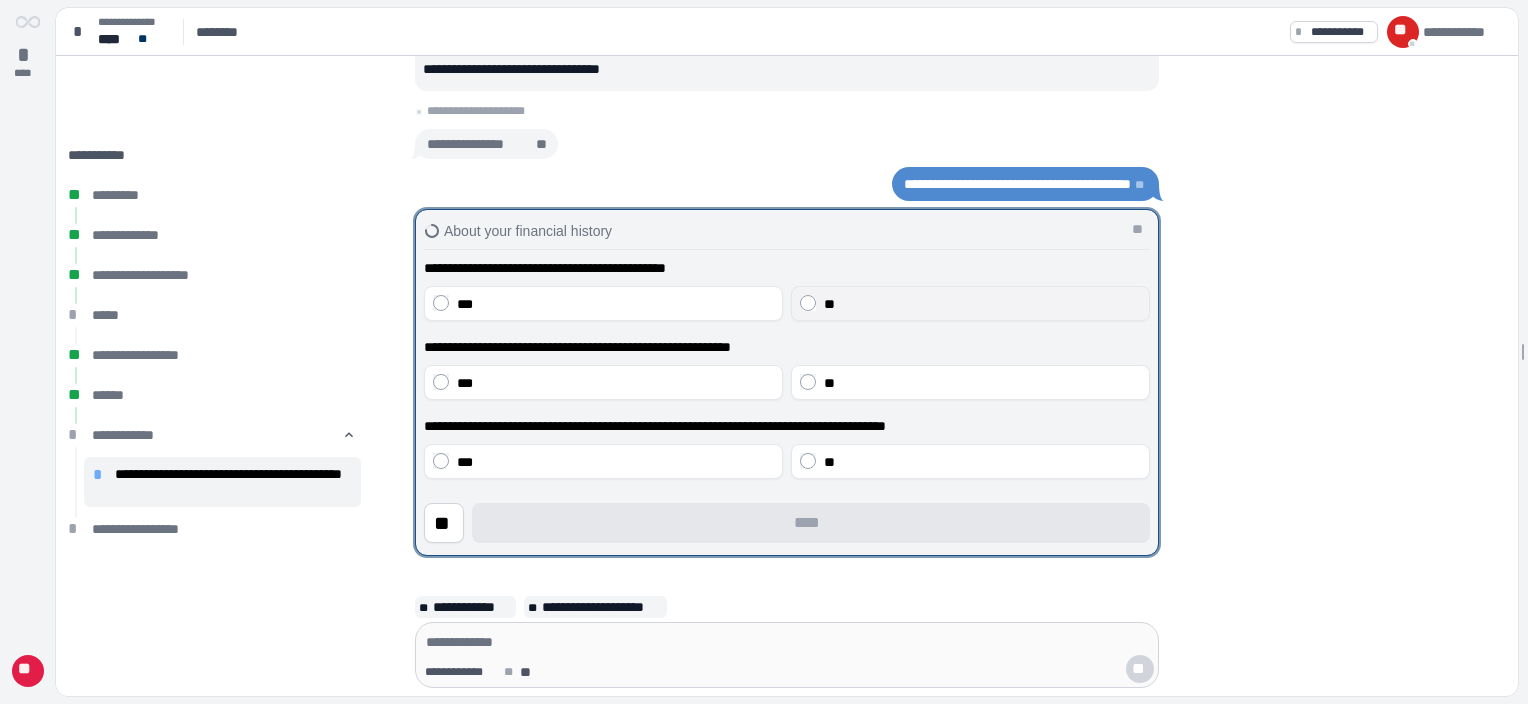 click on "**" at bounding box center [970, 303] 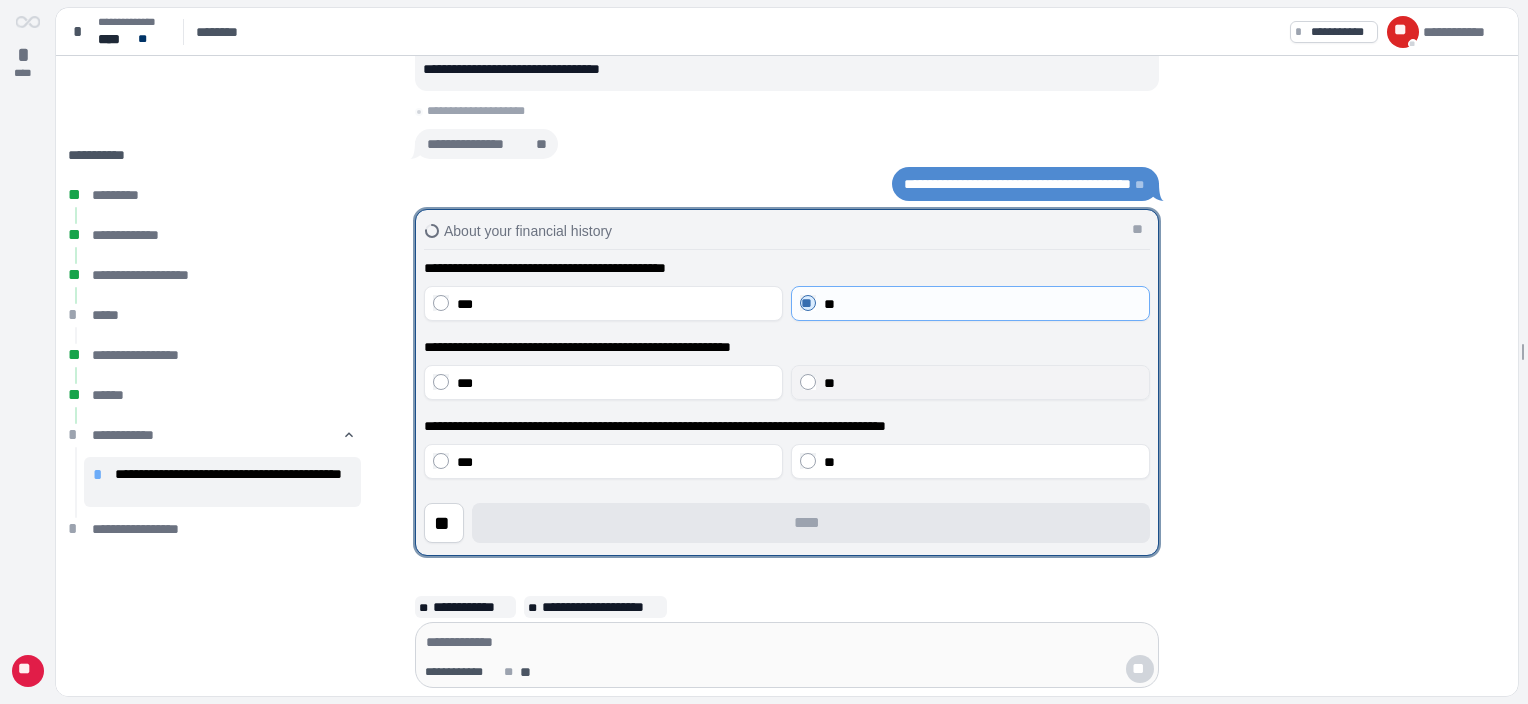 click on "**" at bounding box center [982, 383] 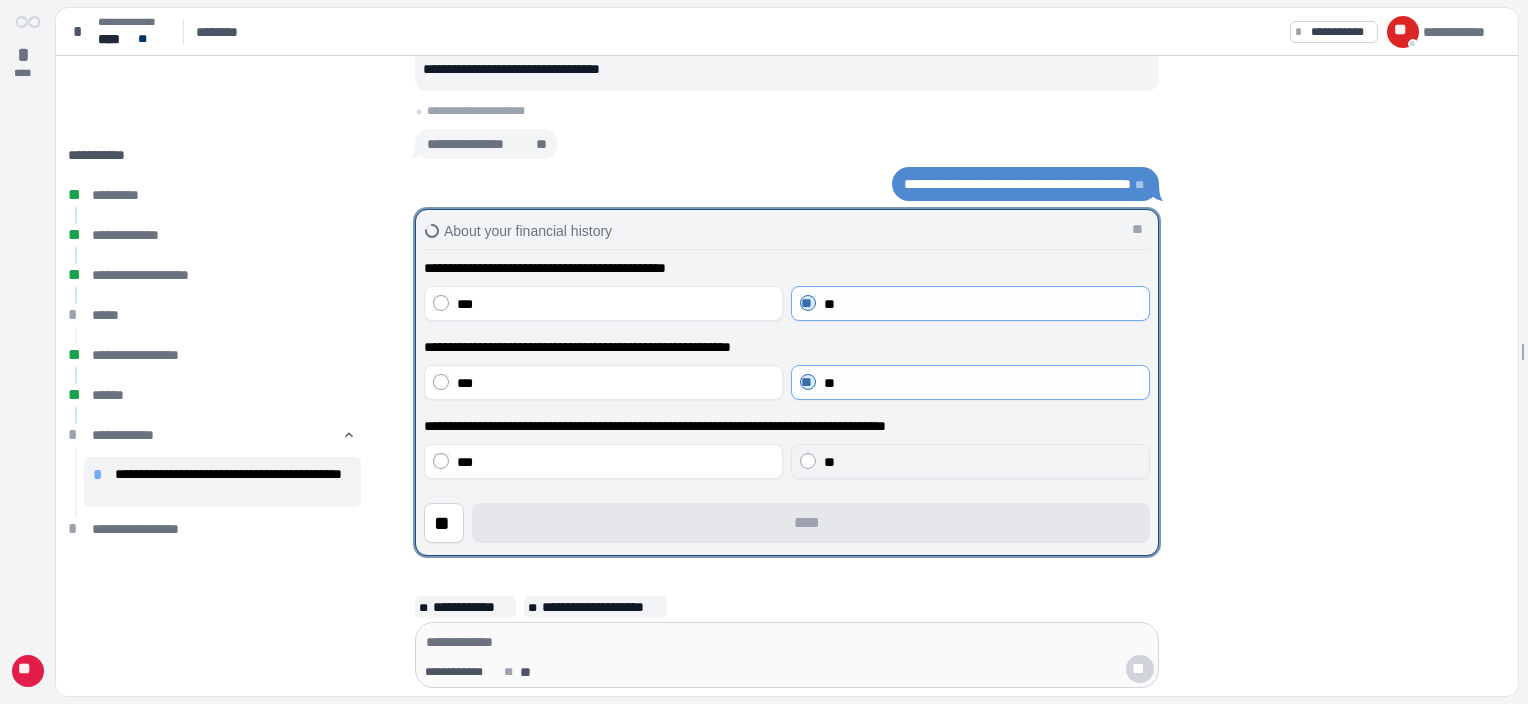 click on "**" at bounding box center [982, 462] 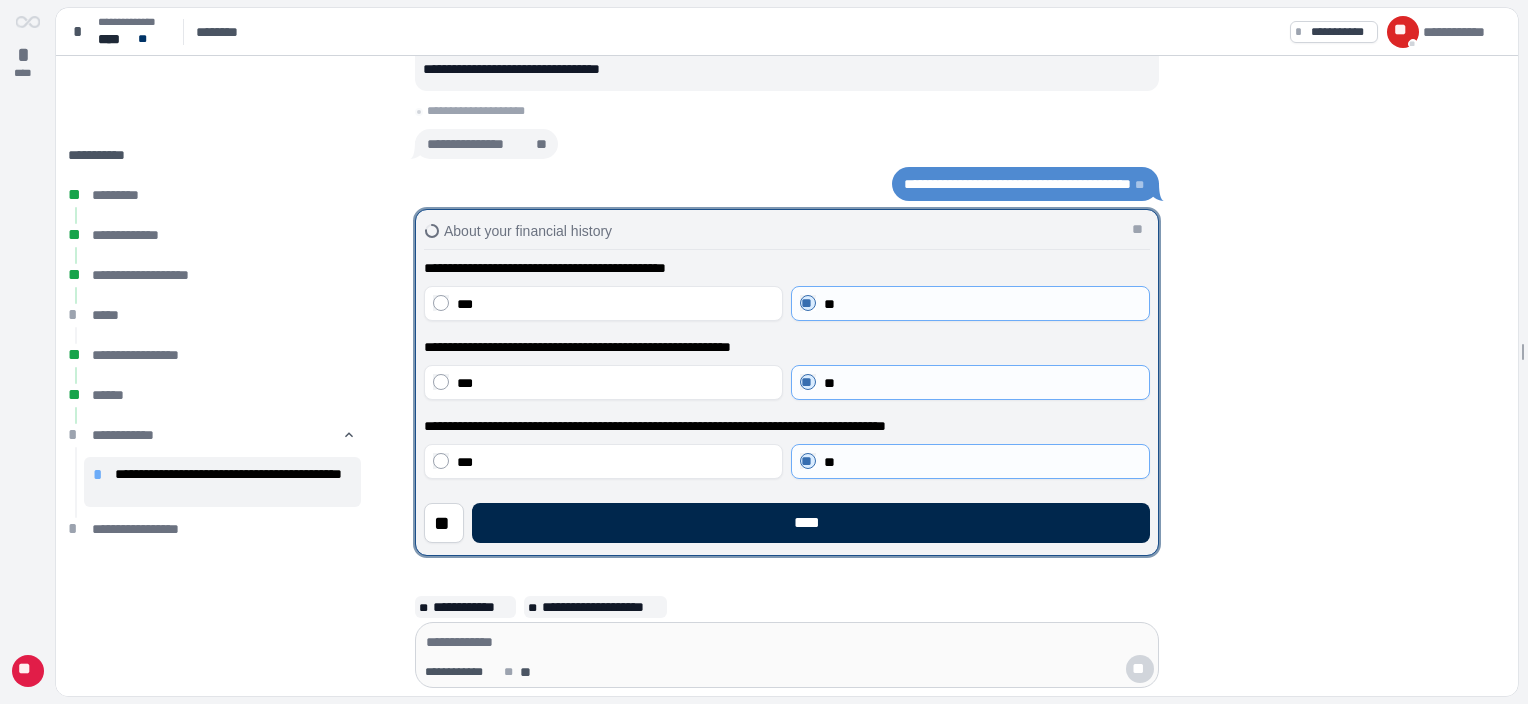 click on "****" at bounding box center [811, 523] 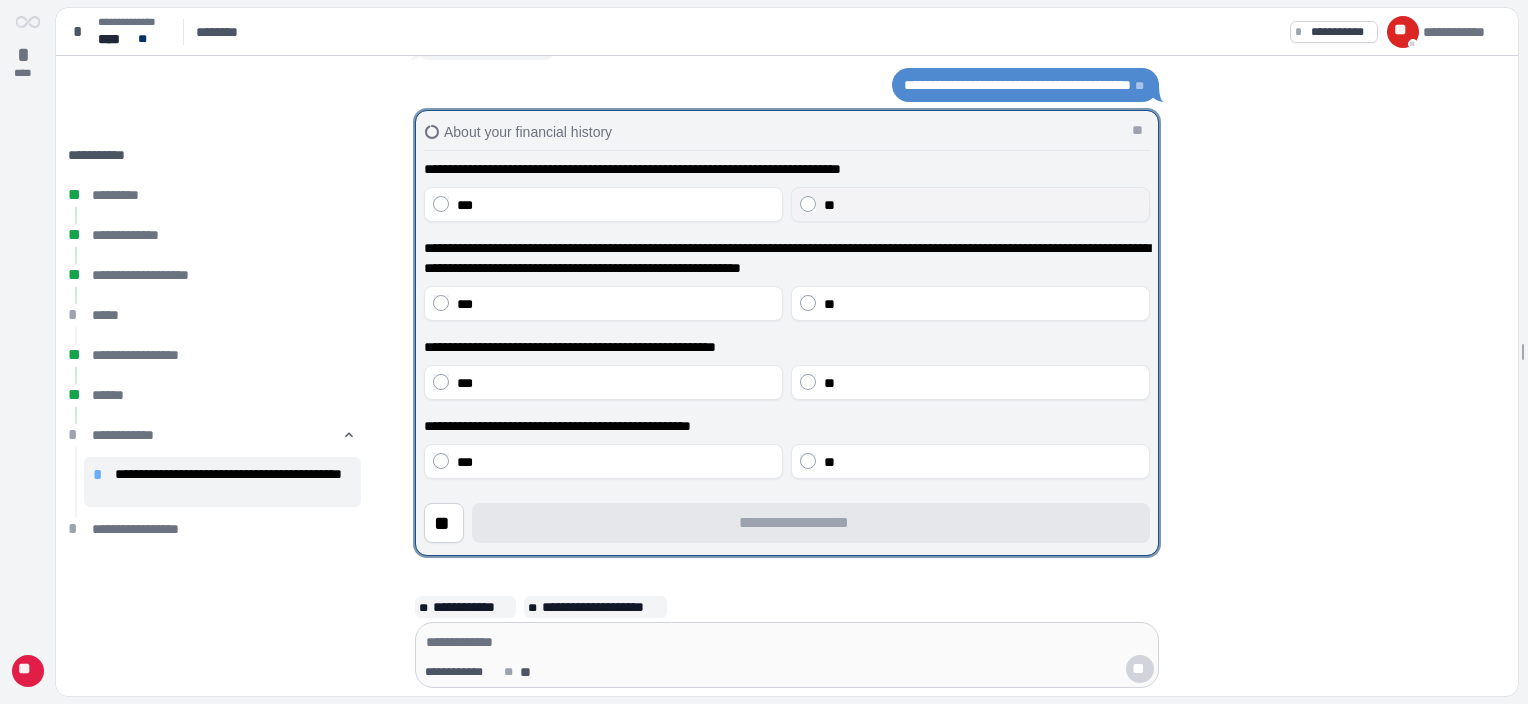 click on "**" at bounding box center (970, 204) 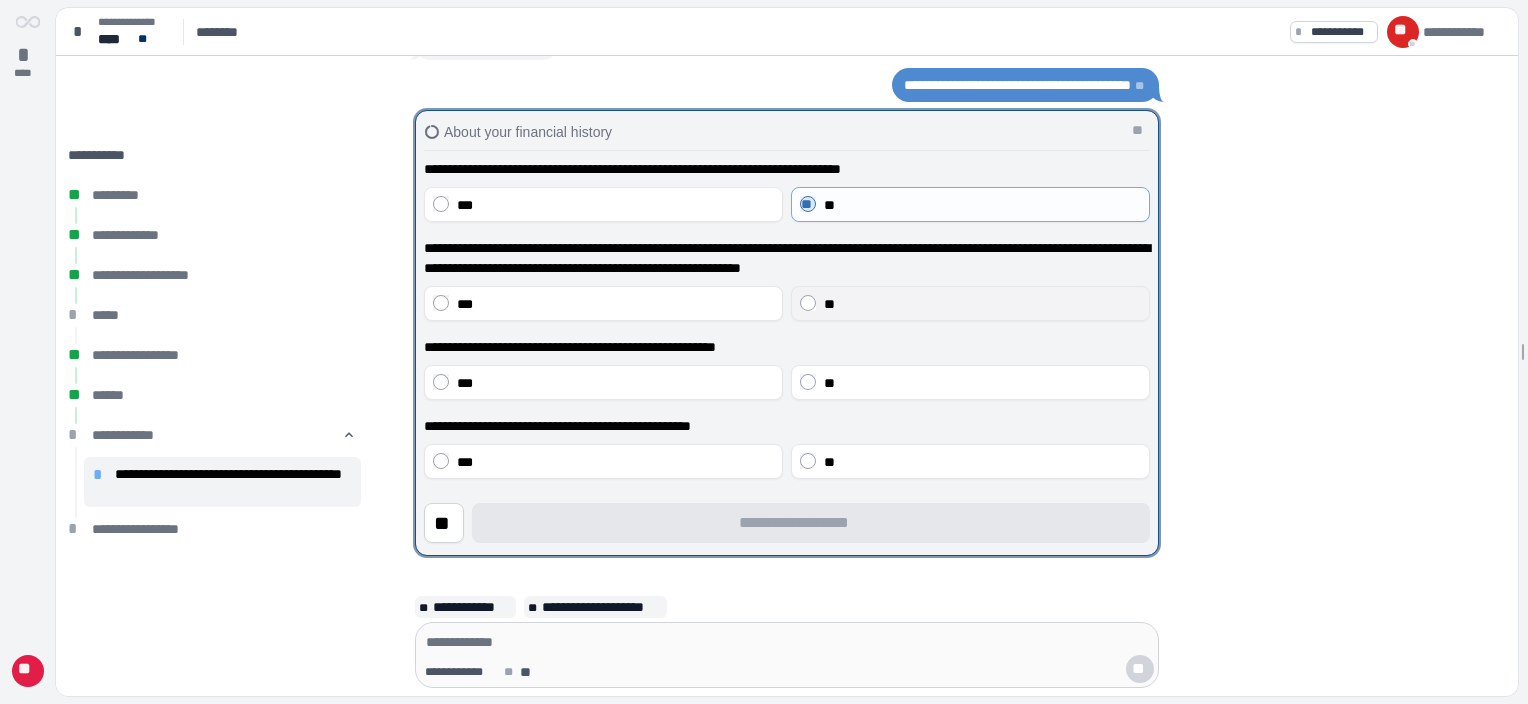 click on "**" at bounding box center [982, 304] 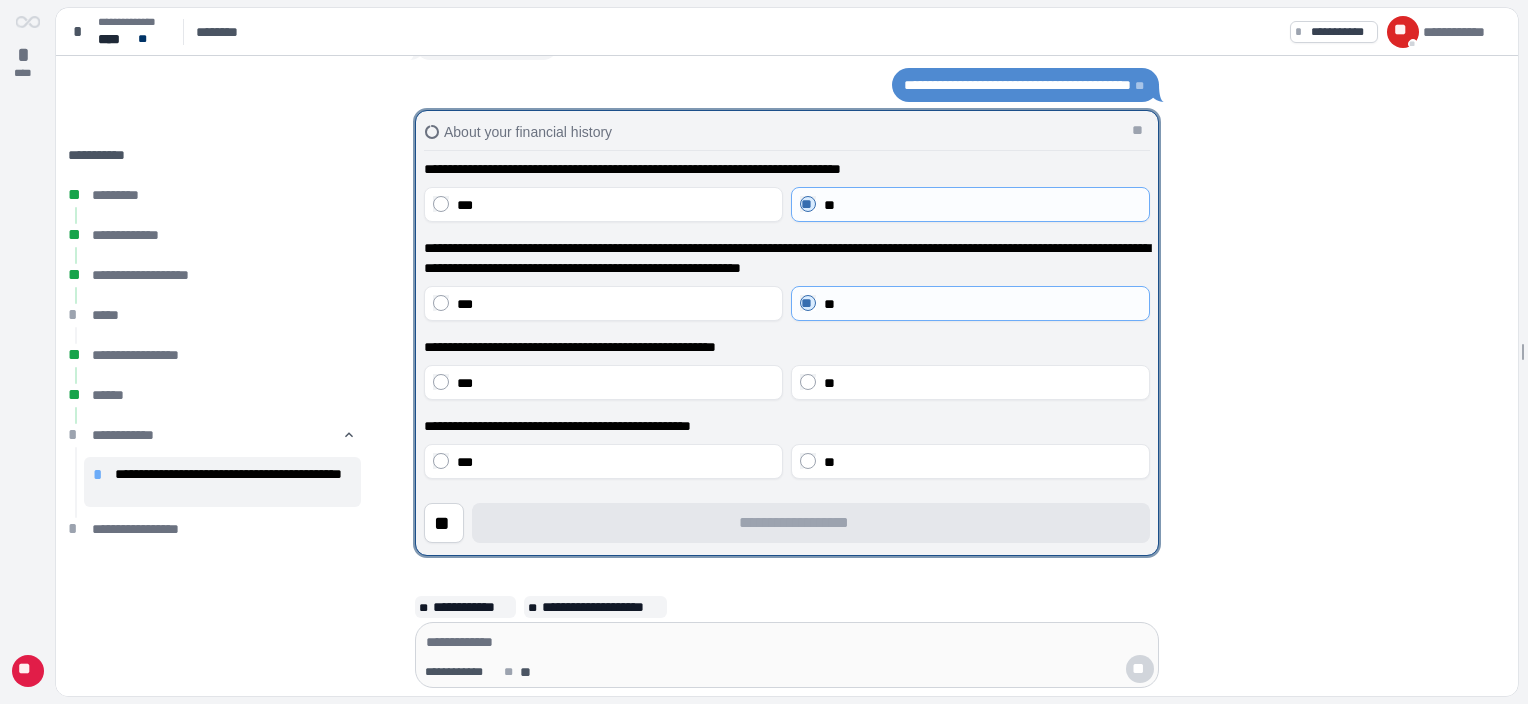 drag, startPoint x: 855, startPoint y: 373, endPoint x: 865, endPoint y: 428, distance: 55.9017 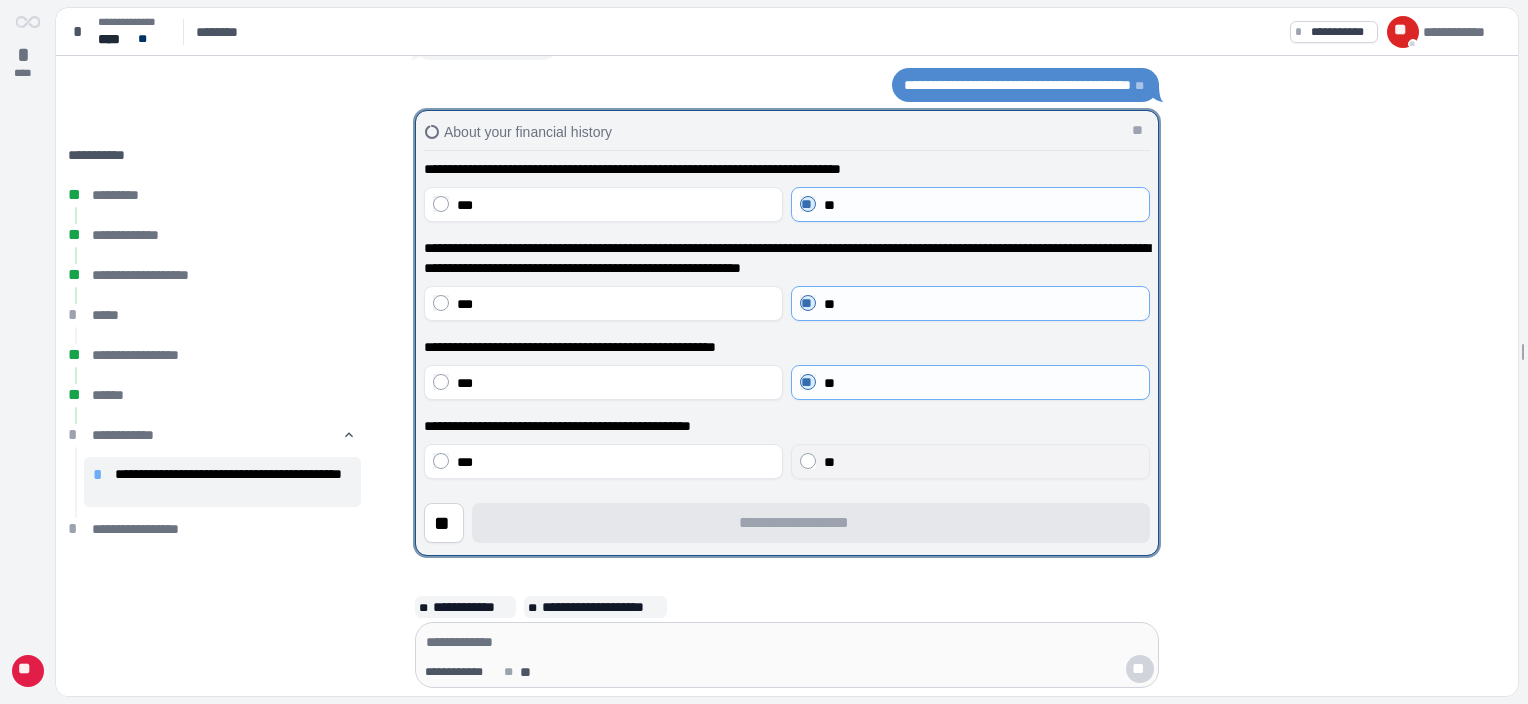 drag, startPoint x: 855, startPoint y: 467, endPoint x: 855, endPoint y: 479, distance: 12 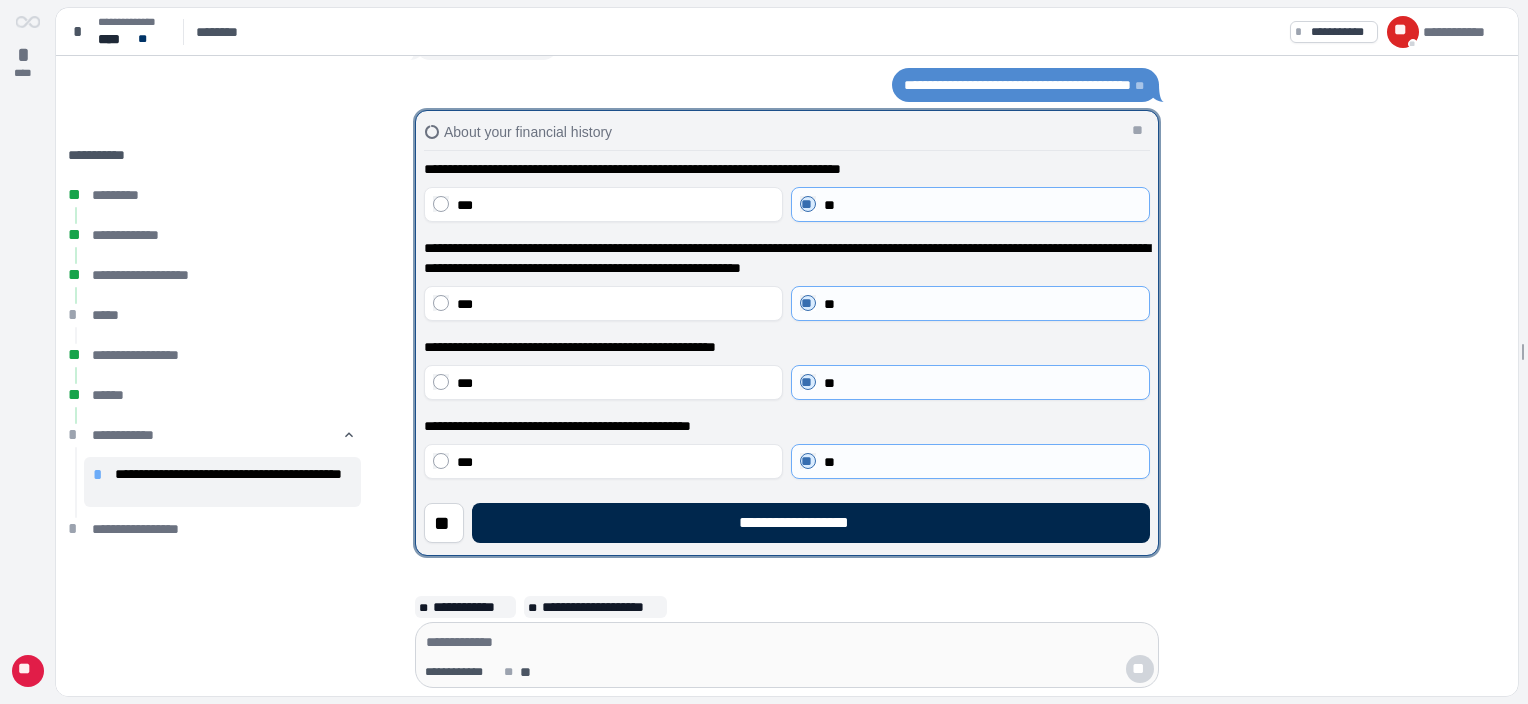 click on "**********" at bounding box center (811, 523) 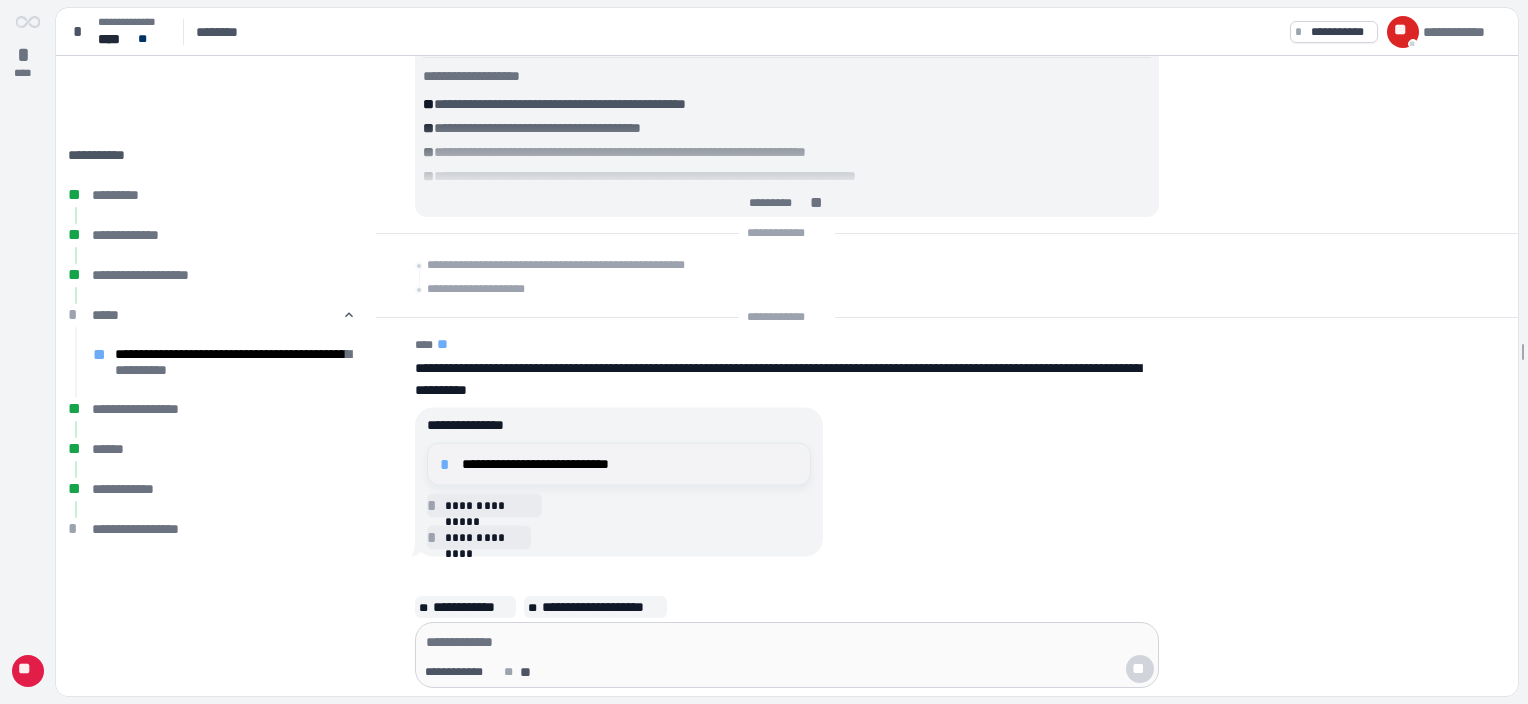 click on "**********" at bounding box center (630, 464) 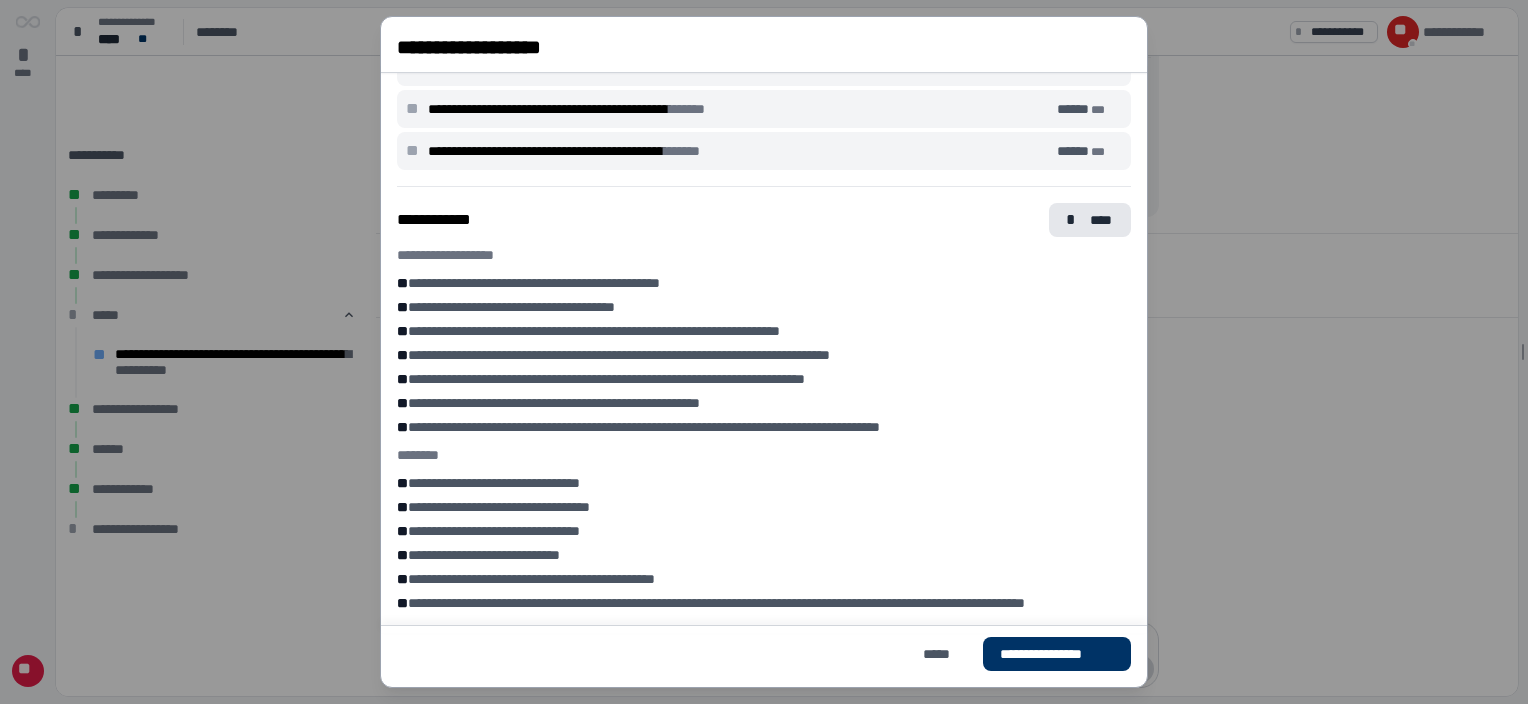 scroll, scrollTop: 1028, scrollLeft: 0, axis: vertical 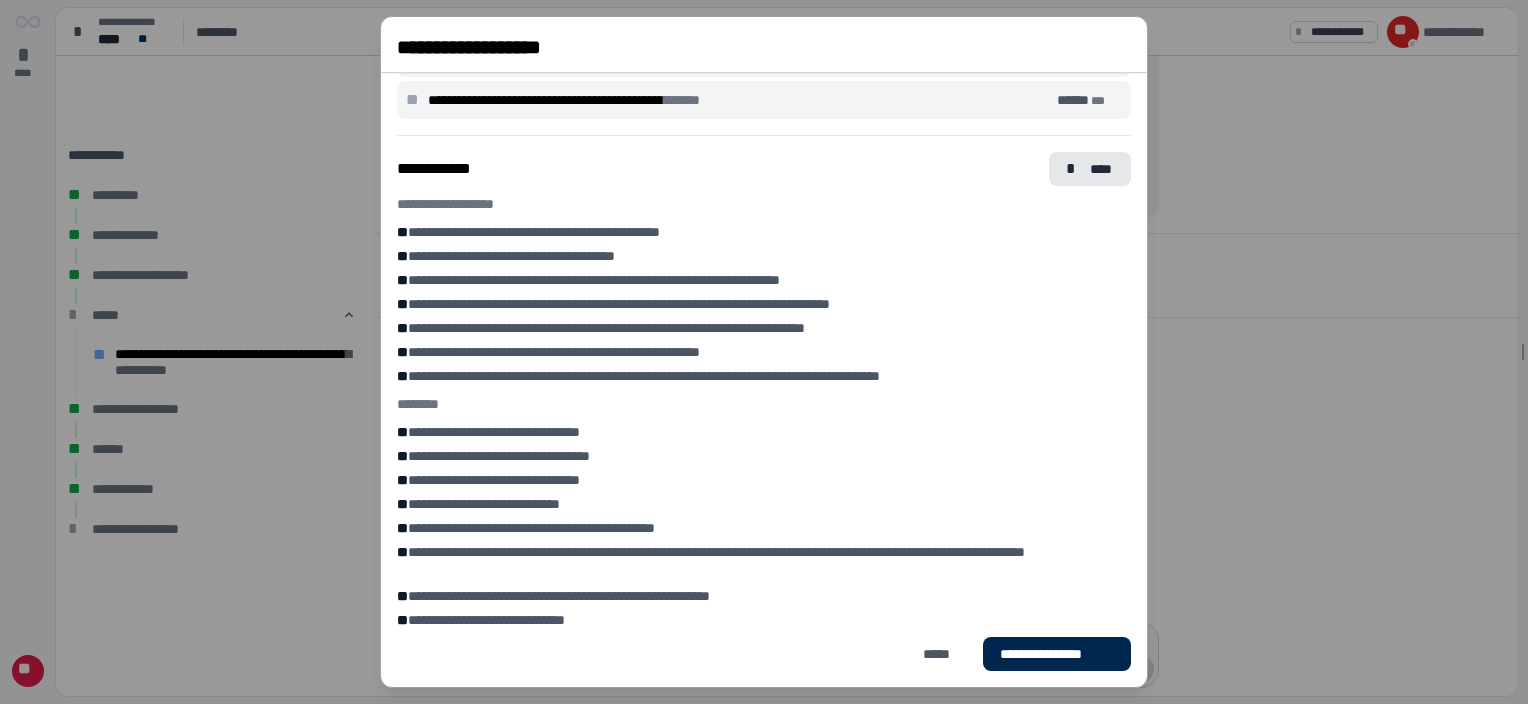 click on "**********" at bounding box center (1057, 654) 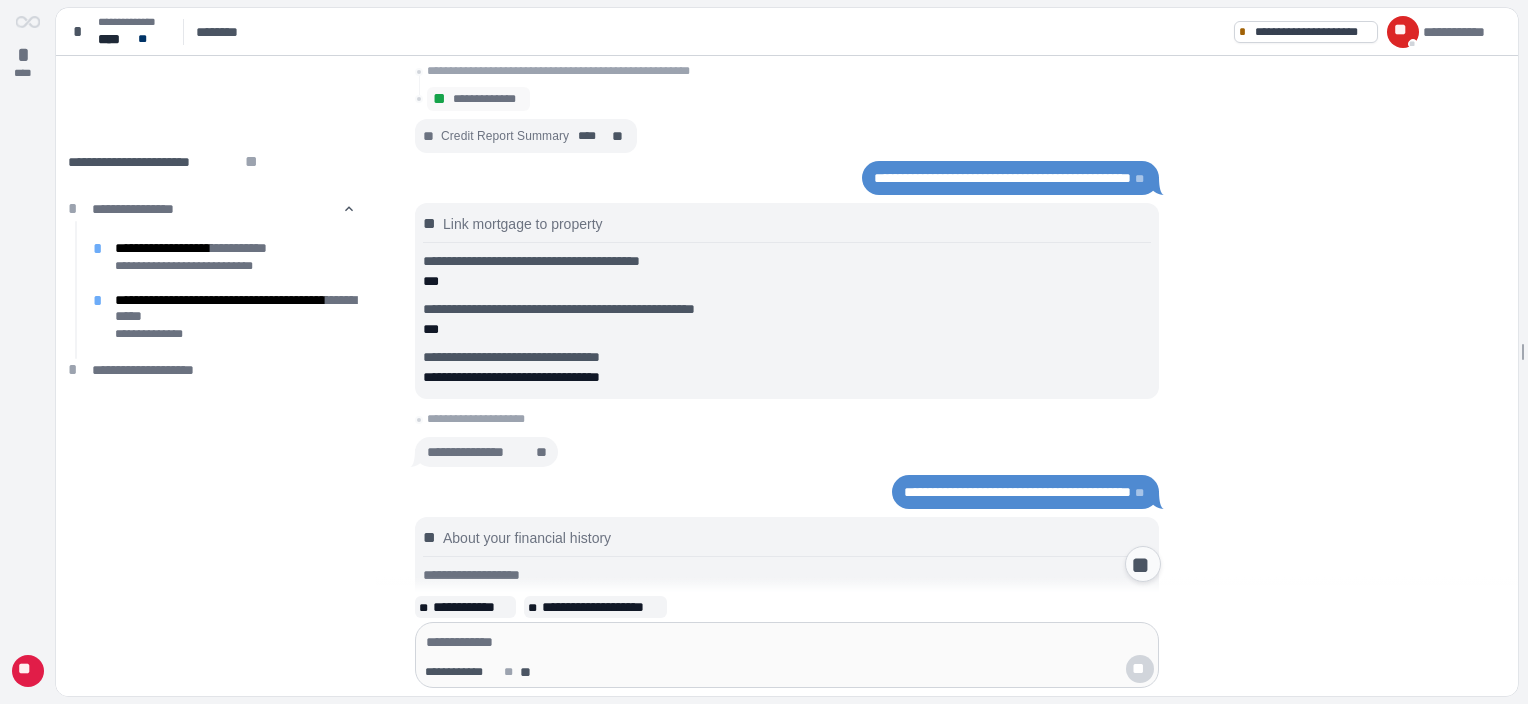 scroll, scrollTop: 0, scrollLeft: 0, axis: both 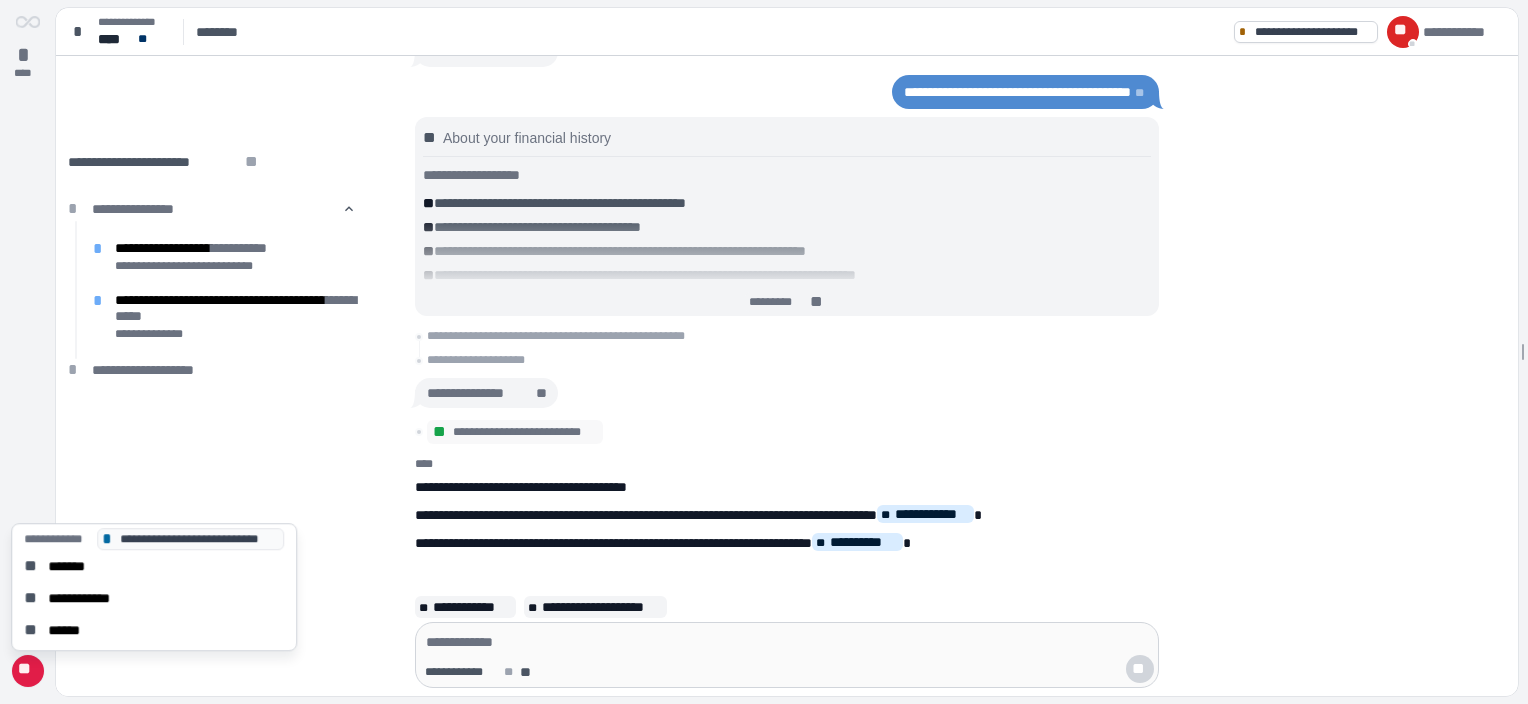 click on "**" at bounding box center [27, 671] 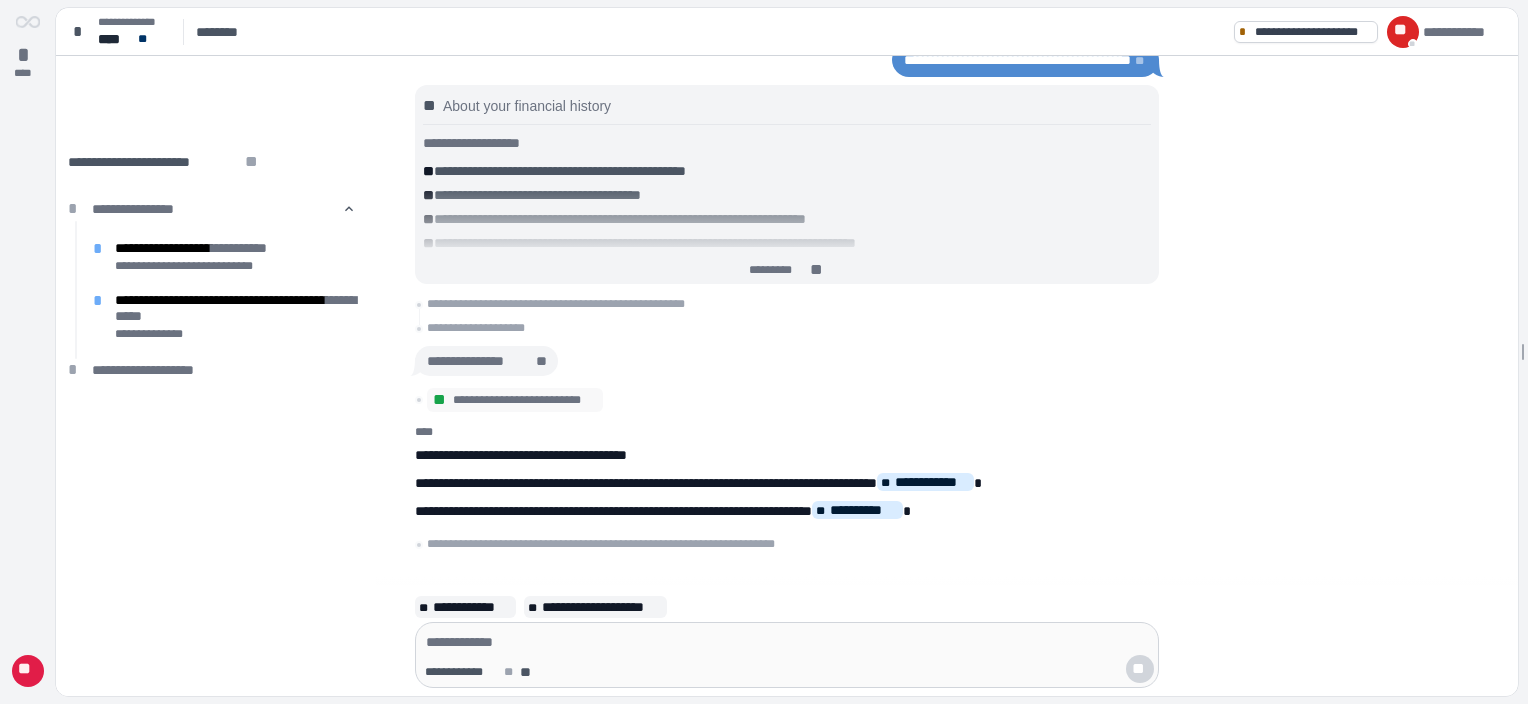 scroll, scrollTop: 500, scrollLeft: 0, axis: vertical 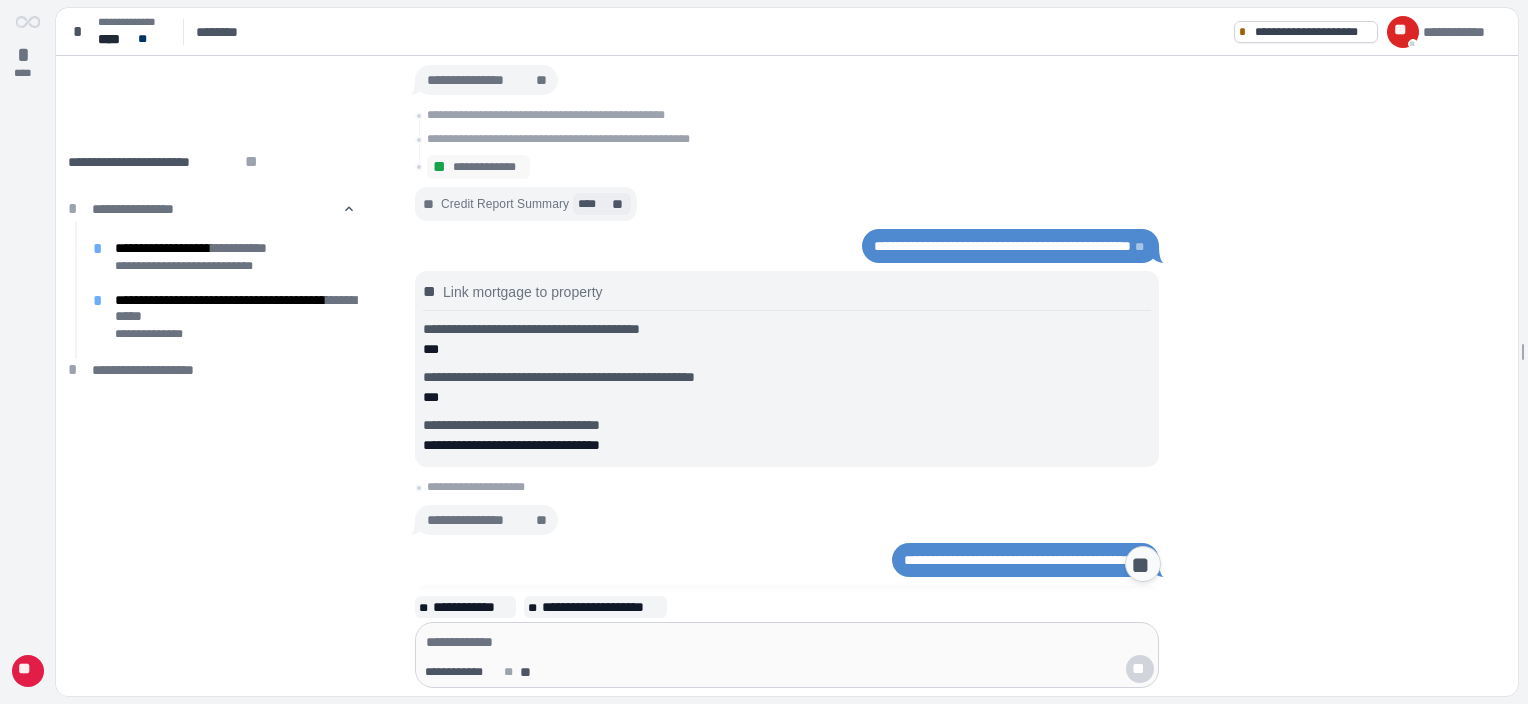 click on "**** **" at bounding box center (602, 204) 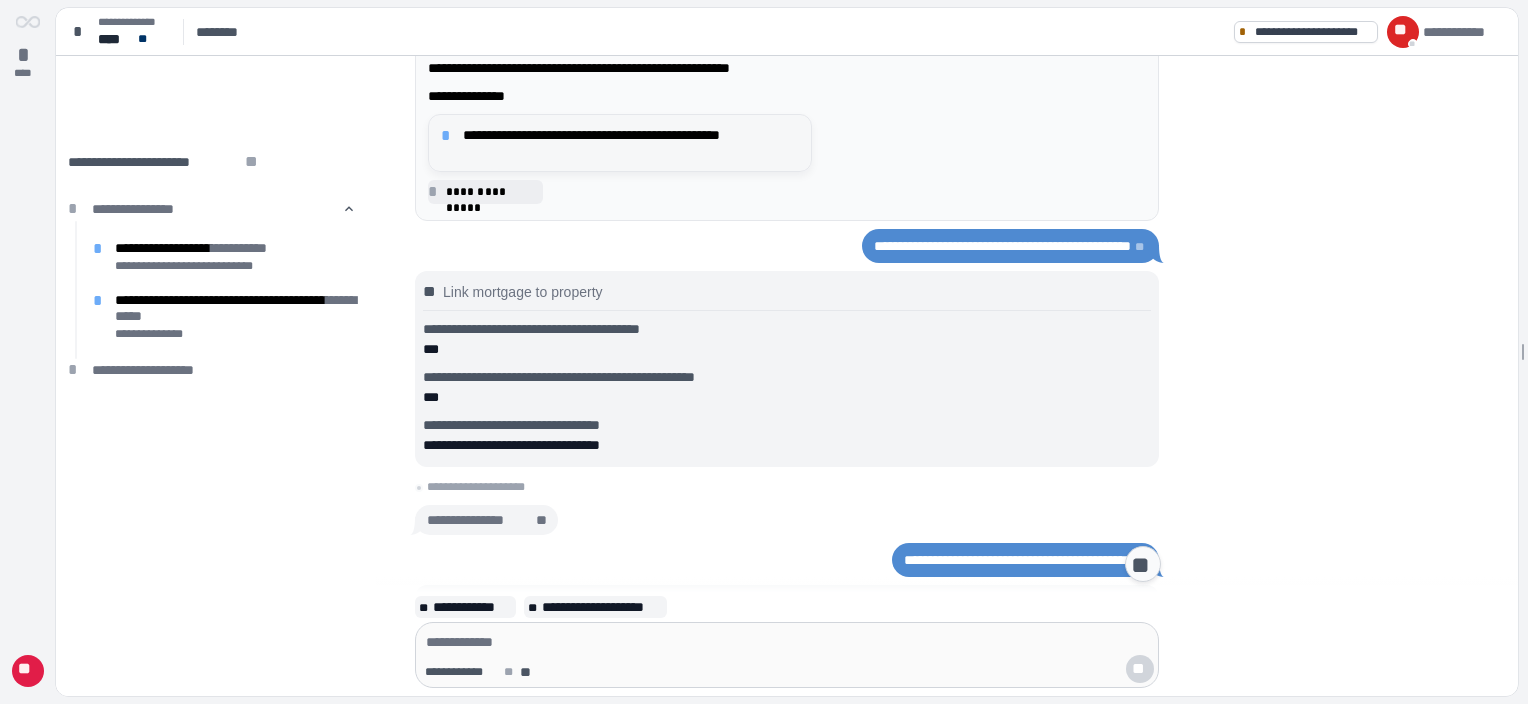 click on "**********" at bounding box center [631, 143] 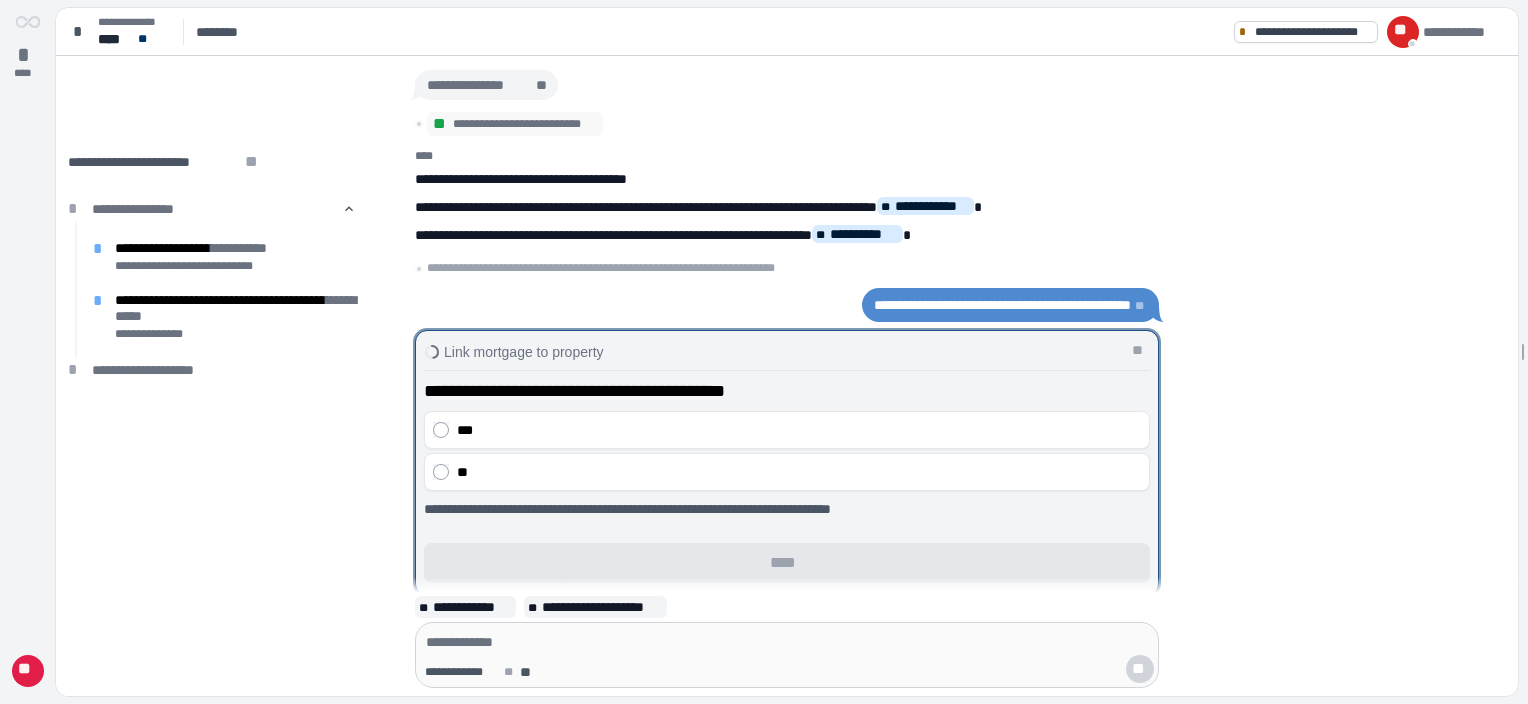 scroll, scrollTop: 0, scrollLeft: 0, axis: both 